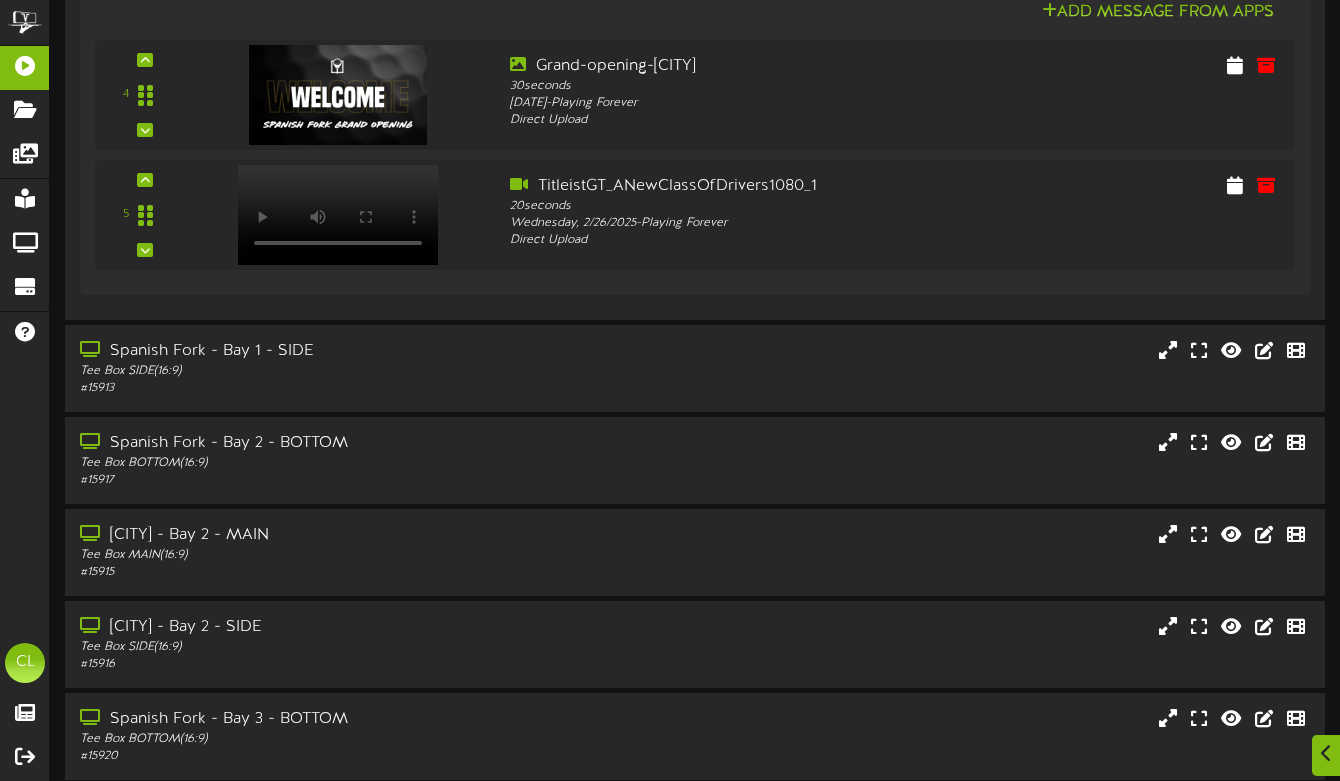 scroll, scrollTop: 930, scrollLeft: 0, axis: vertical 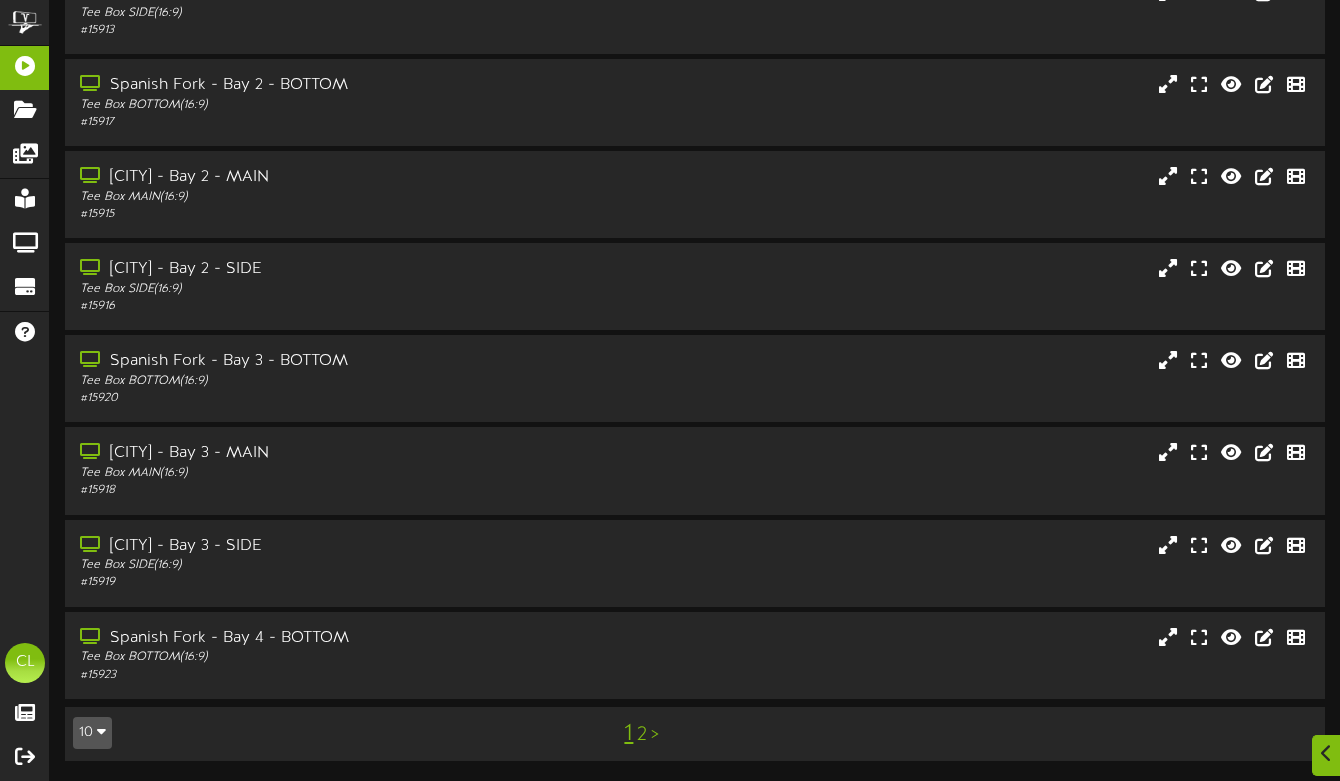click on "2" at bounding box center (642, 735) 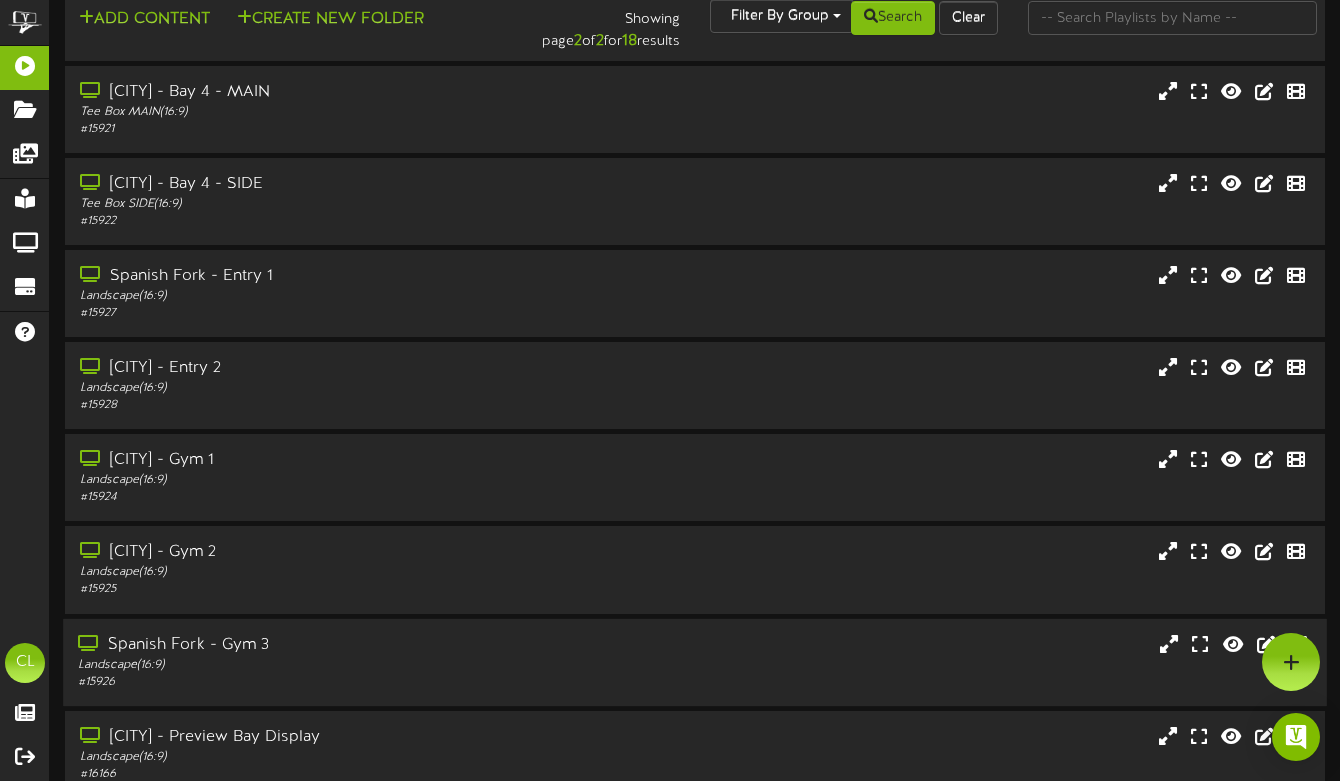 scroll, scrollTop: 0, scrollLeft: 0, axis: both 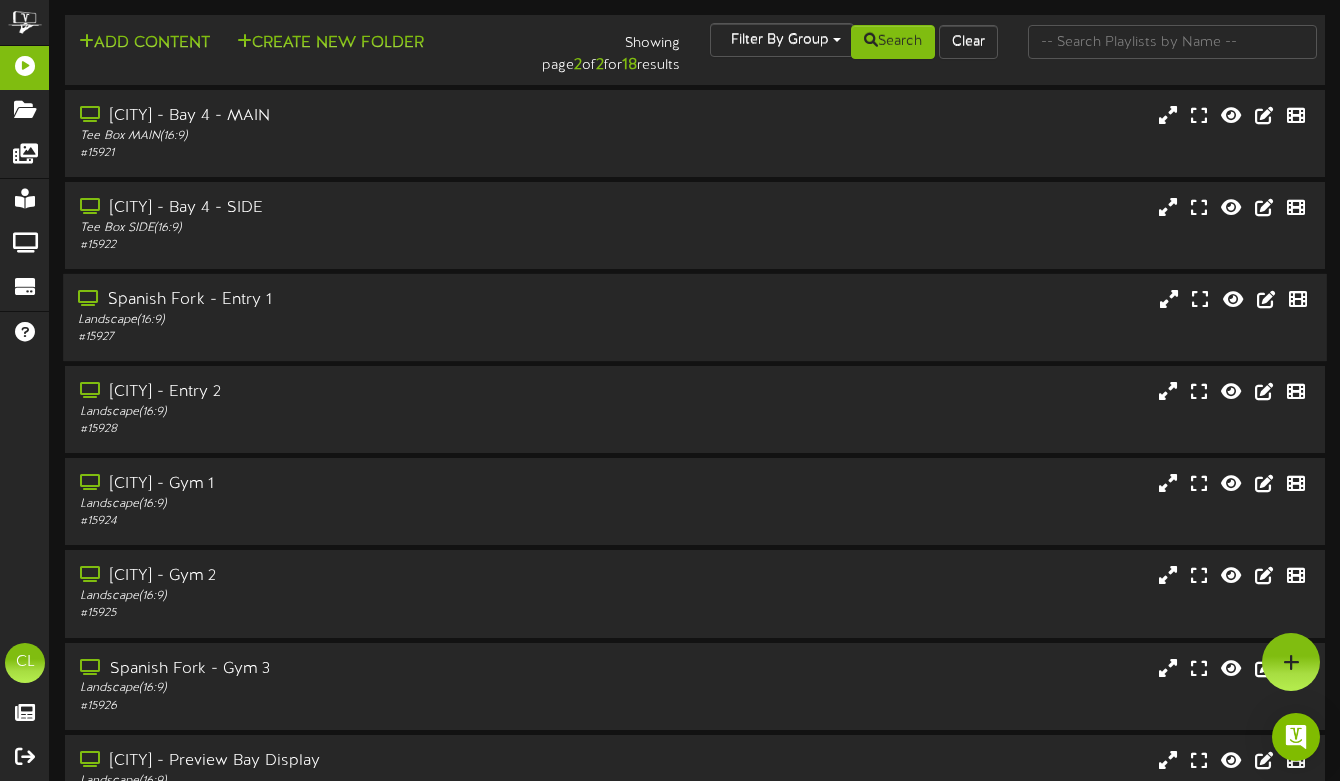 click on "Spanish Fork - Entry 1" at bounding box center [326, 300] 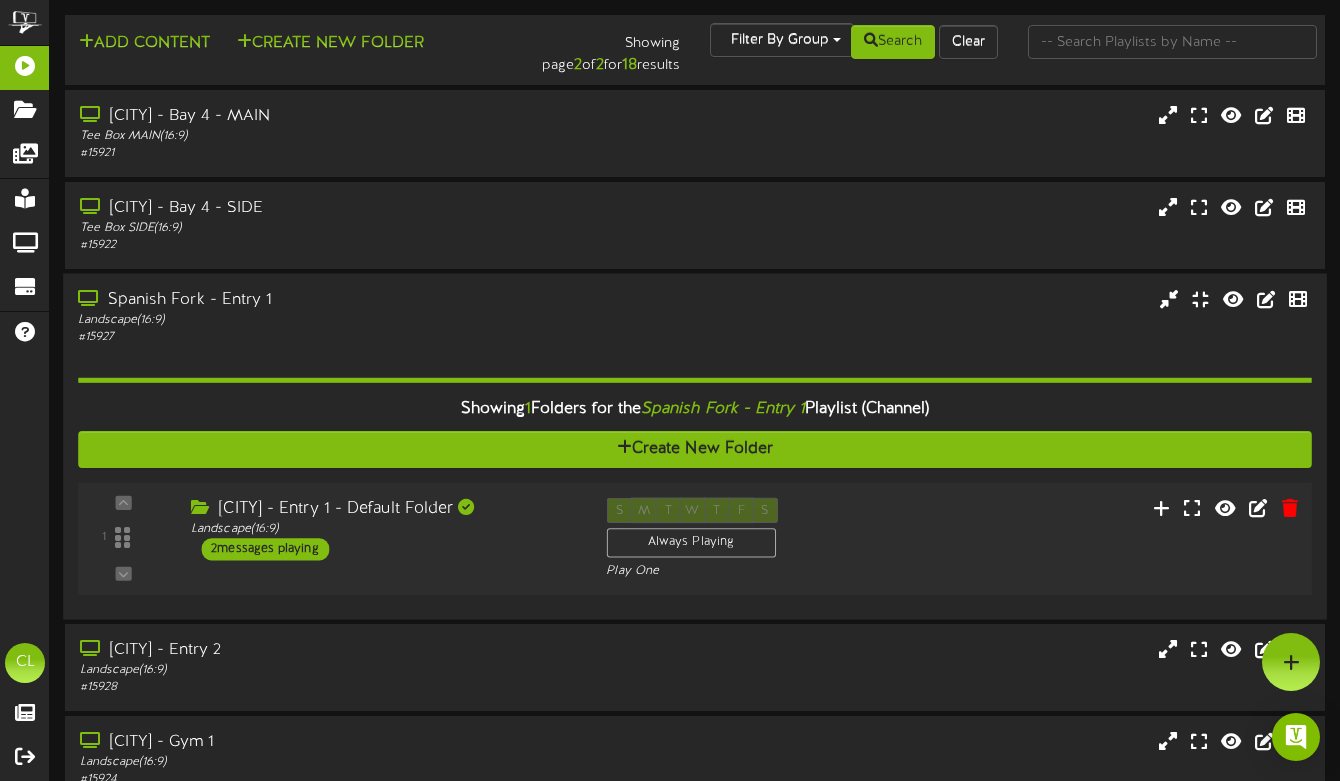 click on "[CITY] - Entry 1 - Default Folder
Landscape  ( 16:9 )
2  messages playing" at bounding box center (383, 529) 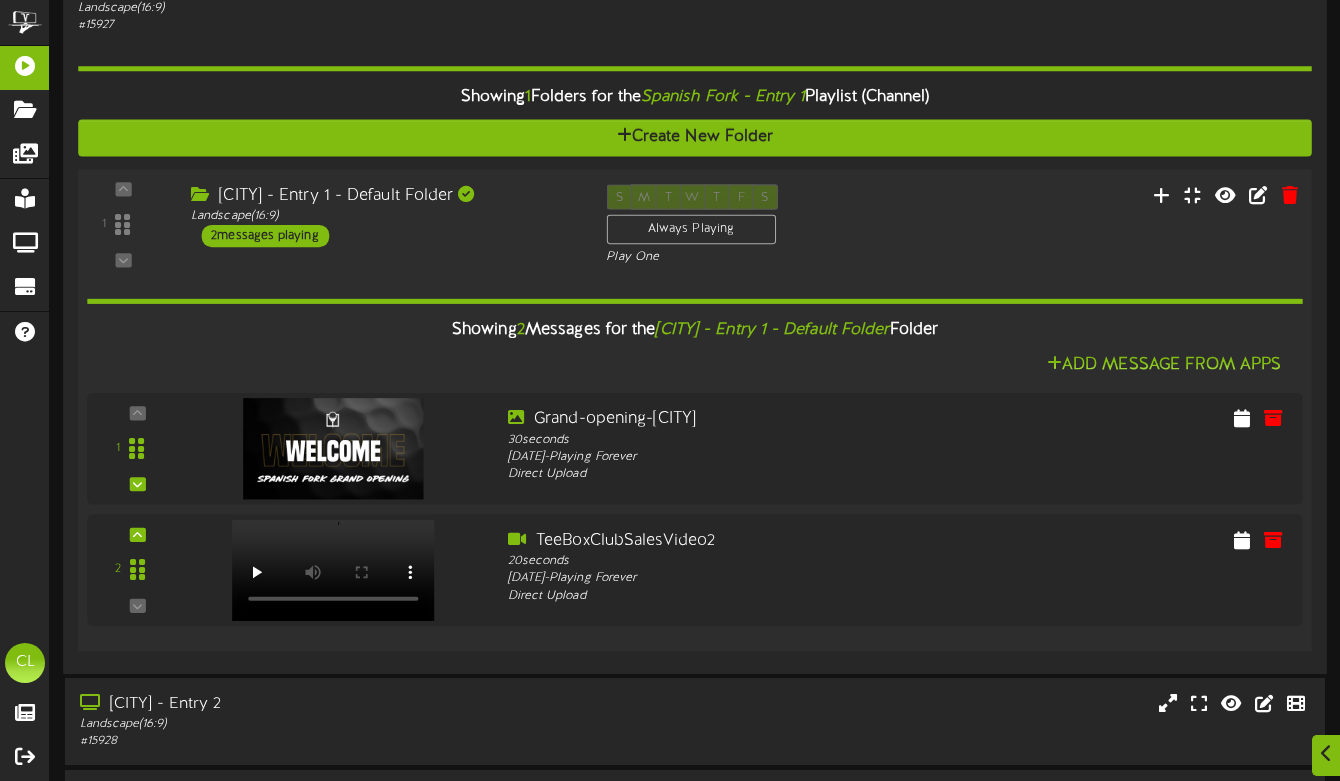 scroll, scrollTop: 315, scrollLeft: 0, axis: vertical 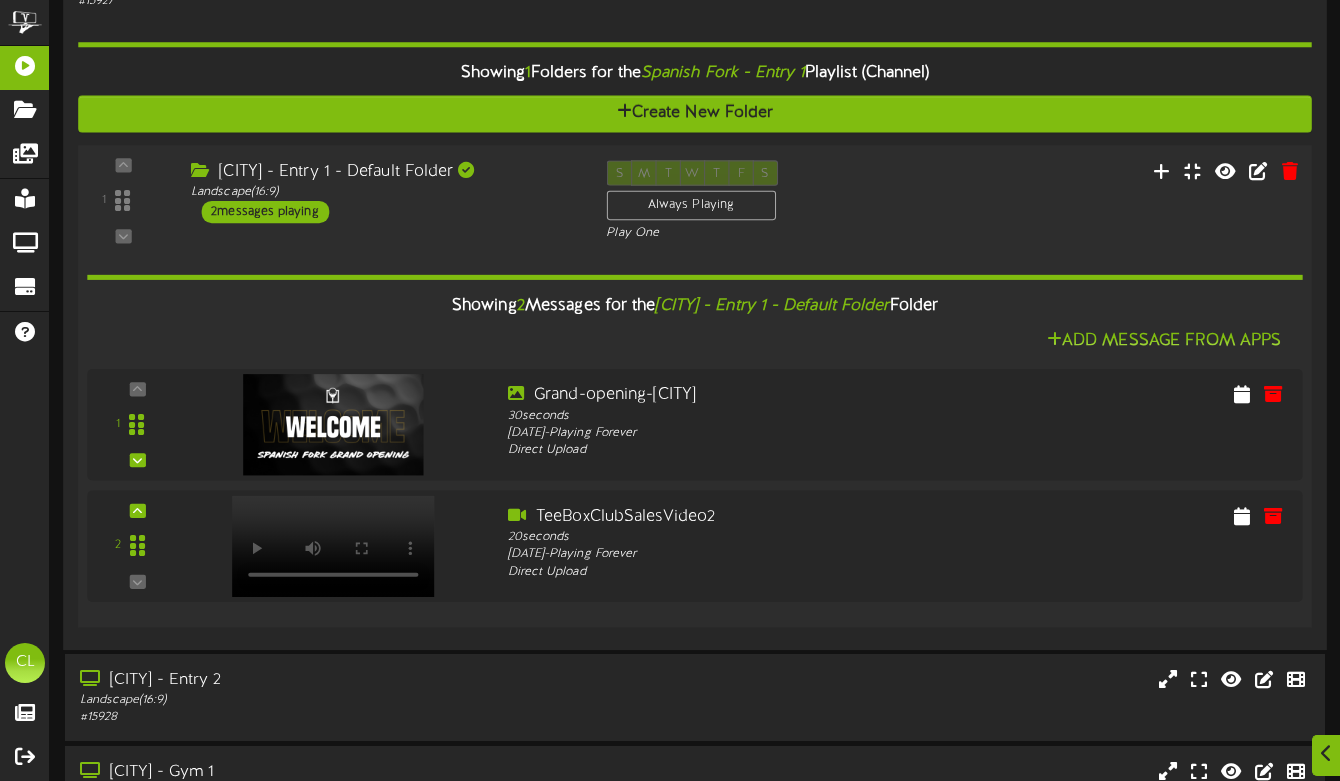 click on "Showing  2  Messages for the  [CITY] - Entry 1 - Default Folder  Folder" at bounding box center [695, 306] 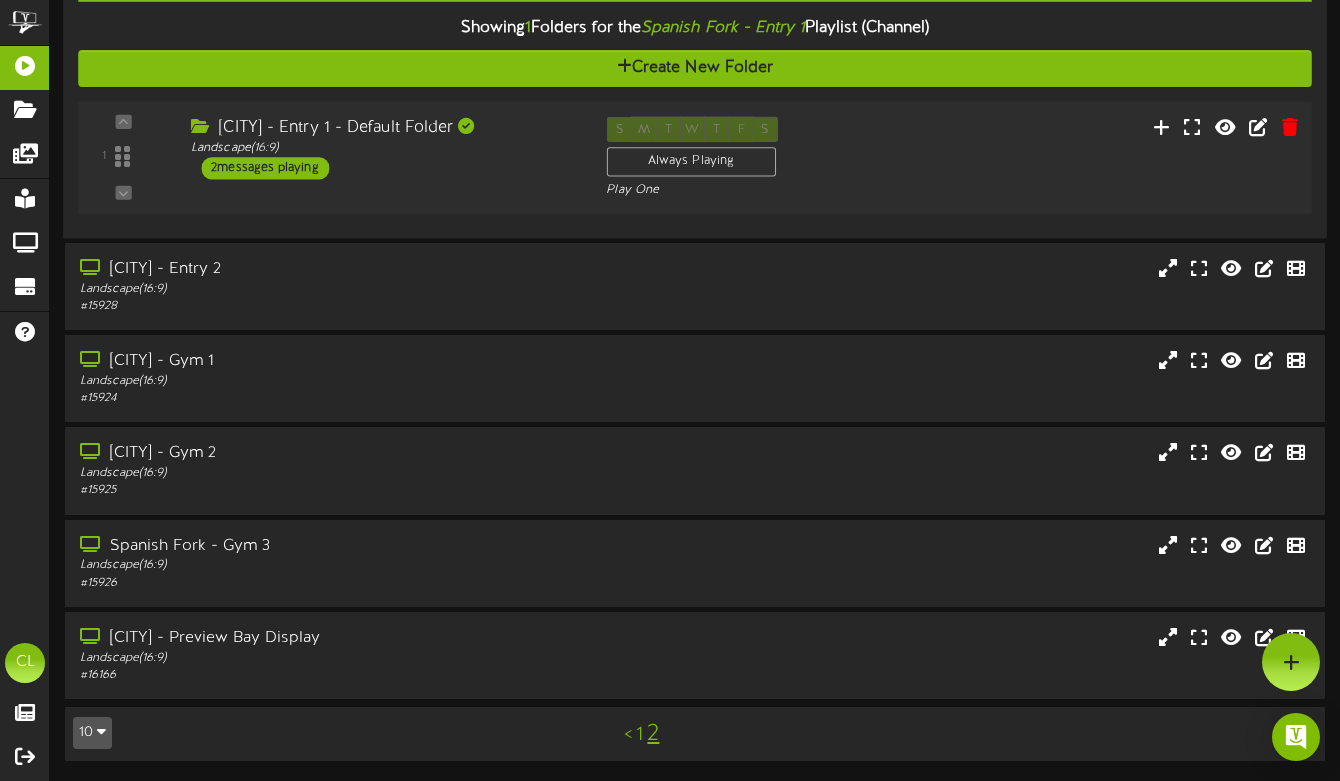 scroll, scrollTop: 0, scrollLeft: 0, axis: both 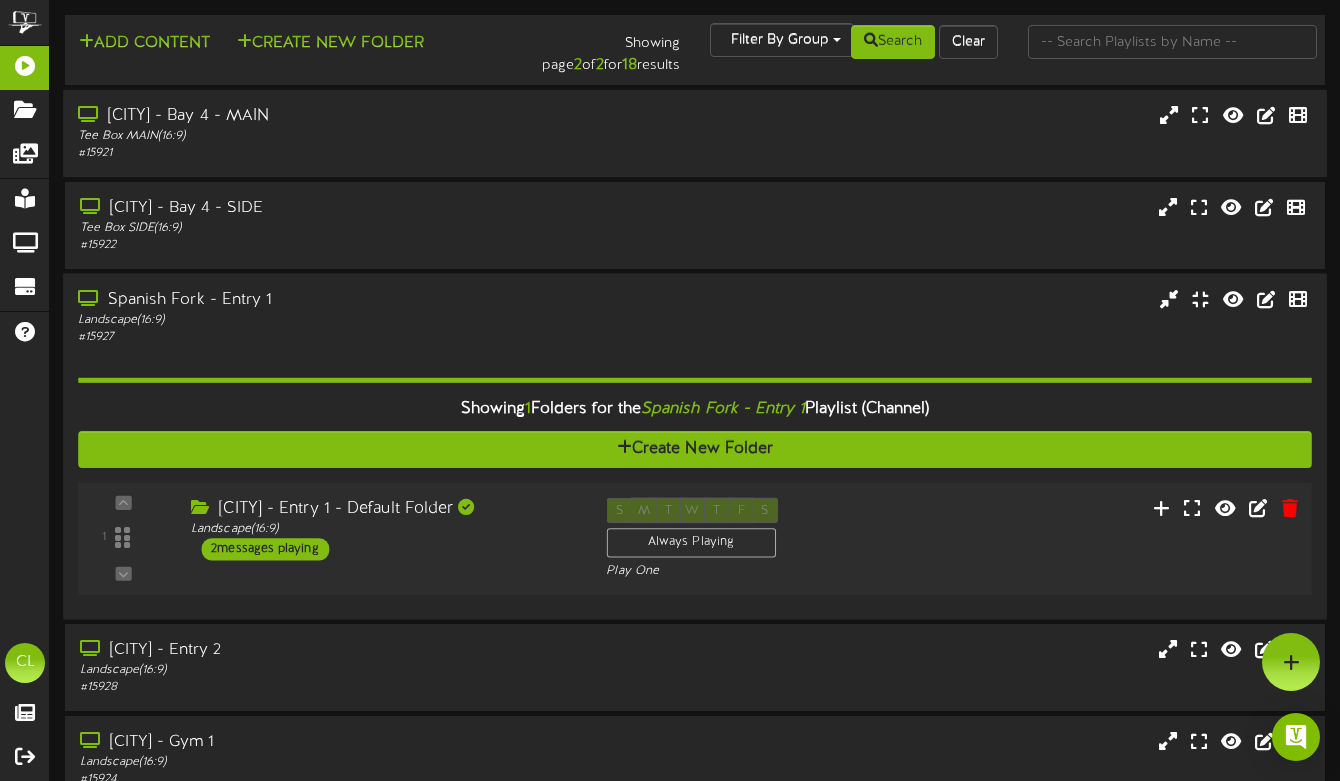 click on "Tee Box MAIN  ( 16:9 )" at bounding box center [326, 136] 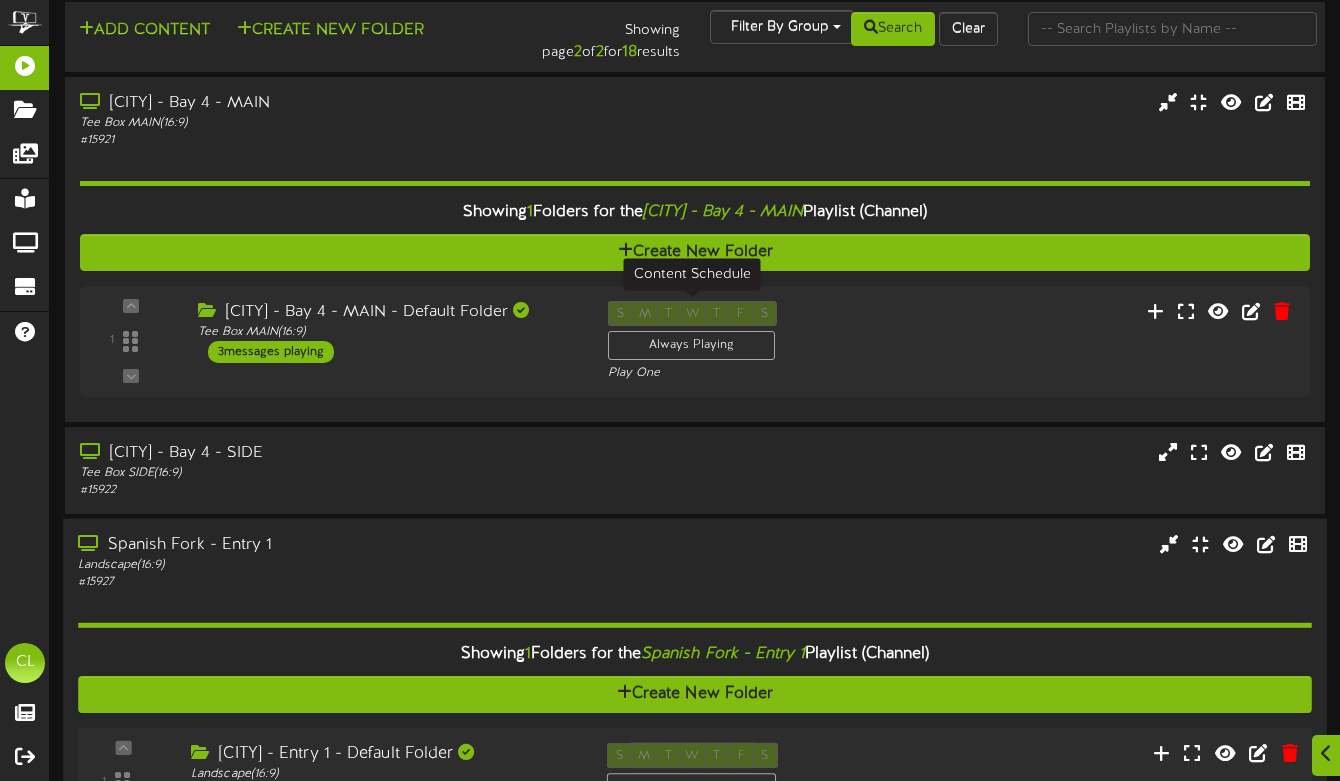 scroll, scrollTop: 18, scrollLeft: 0, axis: vertical 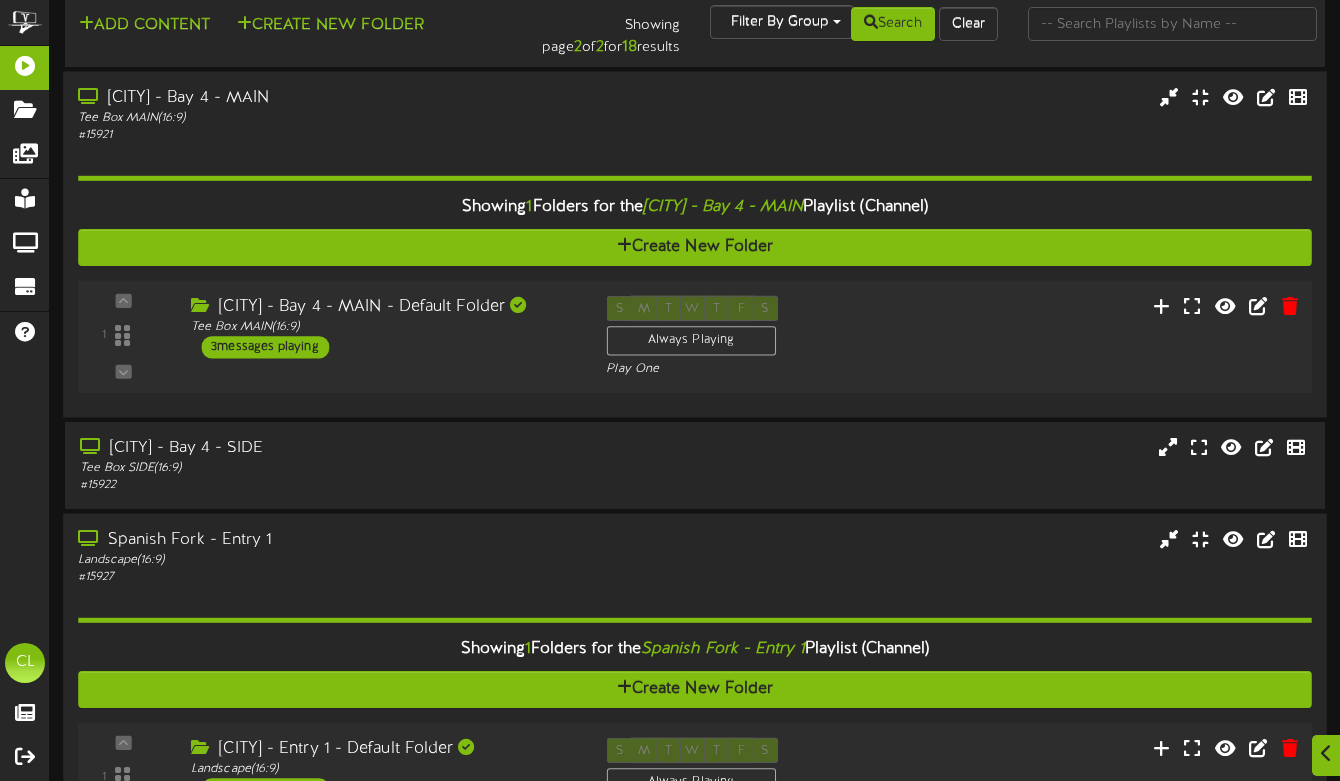 click on "[CITY] - Bay 4 - MAIN - Default Folder" at bounding box center (383, 306) 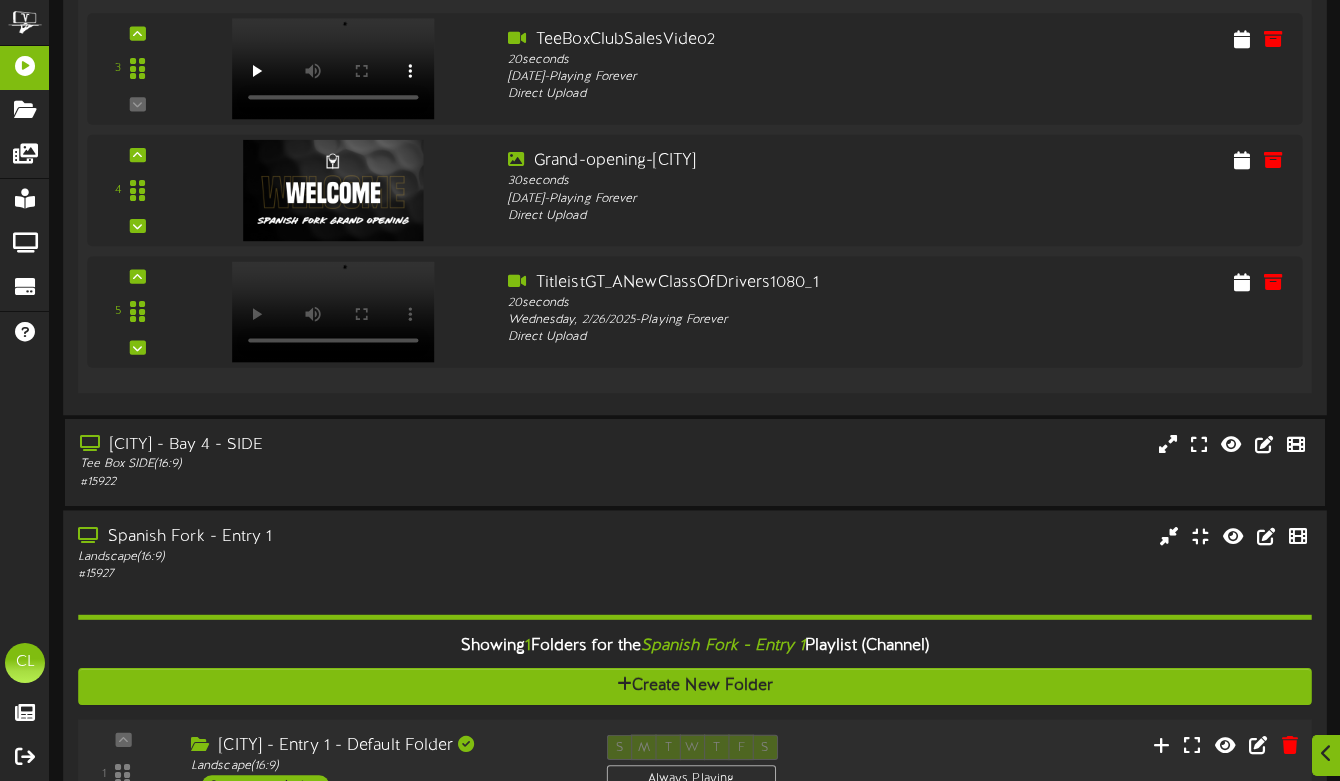 scroll, scrollTop: 0, scrollLeft: 0, axis: both 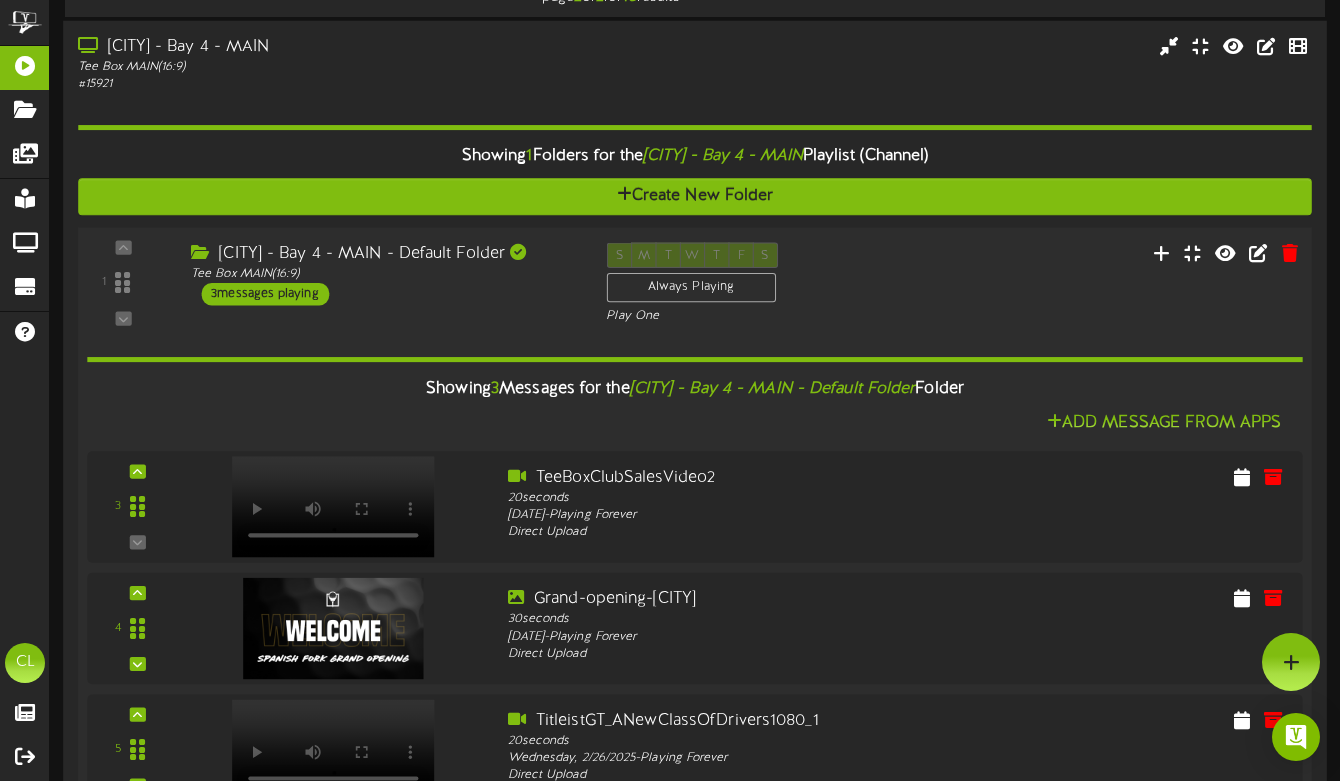 click on "[CITY] - Bay 4 - MAIN - Default Folder
Tee Box MAIN  ( 16:9 )
3  messages playing" at bounding box center (383, 273) 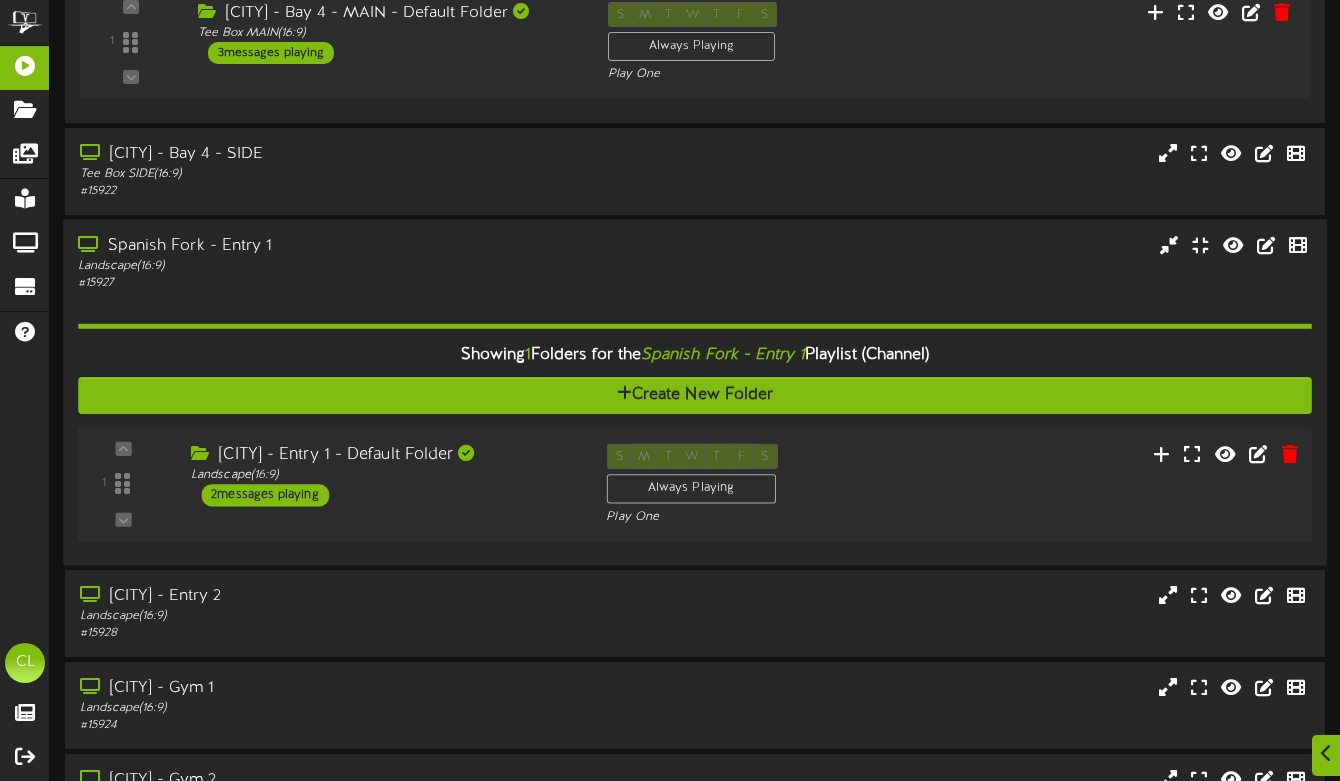 click on "# 15927" at bounding box center [326, 283] 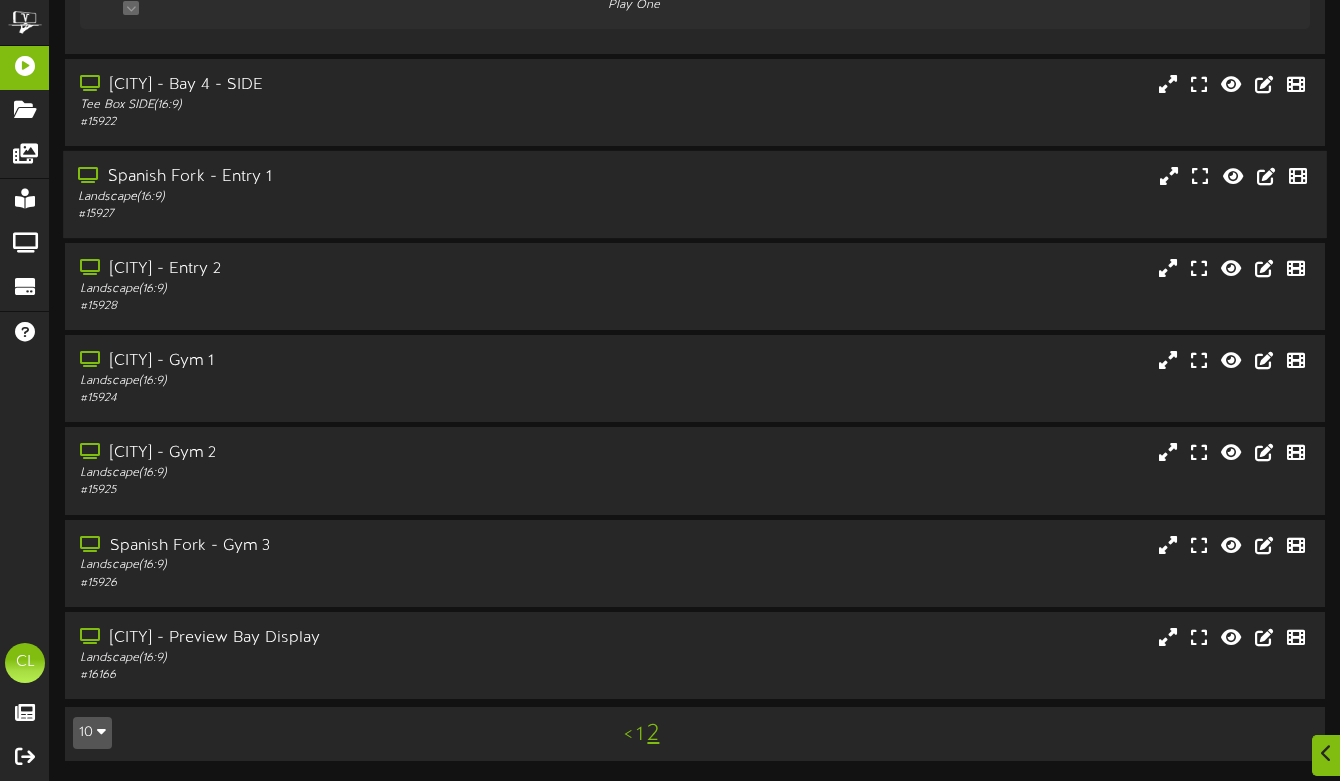 click on "Landscape  ( 16:9 )" at bounding box center [327, 289] 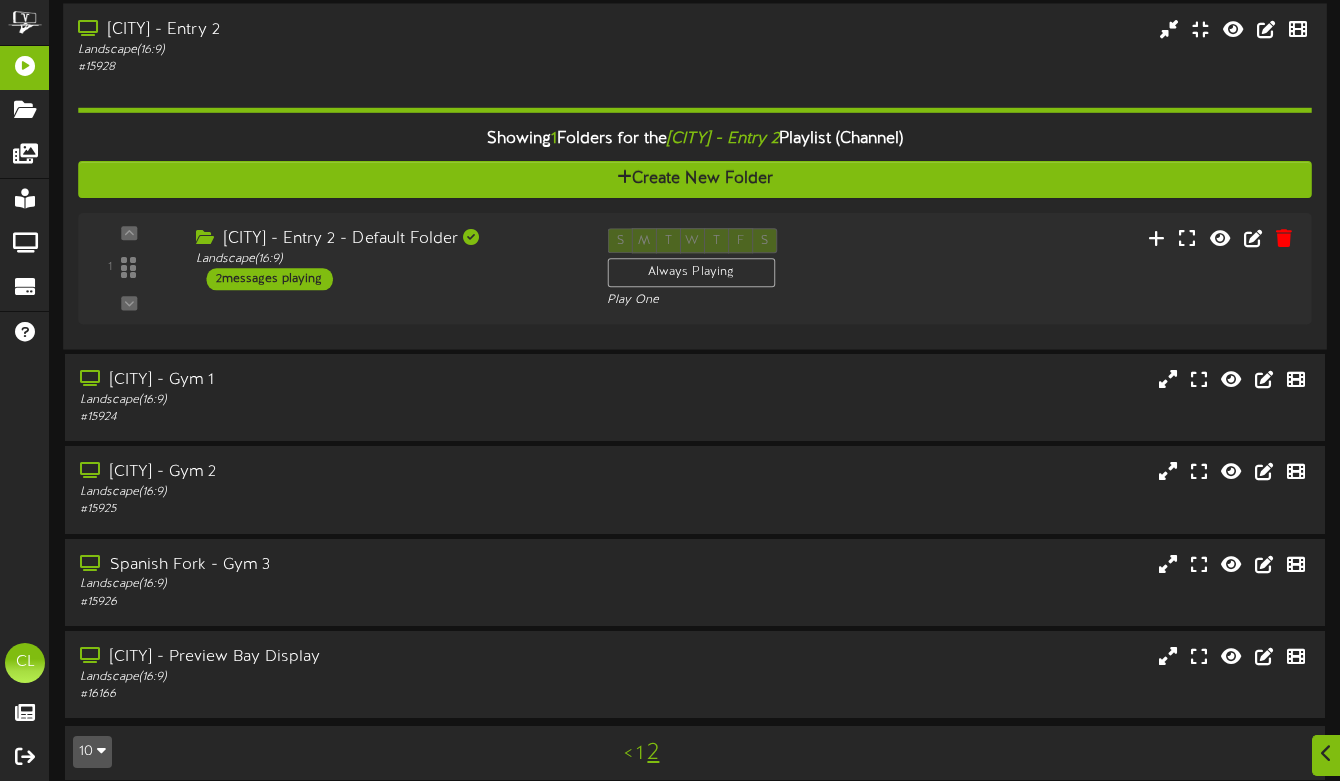 scroll, scrollTop: 642, scrollLeft: 0, axis: vertical 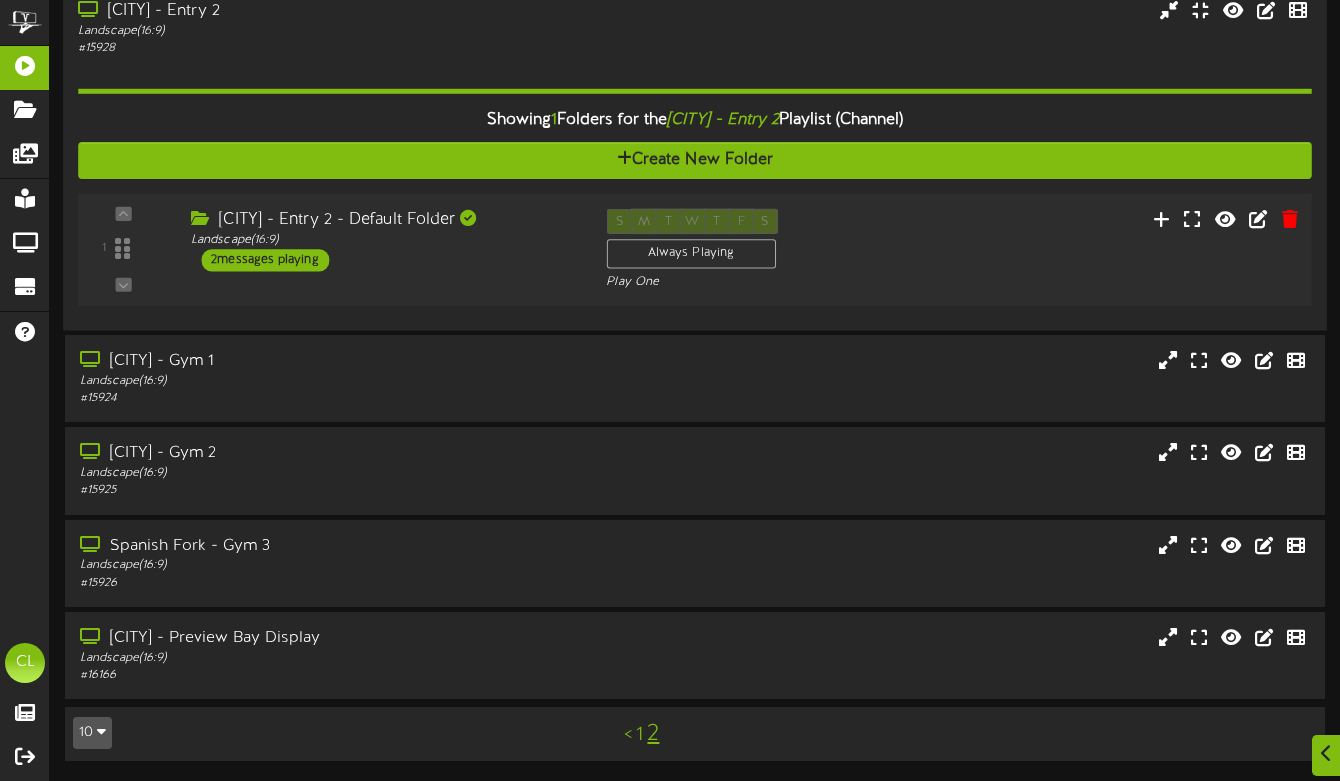 click on "1
( 16:9" at bounding box center [695, 250] 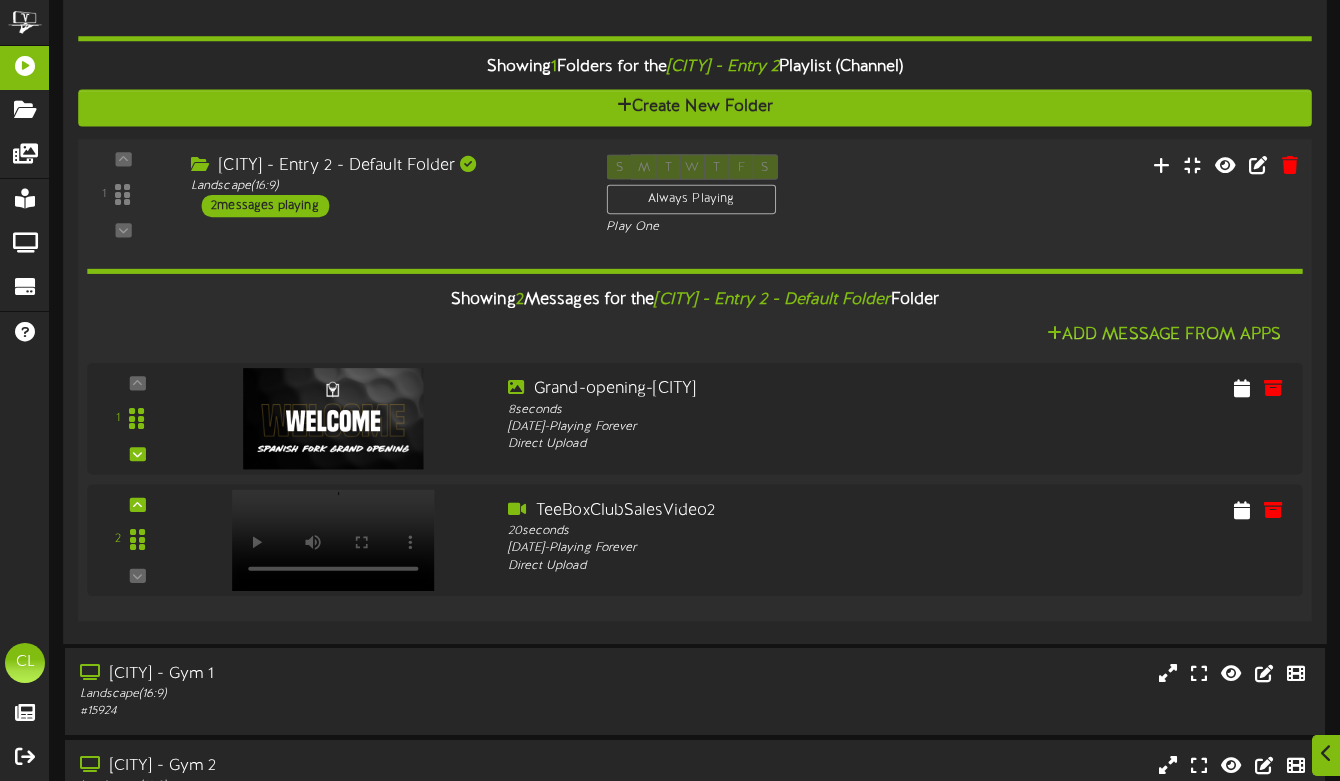 scroll, scrollTop: 692, scrollLeft: 0, axis: vertical 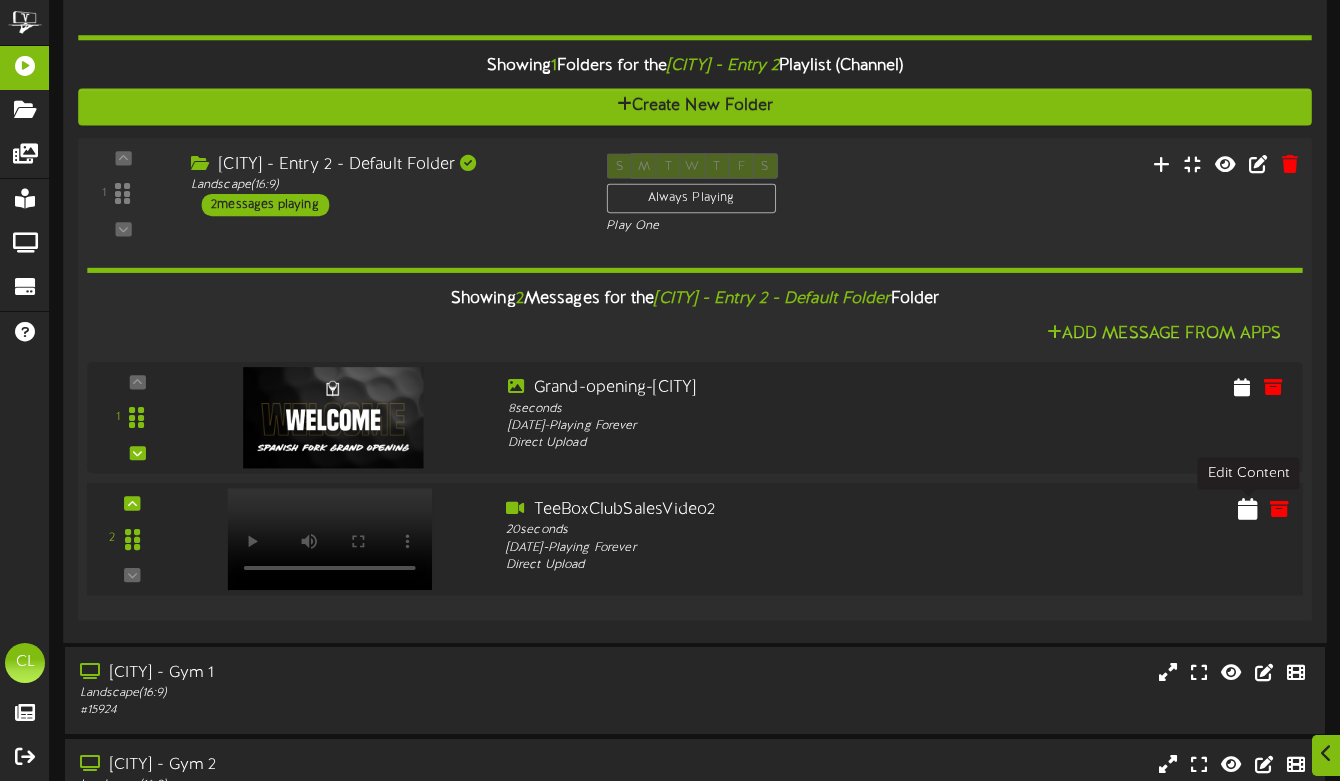 click at bounding box center [1248, 512] 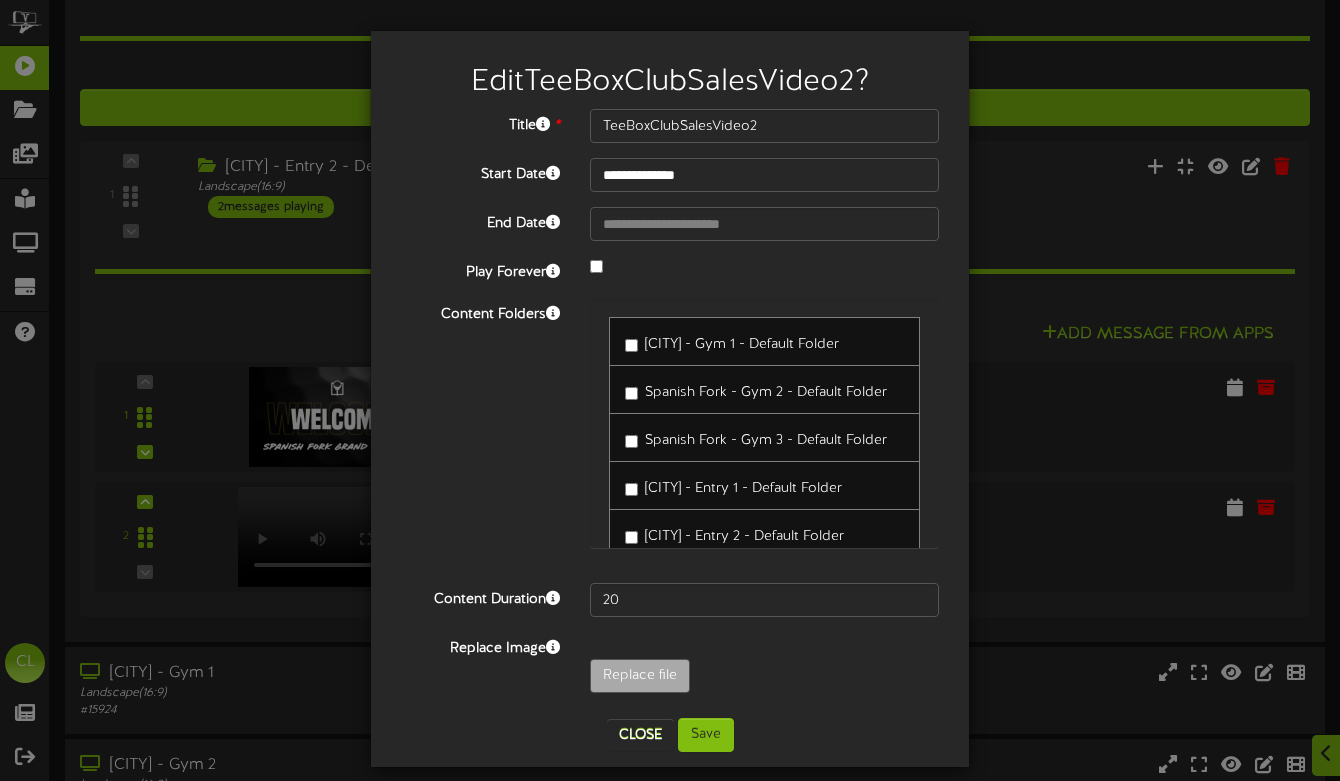 click on "**********" at bounding box center (670, 390) 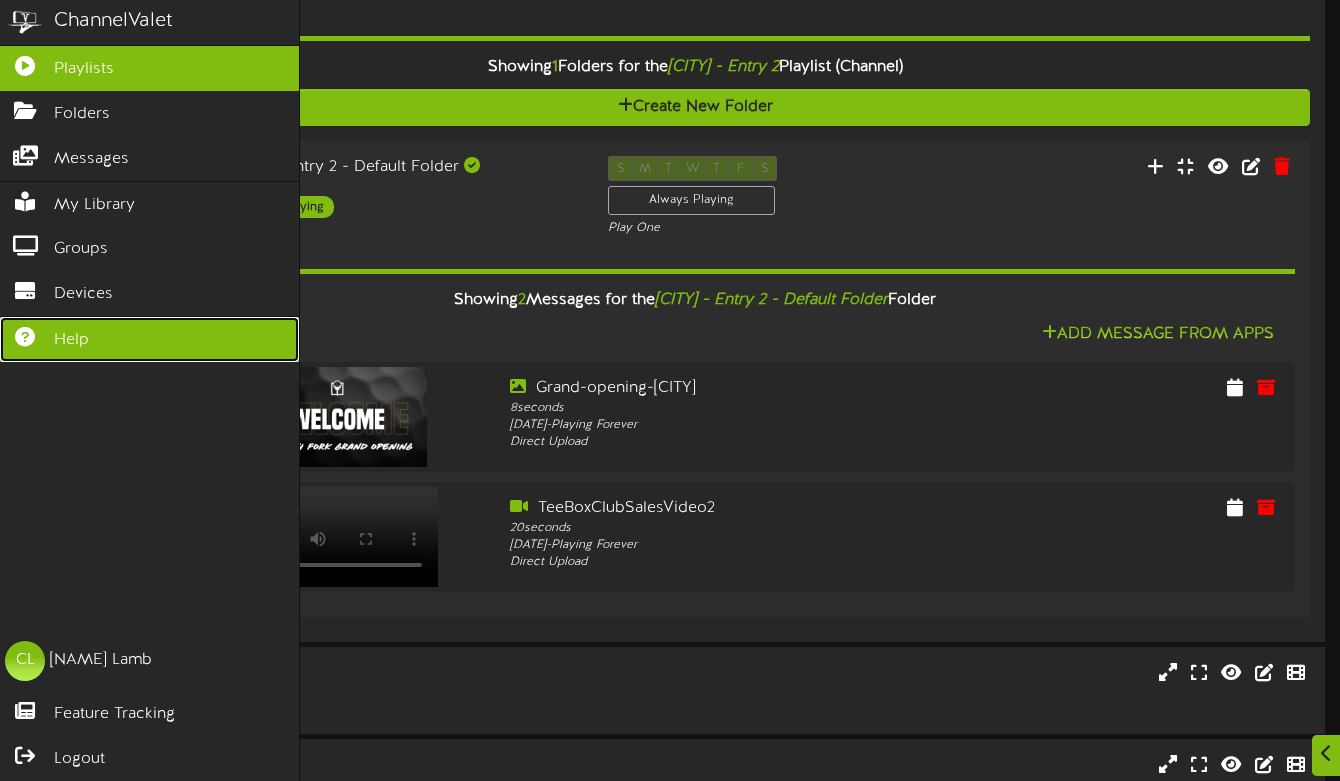 click on "Help" at bounding box center (149, 339) 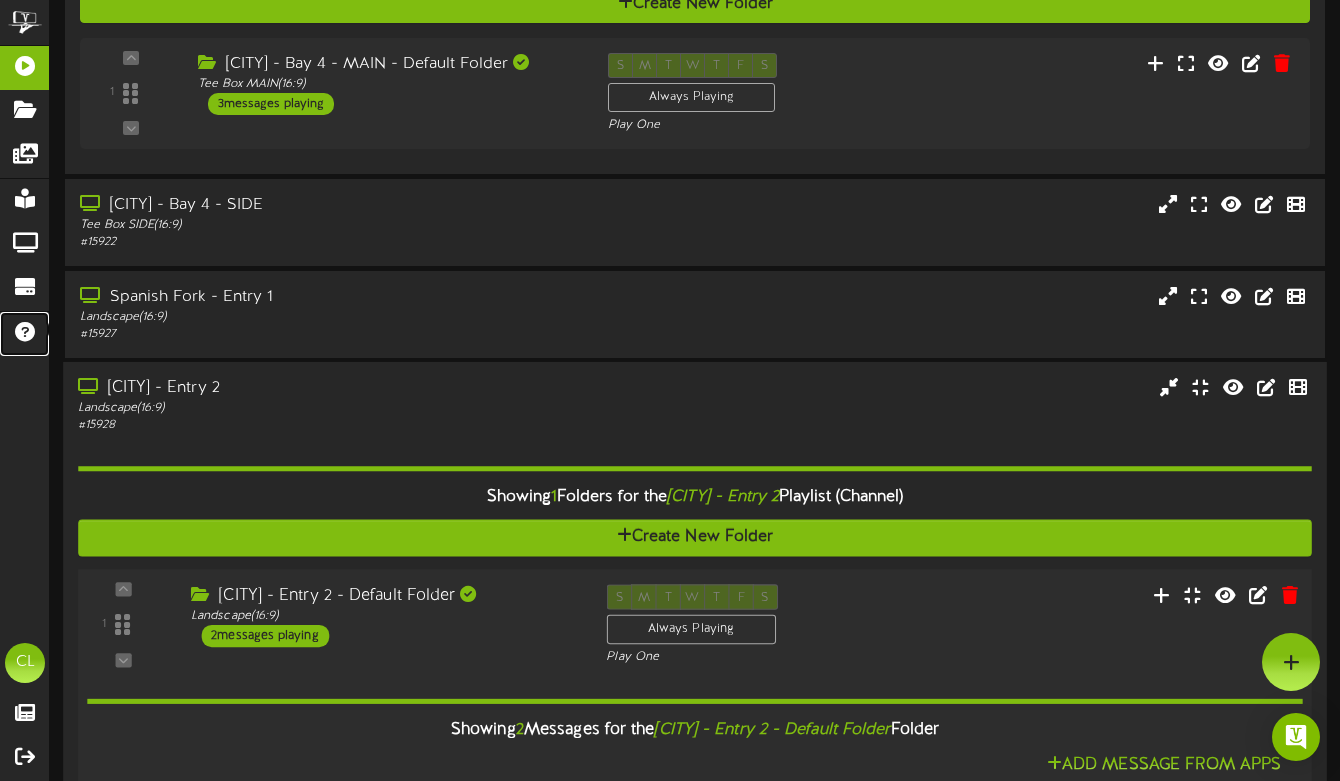 scroll, scrollTop: 253, scrollLeft: 0, axis: vertical 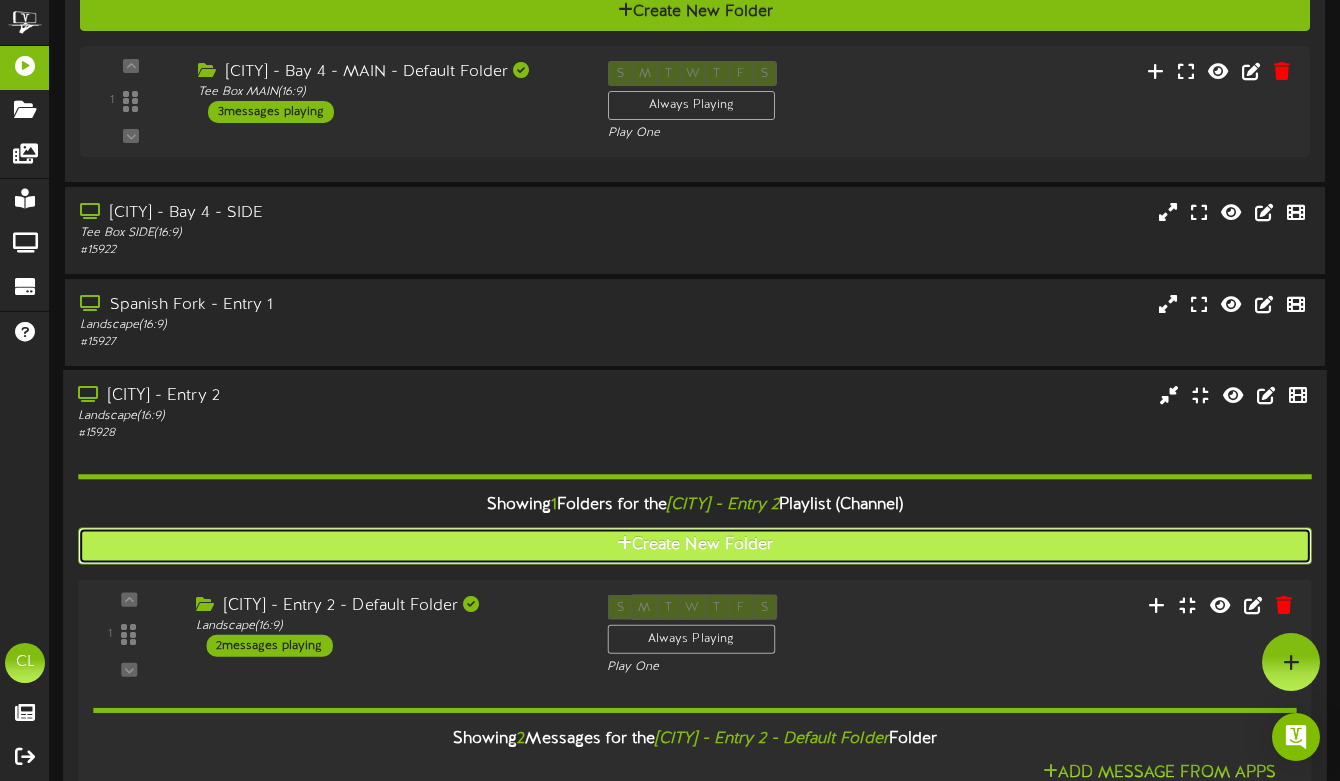 click on "Create New Folder" at bounding box center [695, 546] 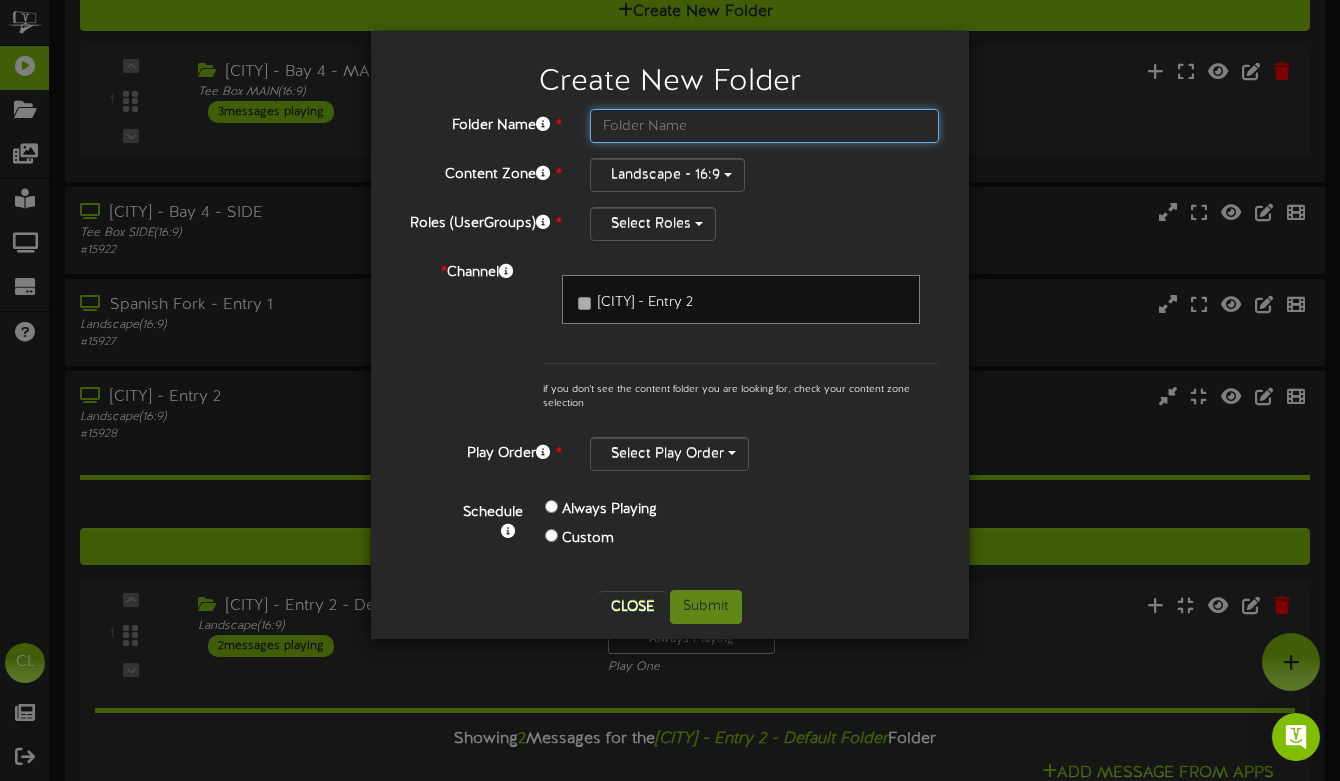 click at bounding box center (764, 126) 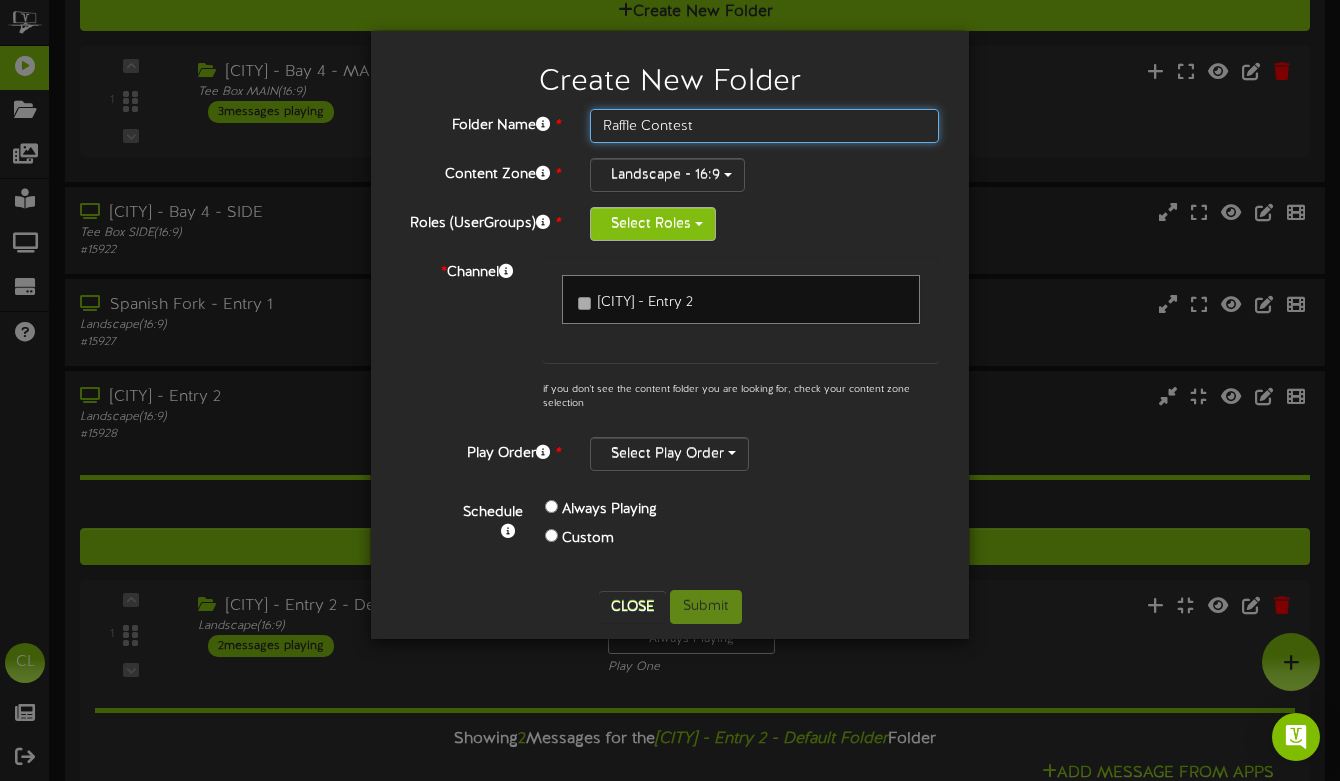 type on "Raffle Contest" 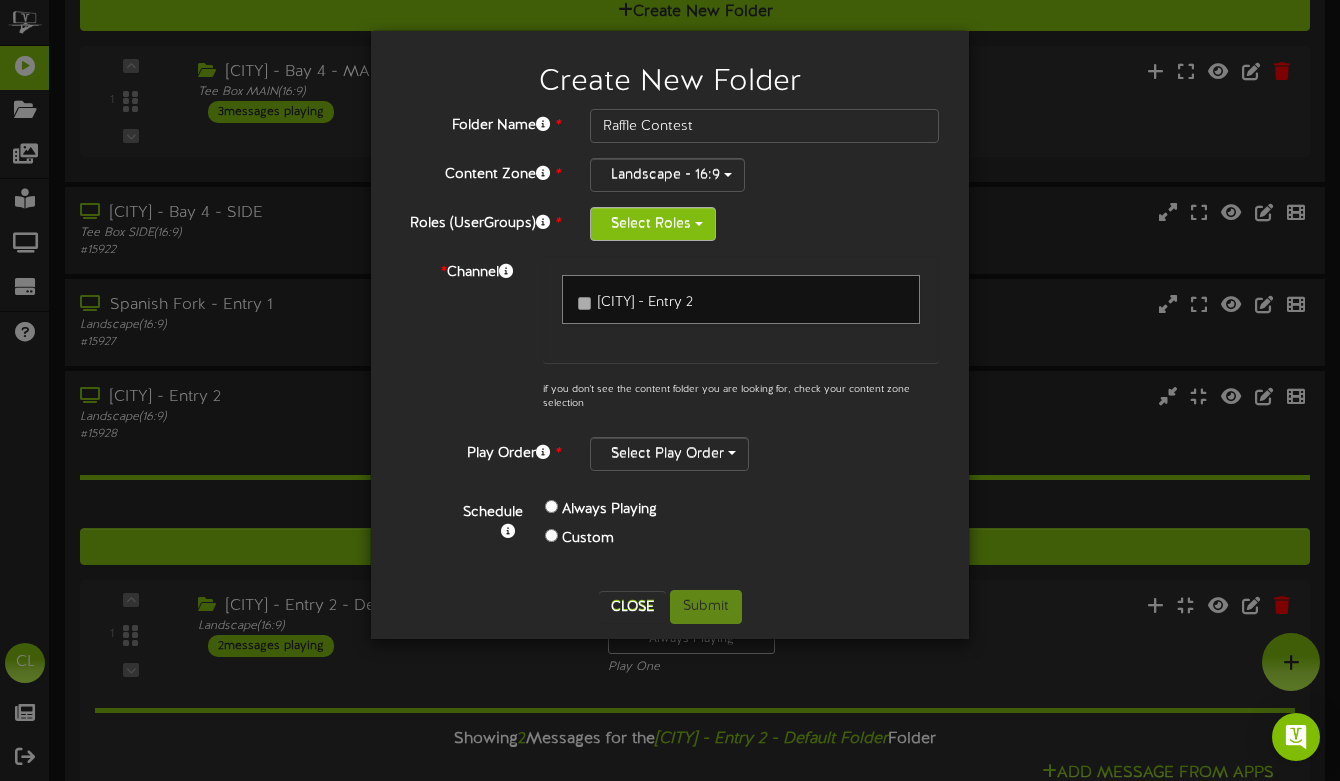 click at bounding box center [699, 224] 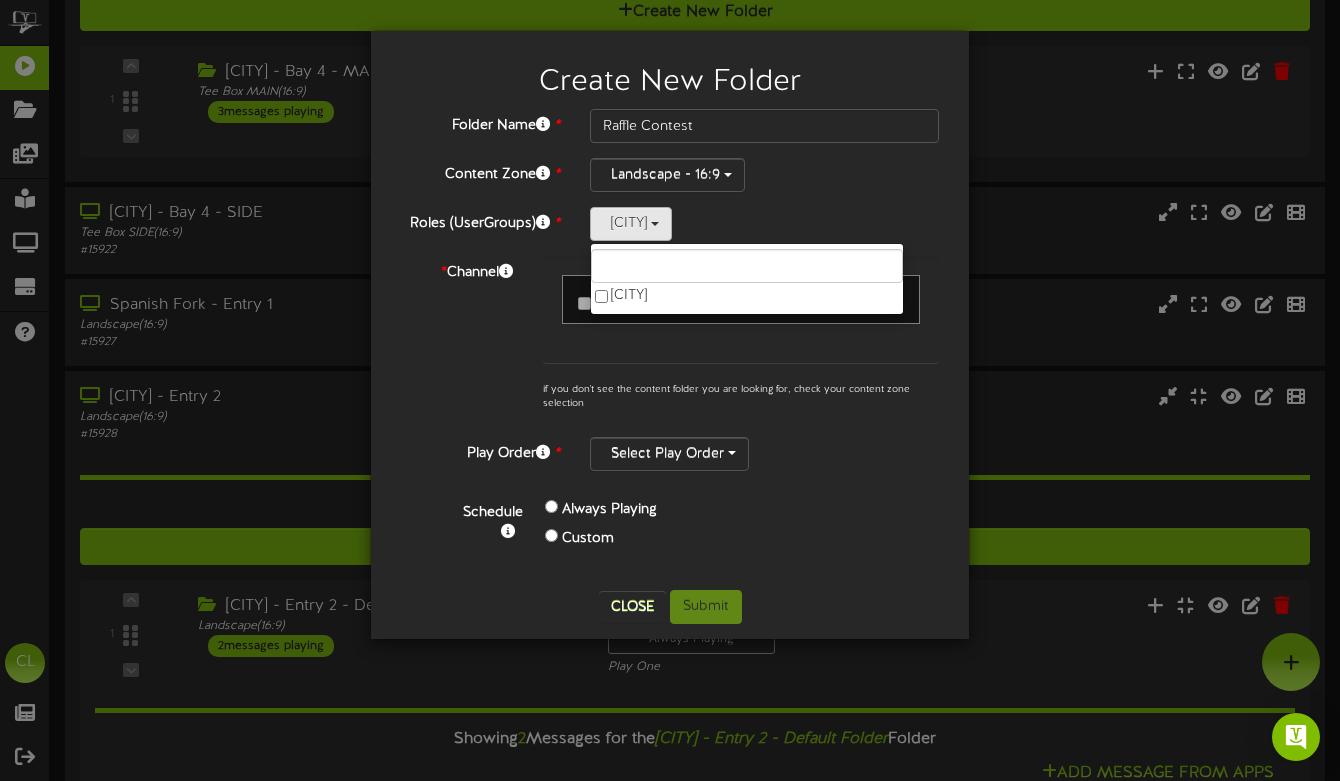 click on "[CITY]
[CITY]" at bounding box center [764, 224] 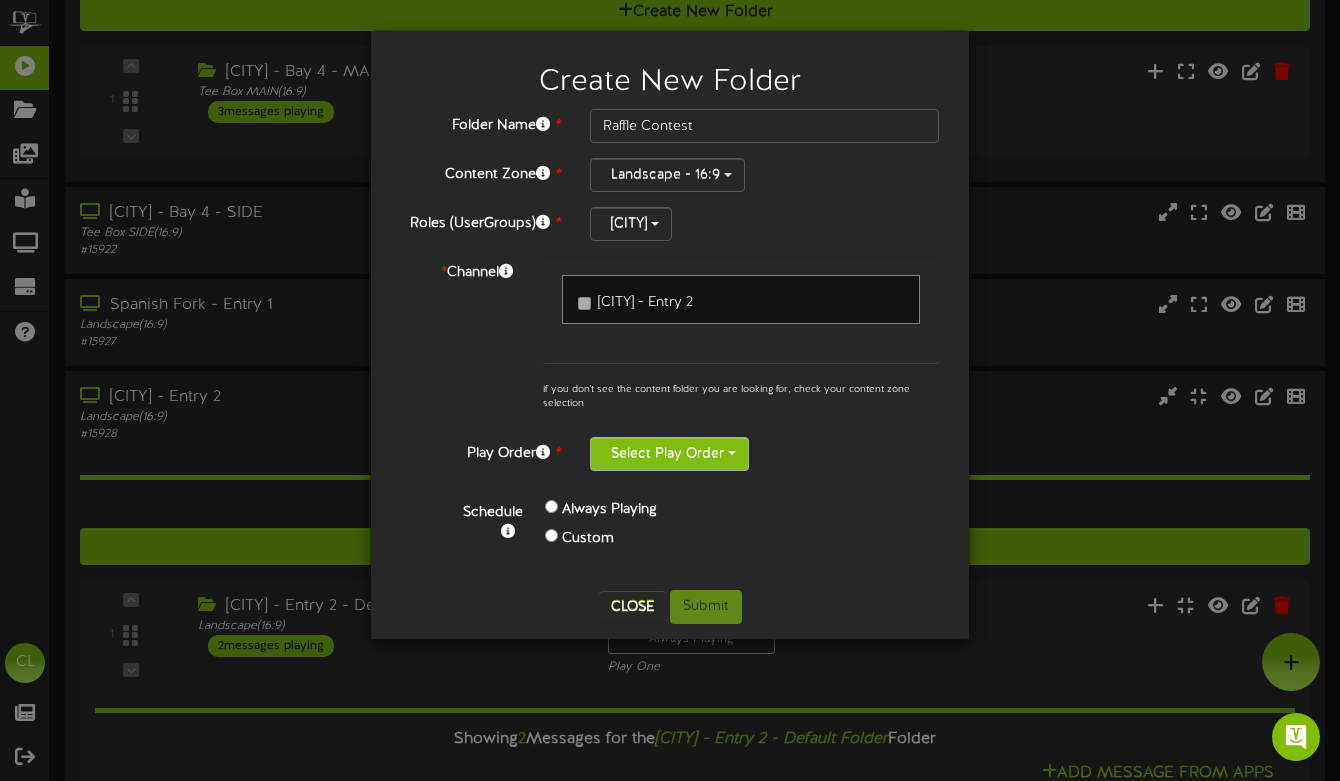click on "Select Play Order" at bounding box center (669, 454) 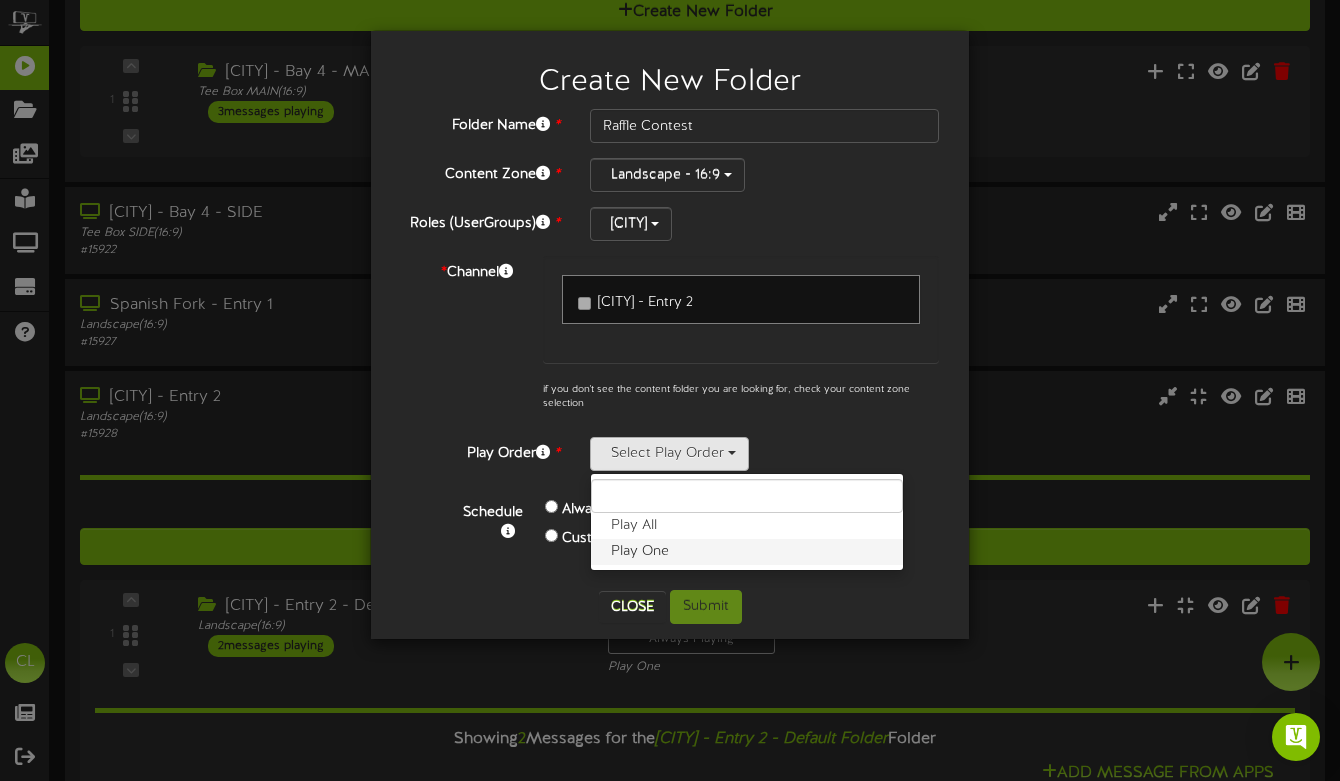 click on "Play One" at bounding box center (747, 552) 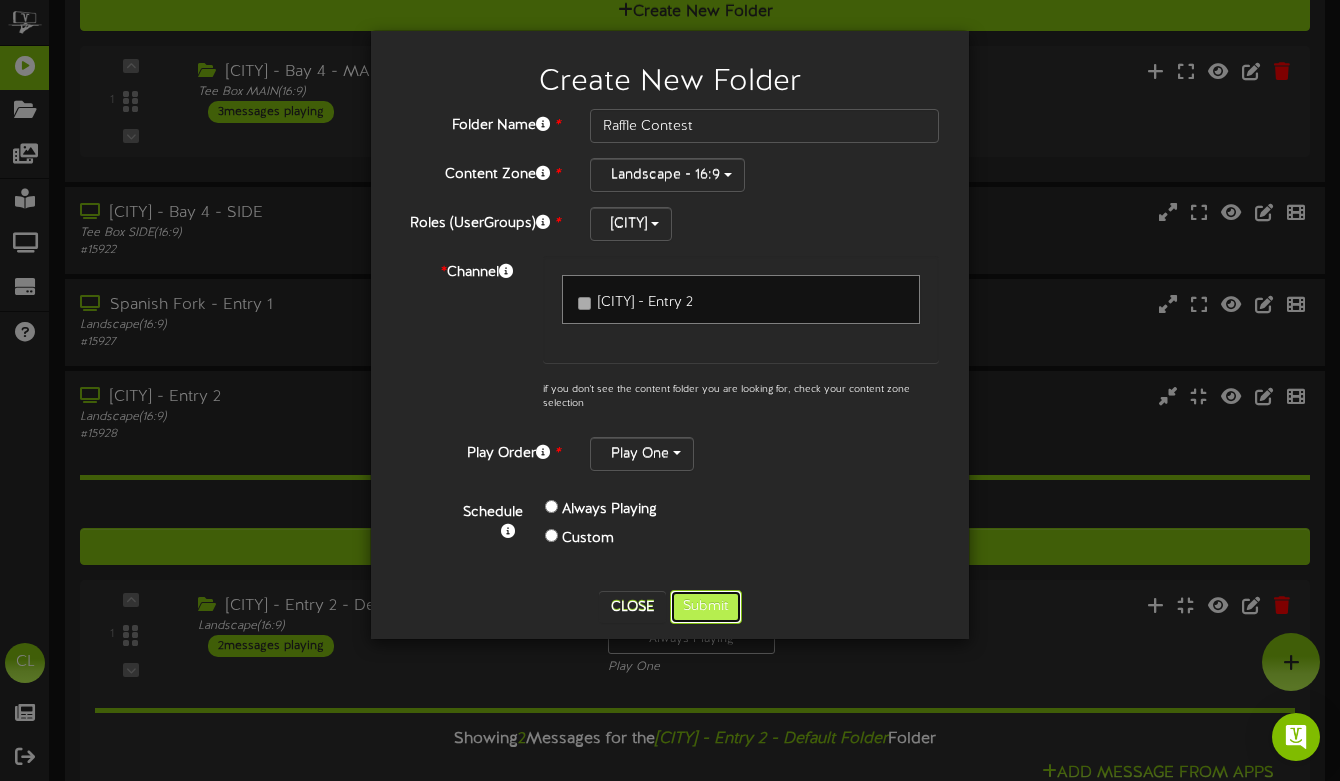 click on "Submit" at bounding box center (706, 607) 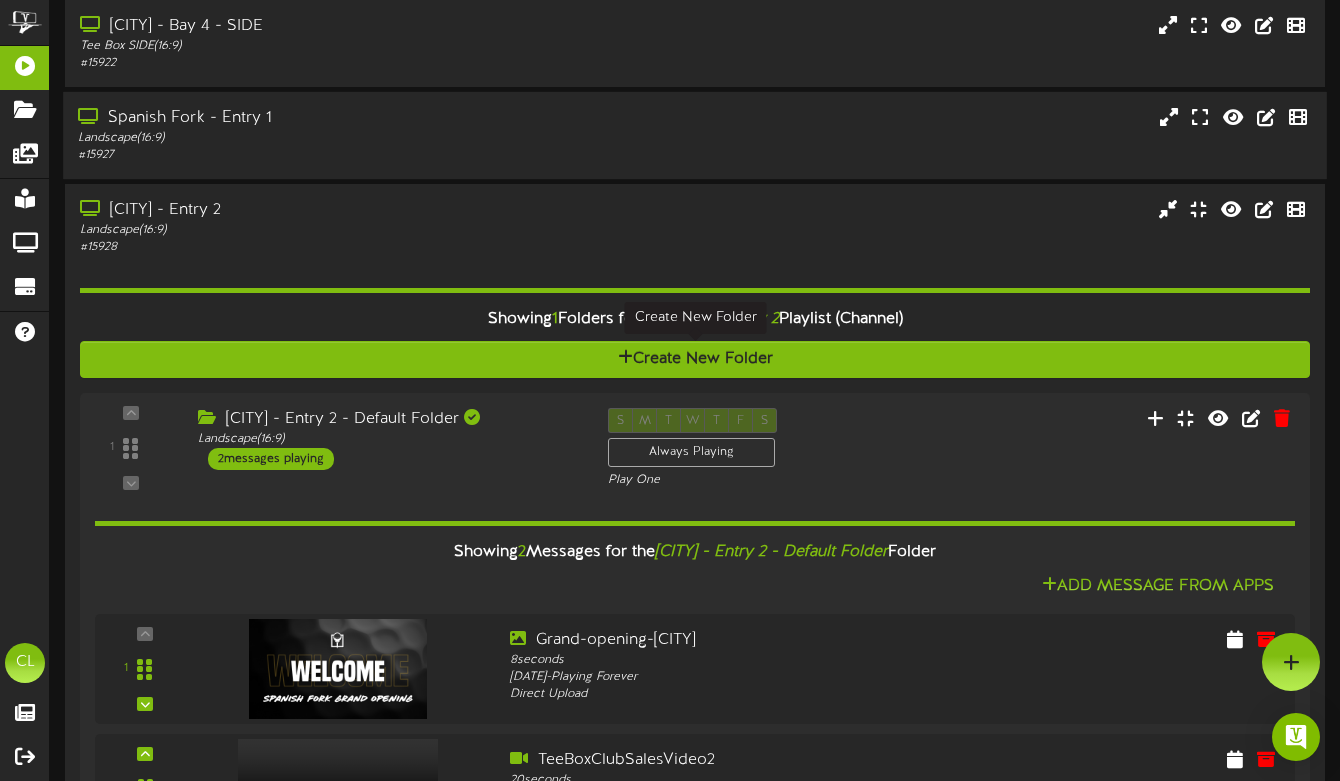 scroll, scrollTop: 415, scrollLeft: 0, axis: vertical 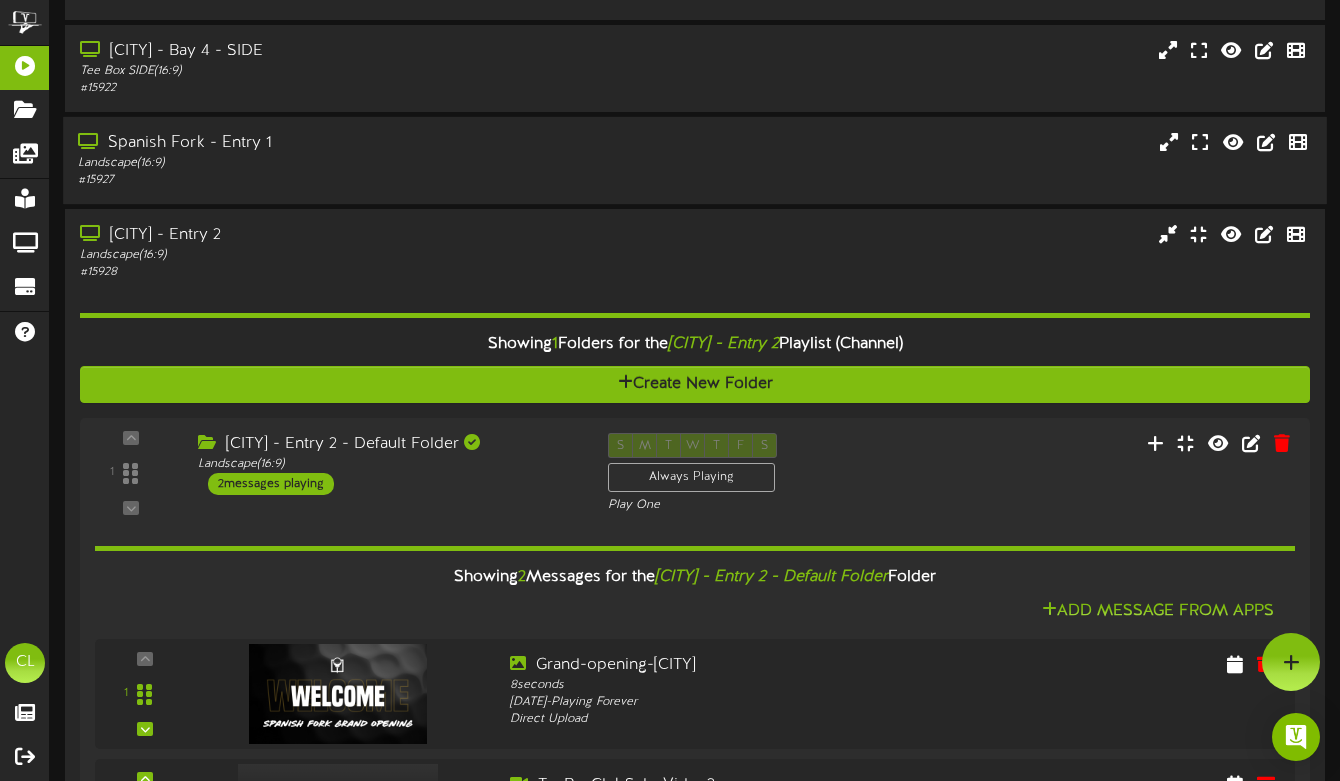 click on "[CITY] - Entry 1
Landscape  ( 16:9 )
# 15927" at bounding box center (695, 160) 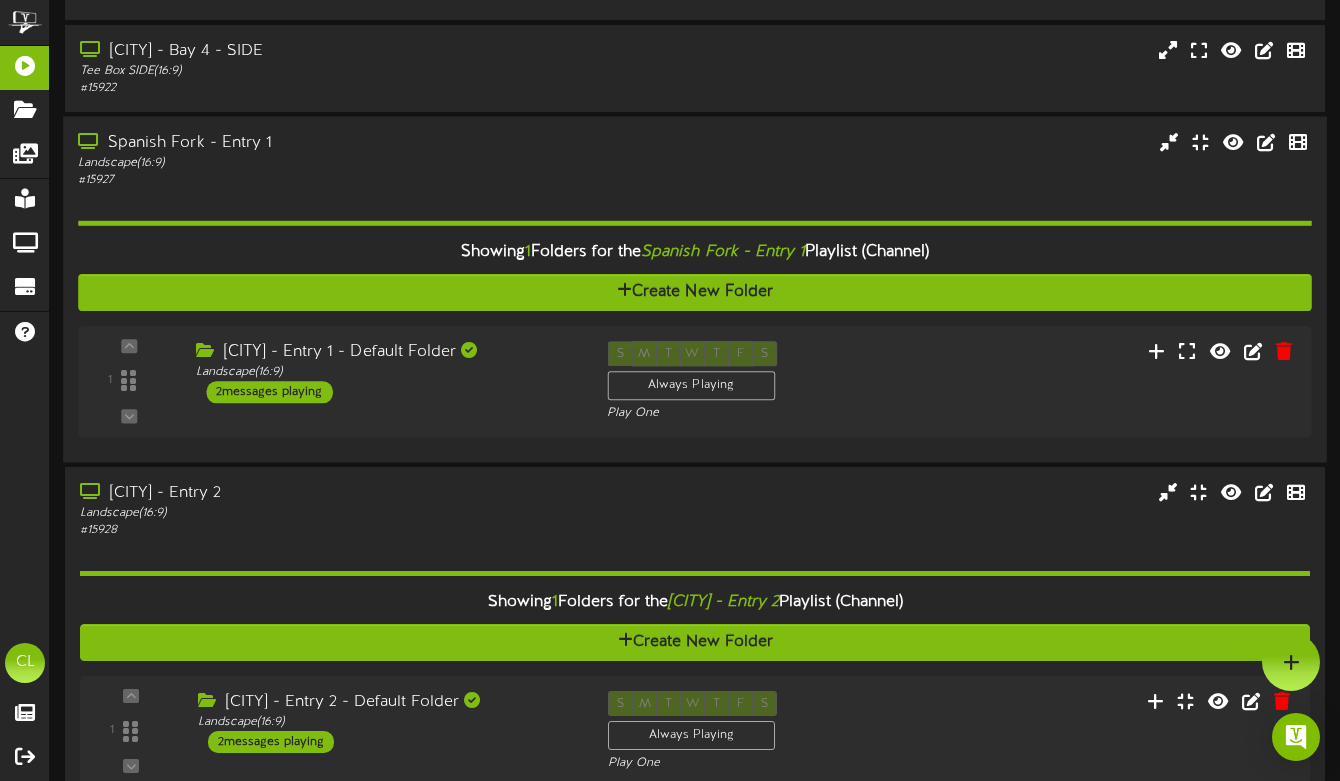 click on "[CITY] - Entry 1
Landscape  ( 16:9 )
# 15927" at bounding box center (695, 160) 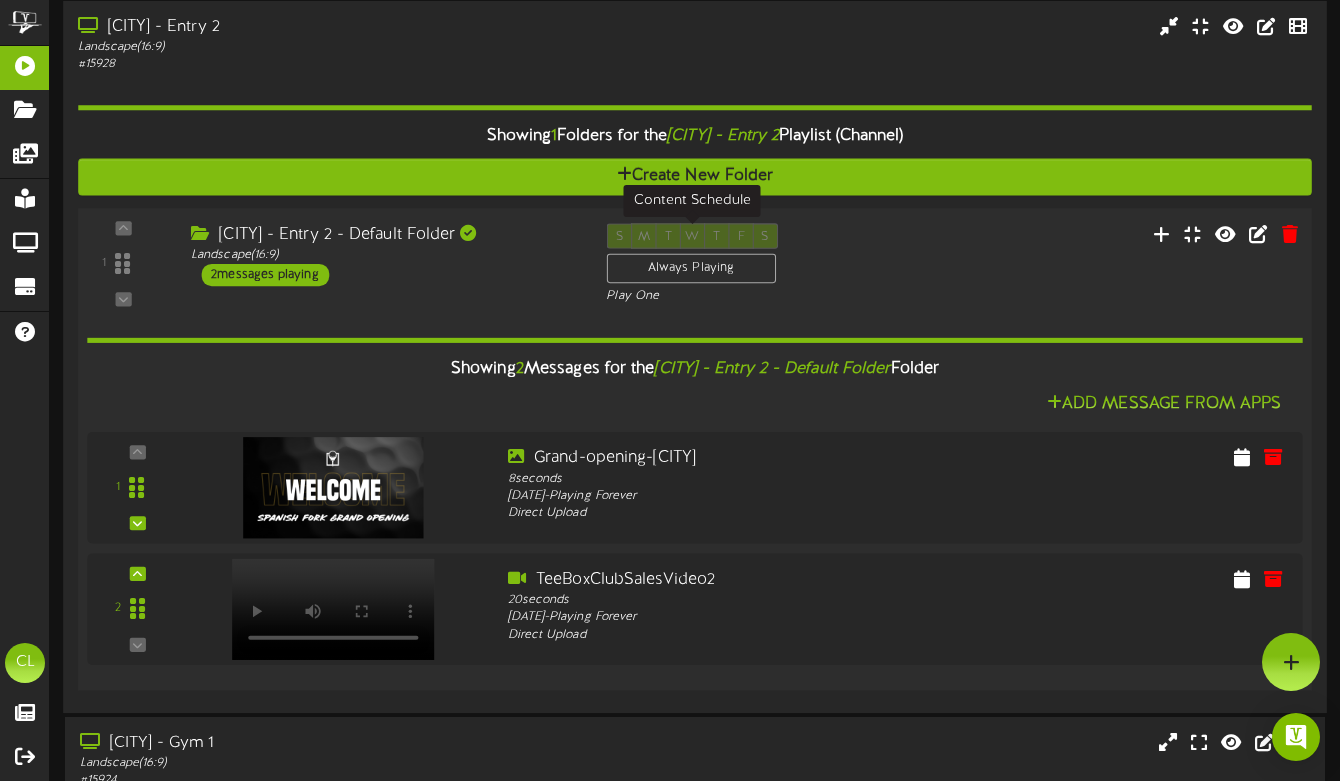 scroll, scrollTop: 620, scrollLeft: 0, axis: vertical 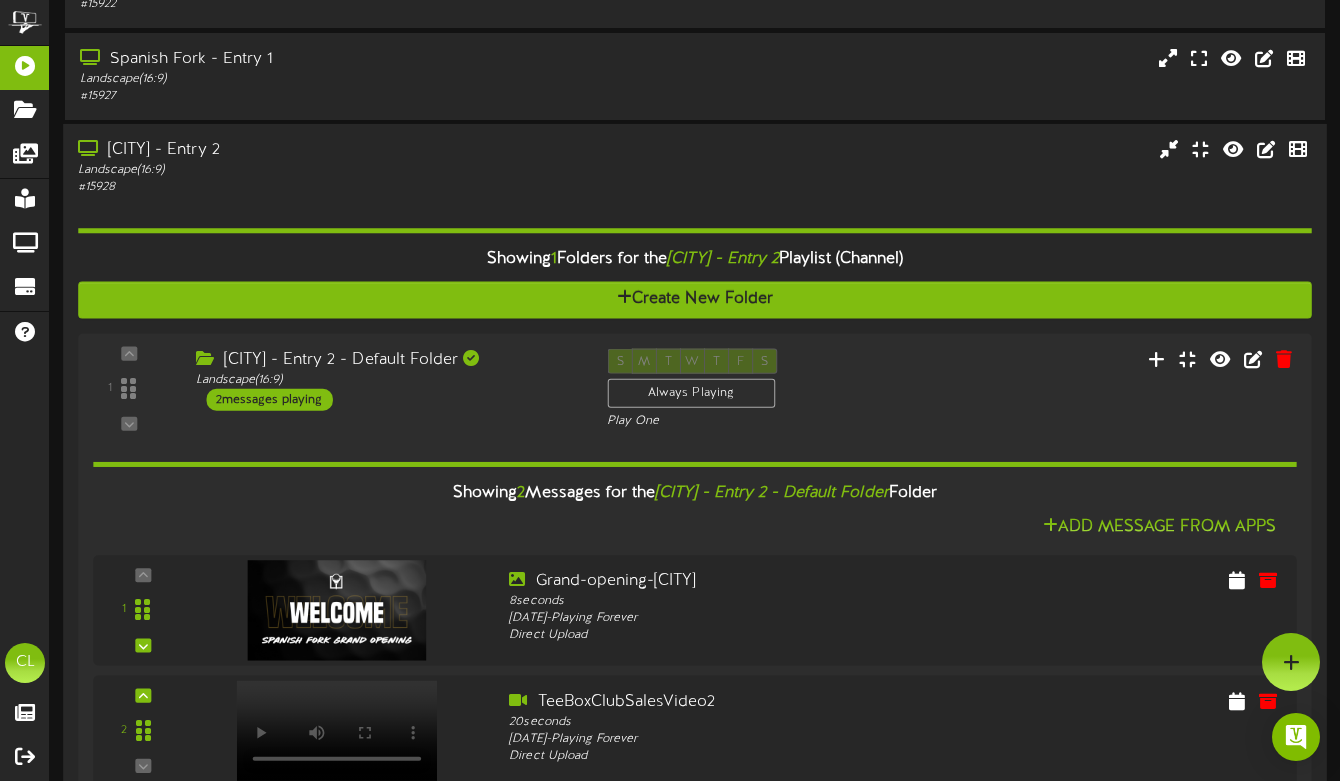 click on "[CITY] - Entry 2
Landscape  ( 16:9 )
# 15928" at bounding box center (695, 167) 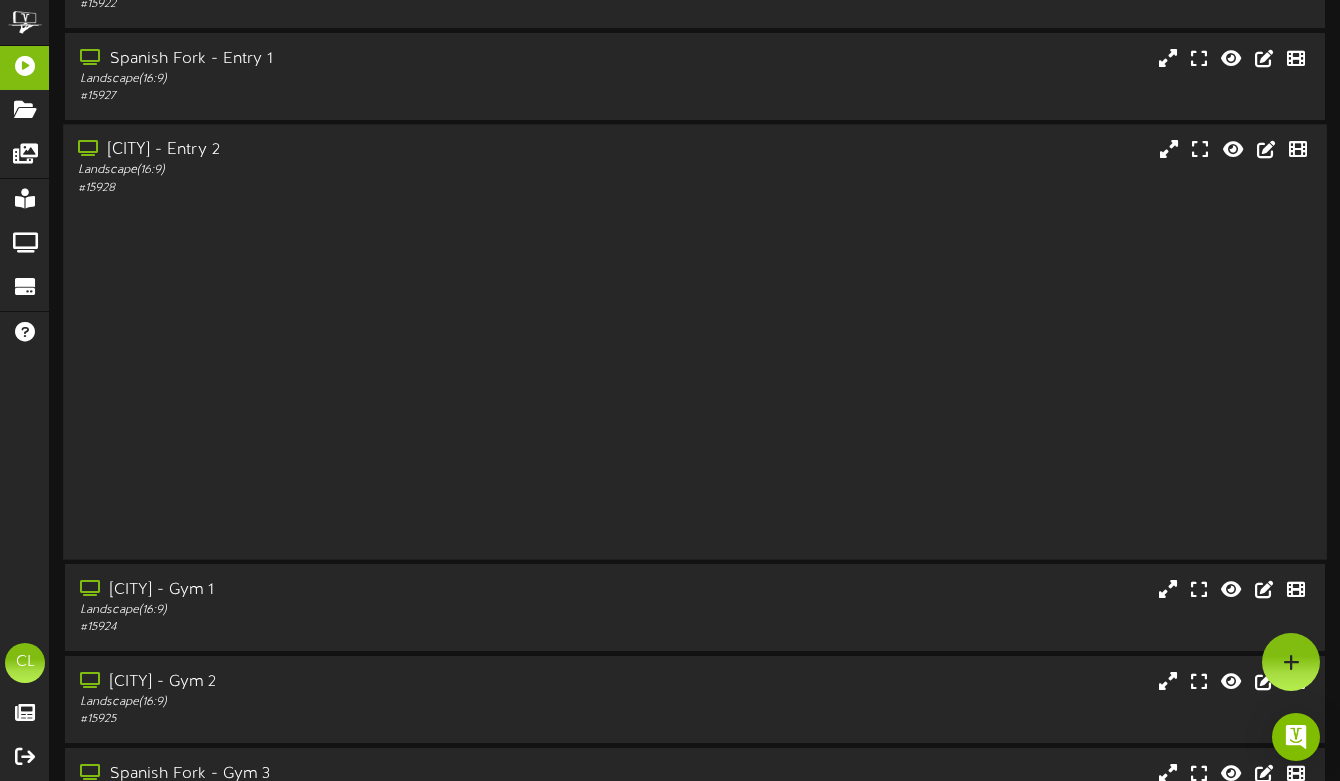 scroll, scrollTop: 384, scrollLeft: 0, axis: vertical 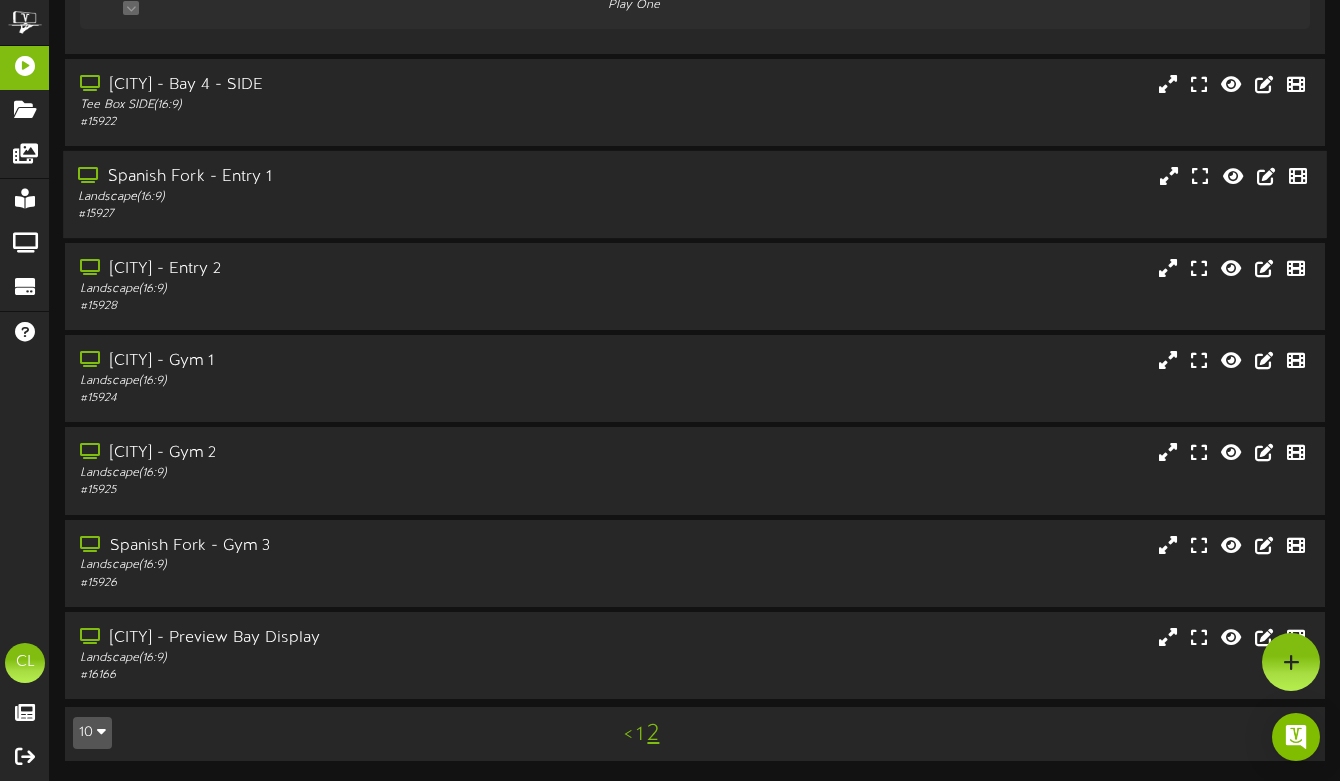 click on "[CITY] - Entry 1
Landscape  ( 16:9 )
# 15927" at bounding box center [695, 194] 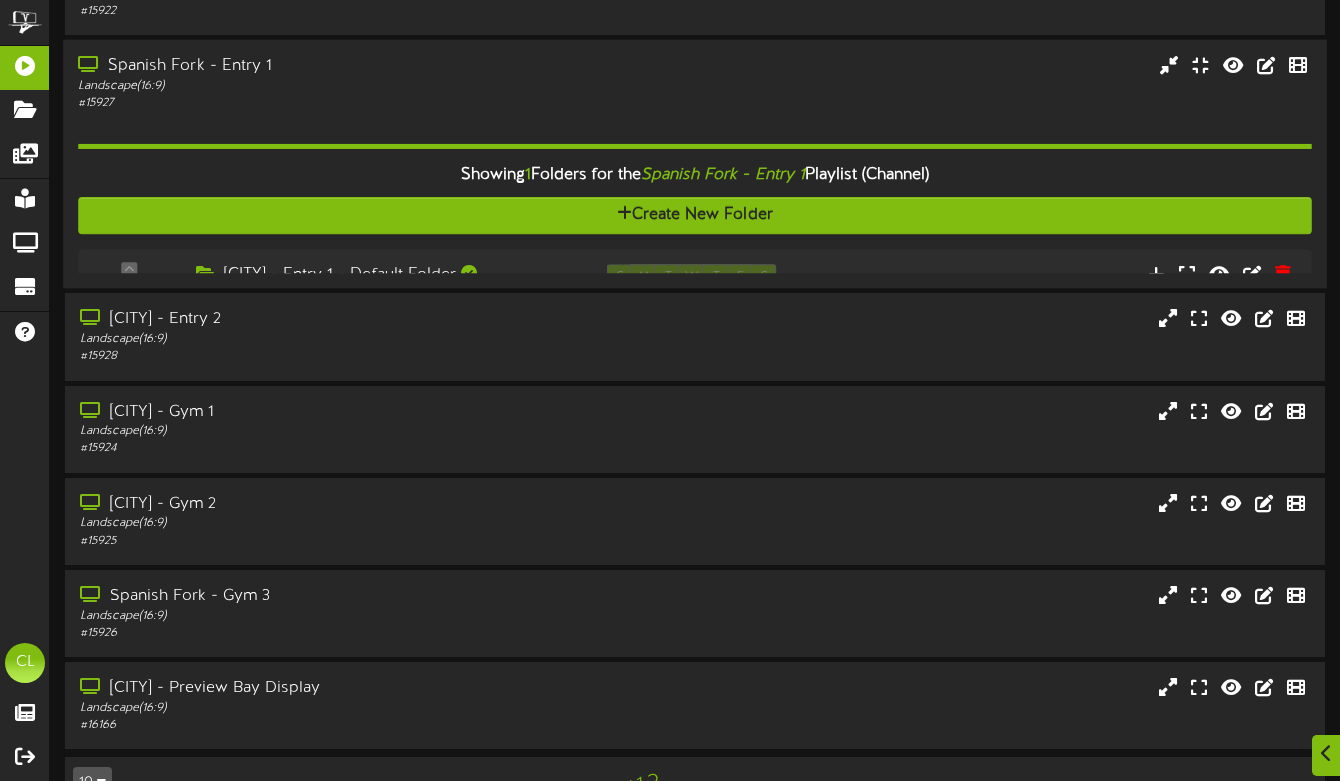 scroll, scrollTop: 499, scrollLeft: 0, axis: vertical 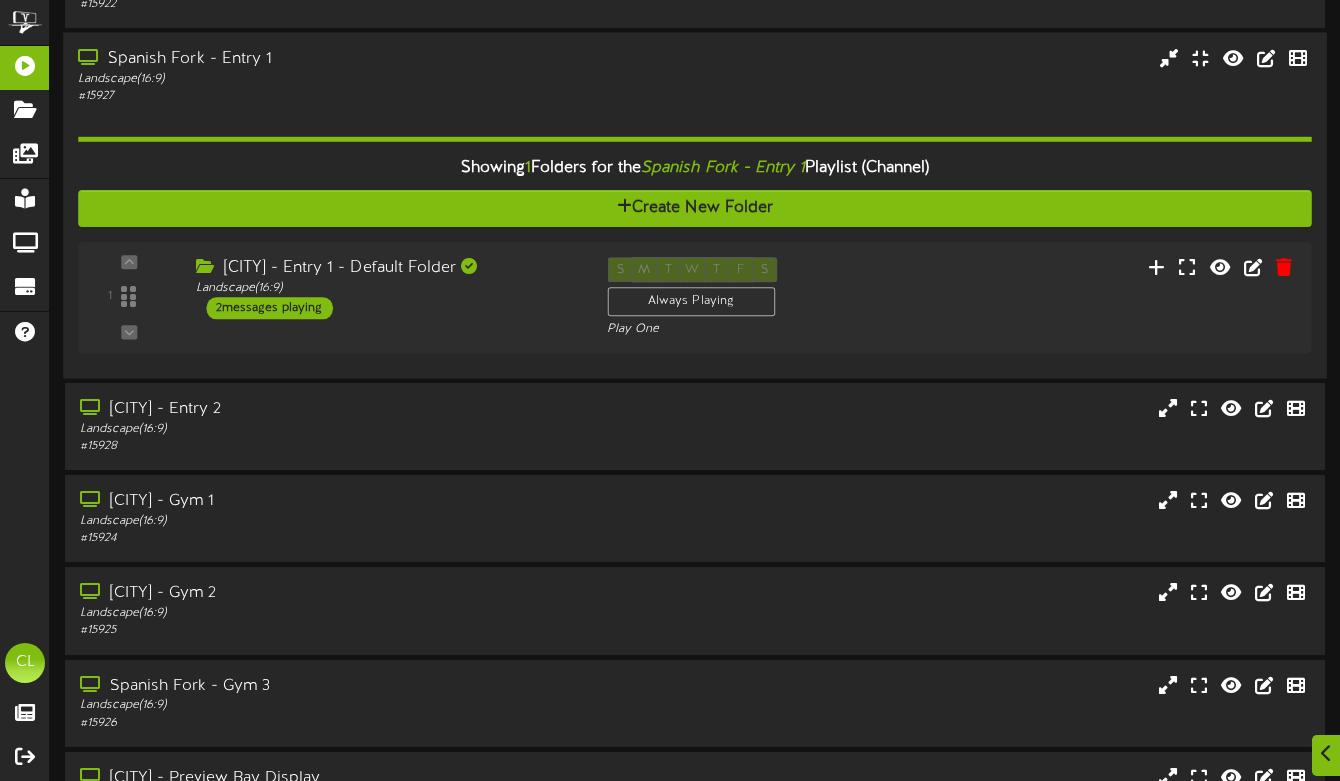 click on "Landscape  ( 16:9 )" at bounding box center [326, 79] 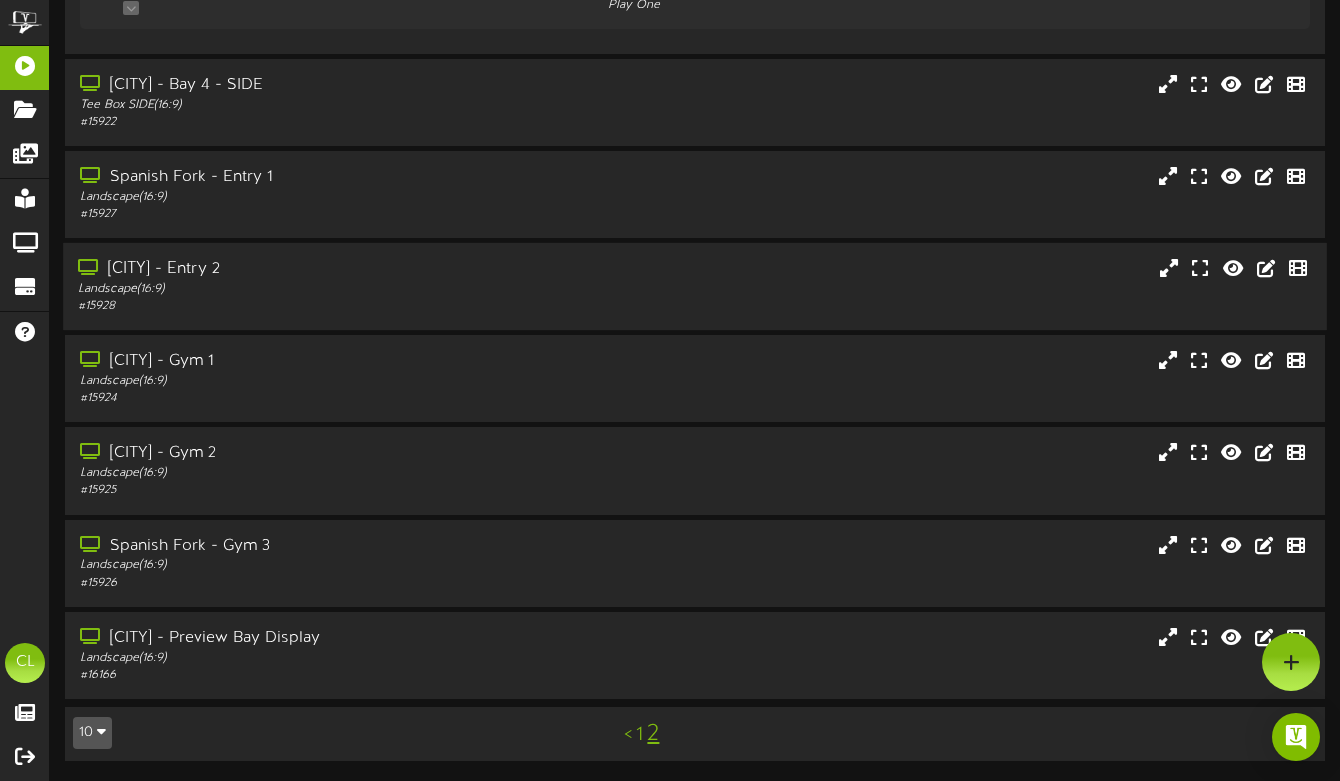 click on "Landscape  ( 16:9 )" at bounding box center [326, 289] 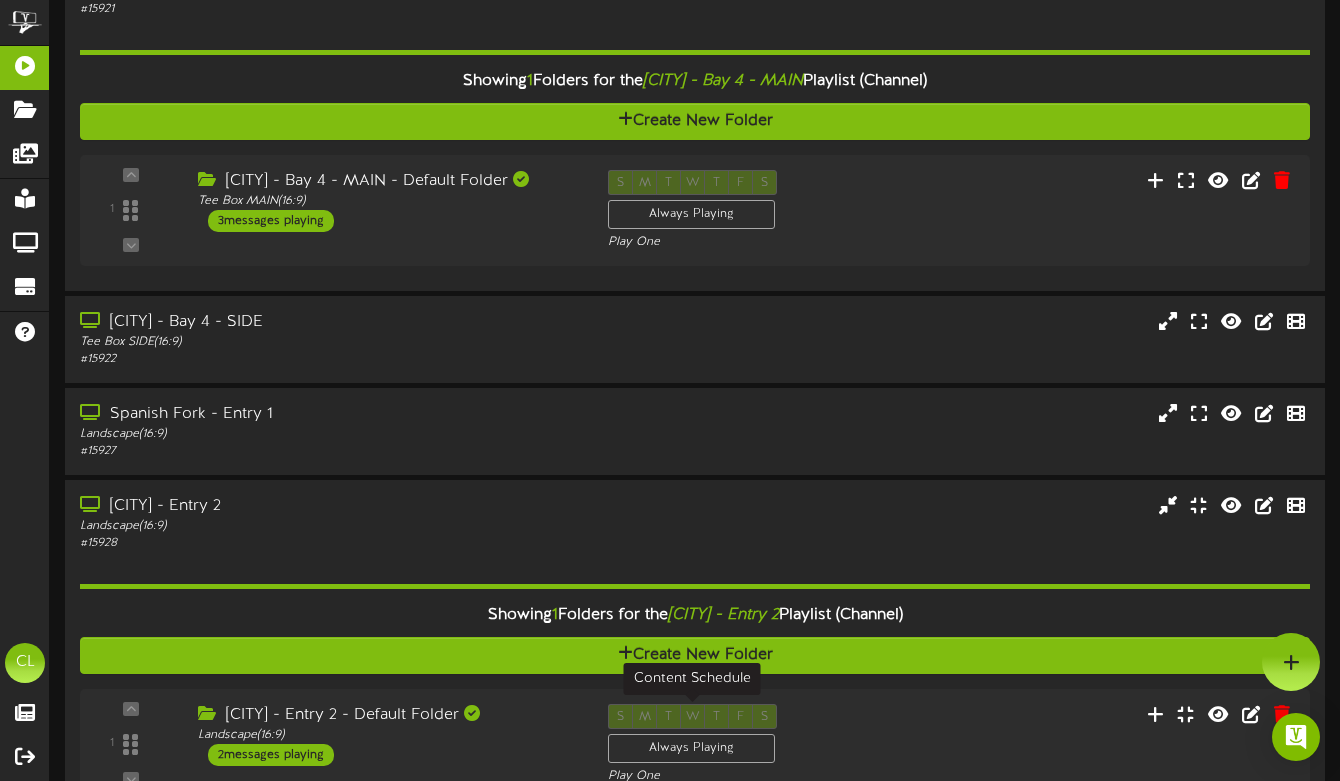 scroll, scrollTop: 128, scrollLeft: 0, axis: vertical 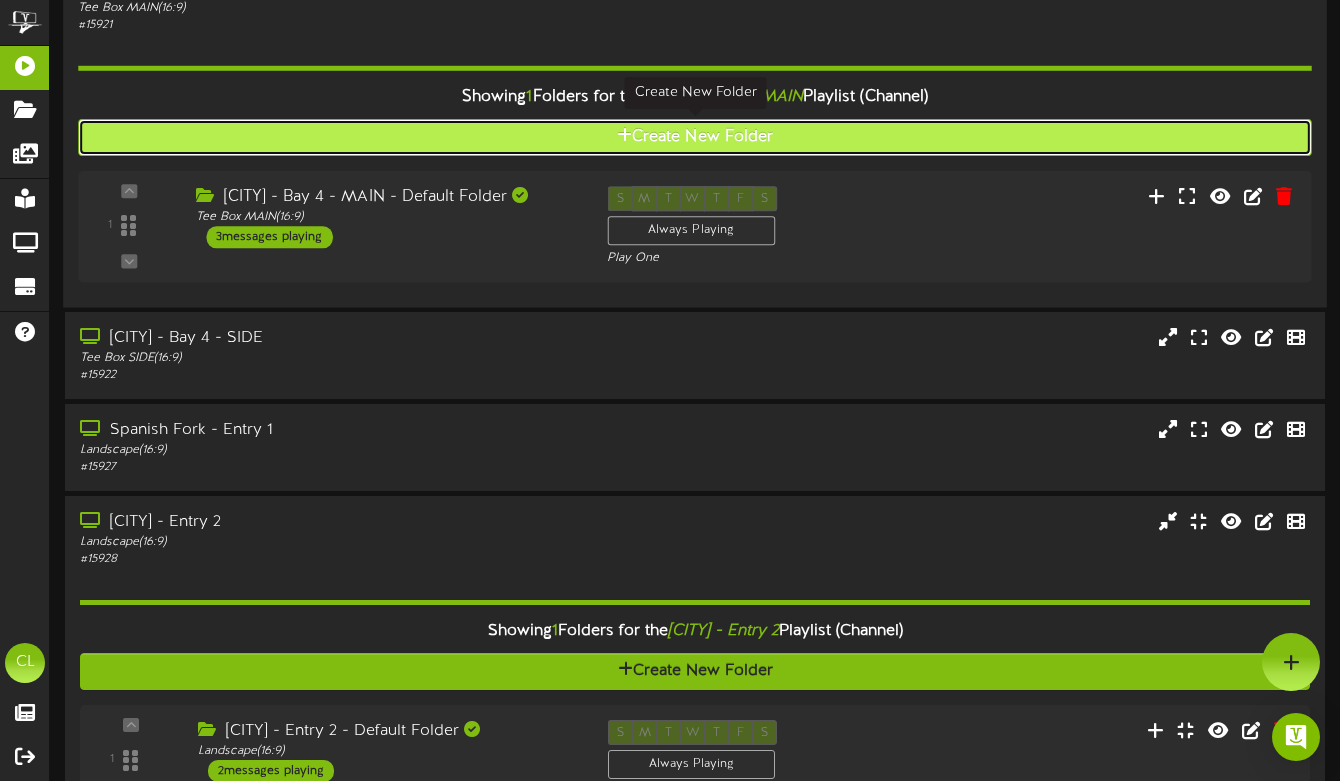 click on "Create New Folder" at bounding box center [695, 137] 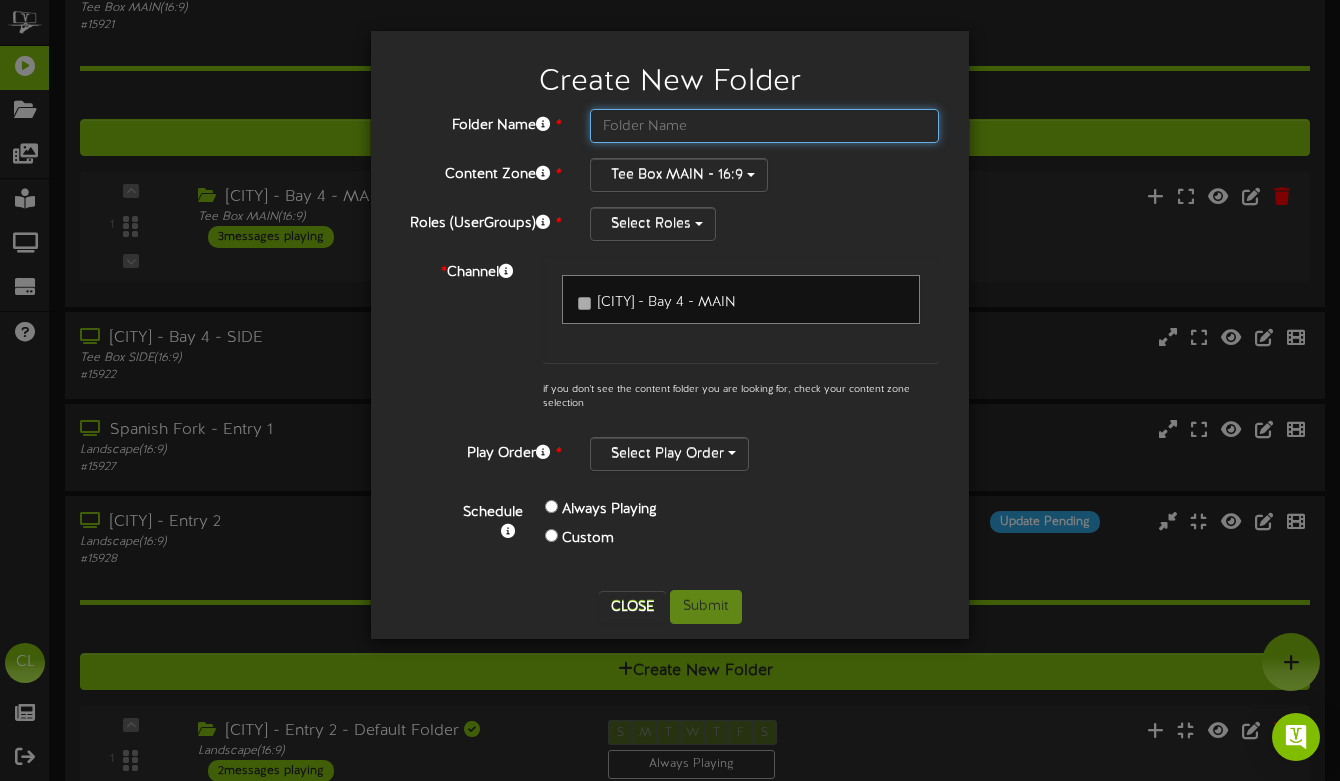 click at bounding box center (764, 126) 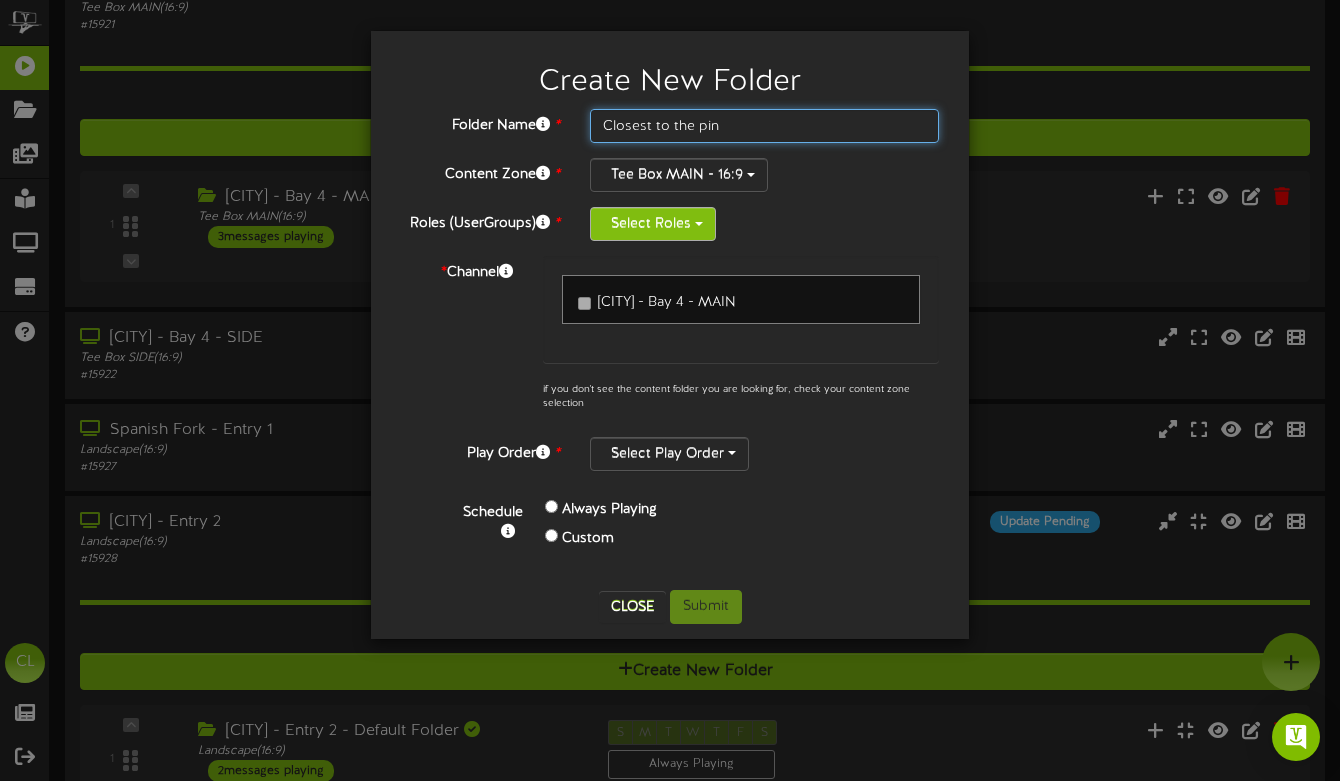type on "Closest to the pin" 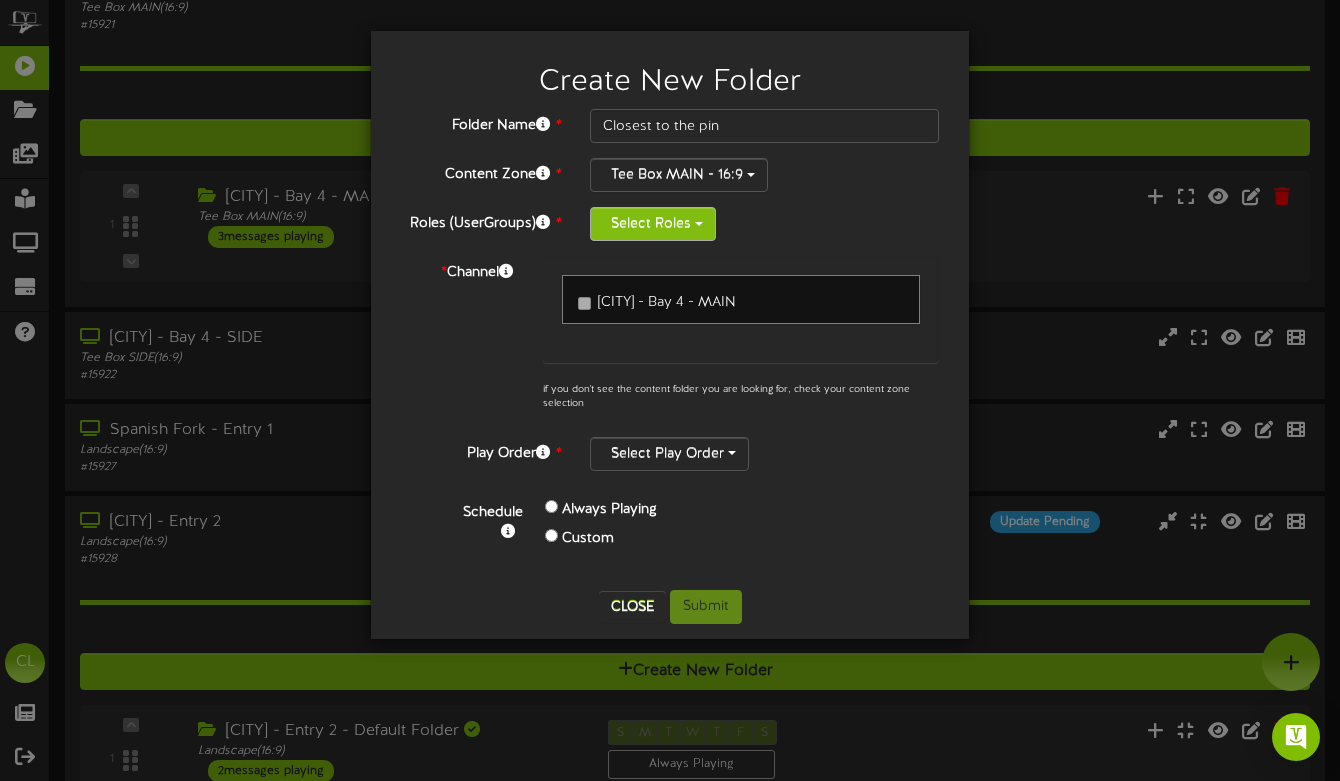 click on "Select Roles" at bounding box center [653, 224] 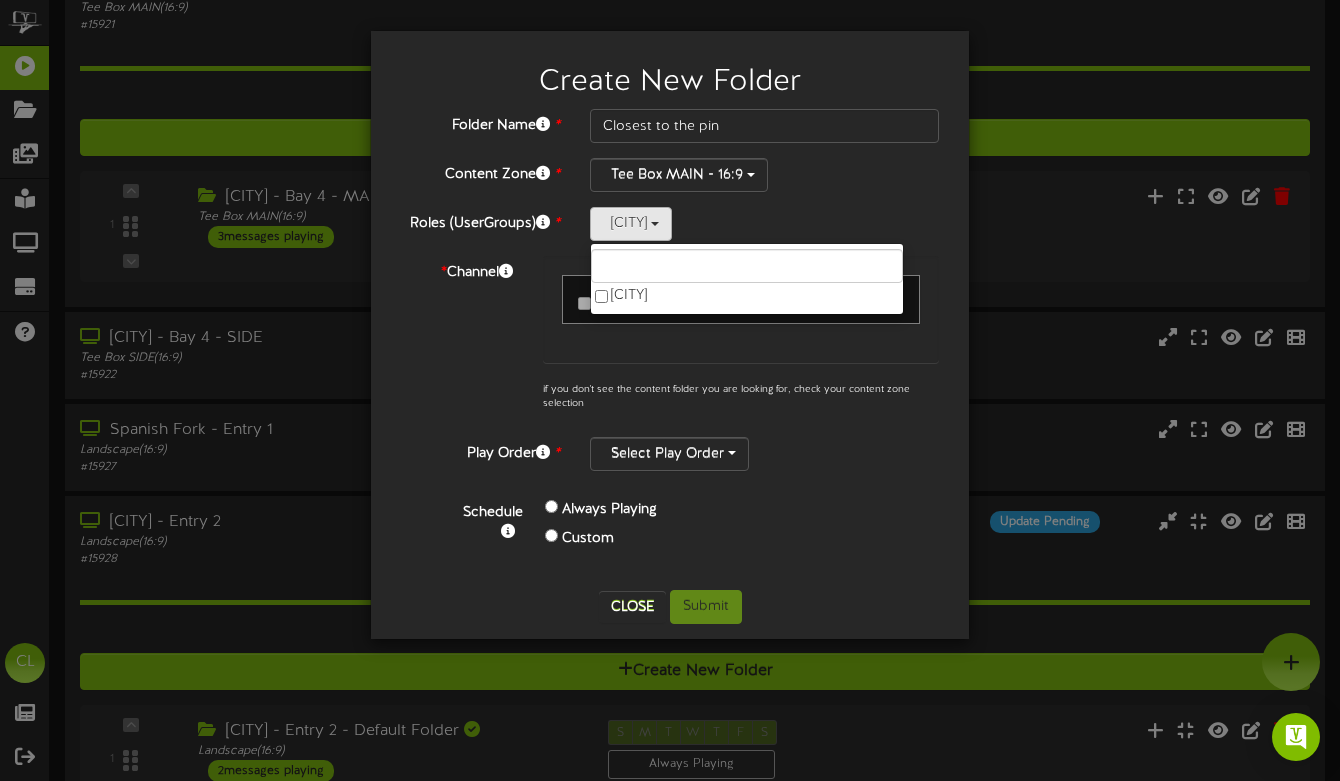 click on "[CITY]
[CITY]" at bounding box center [764, 224] 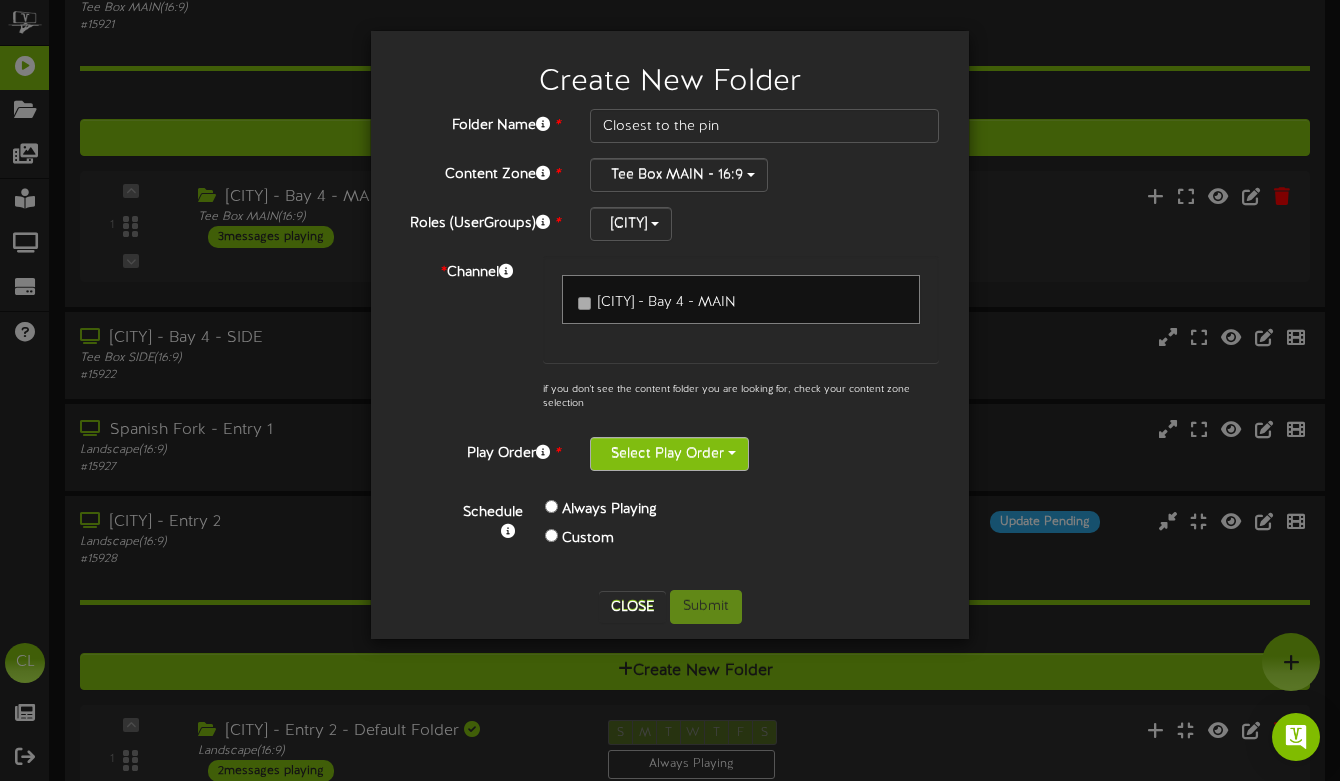 click on "Select Play Order" at bounding box center [669, 454] 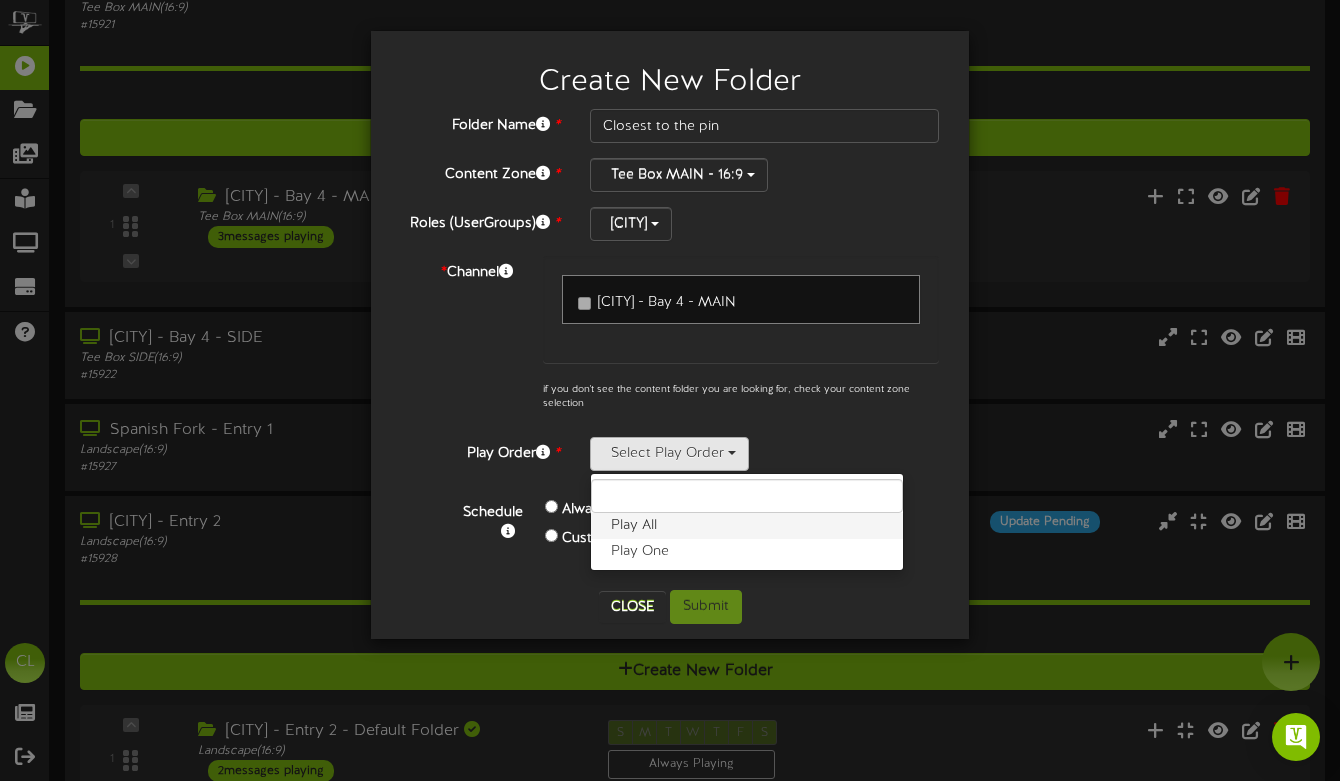 click on "Play All" at bounding box center (747, 526) 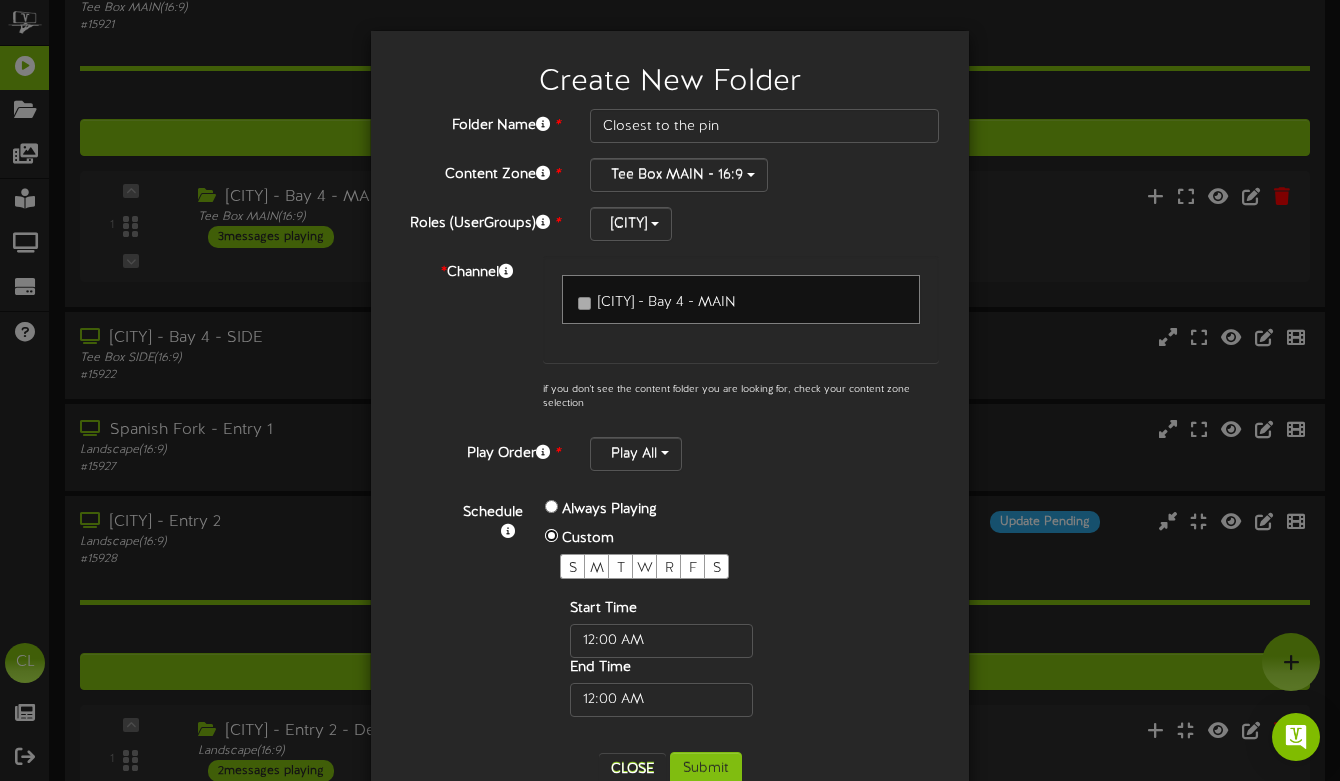 scroll, scrollTop: 49, scrollLeft: 0, axis: vertical 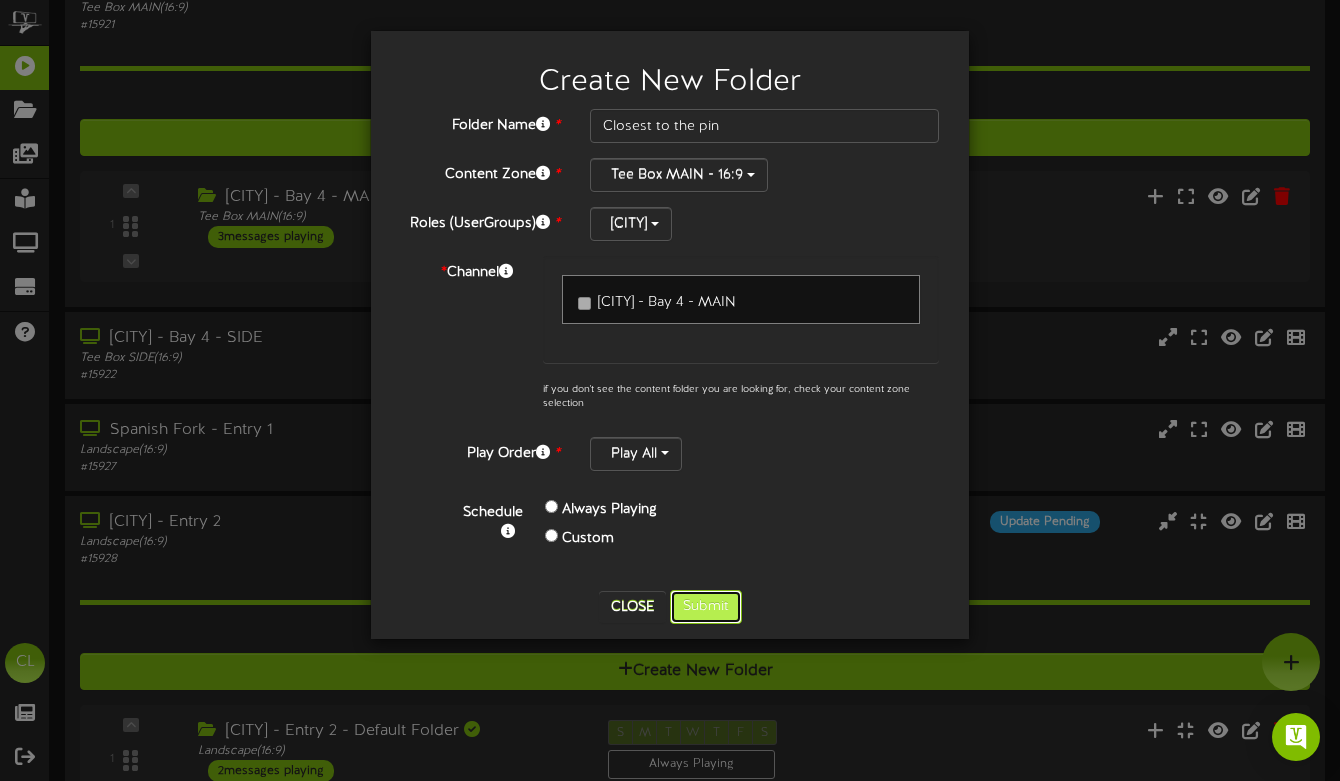 click on "Submit" at bounding box center (706, 607) 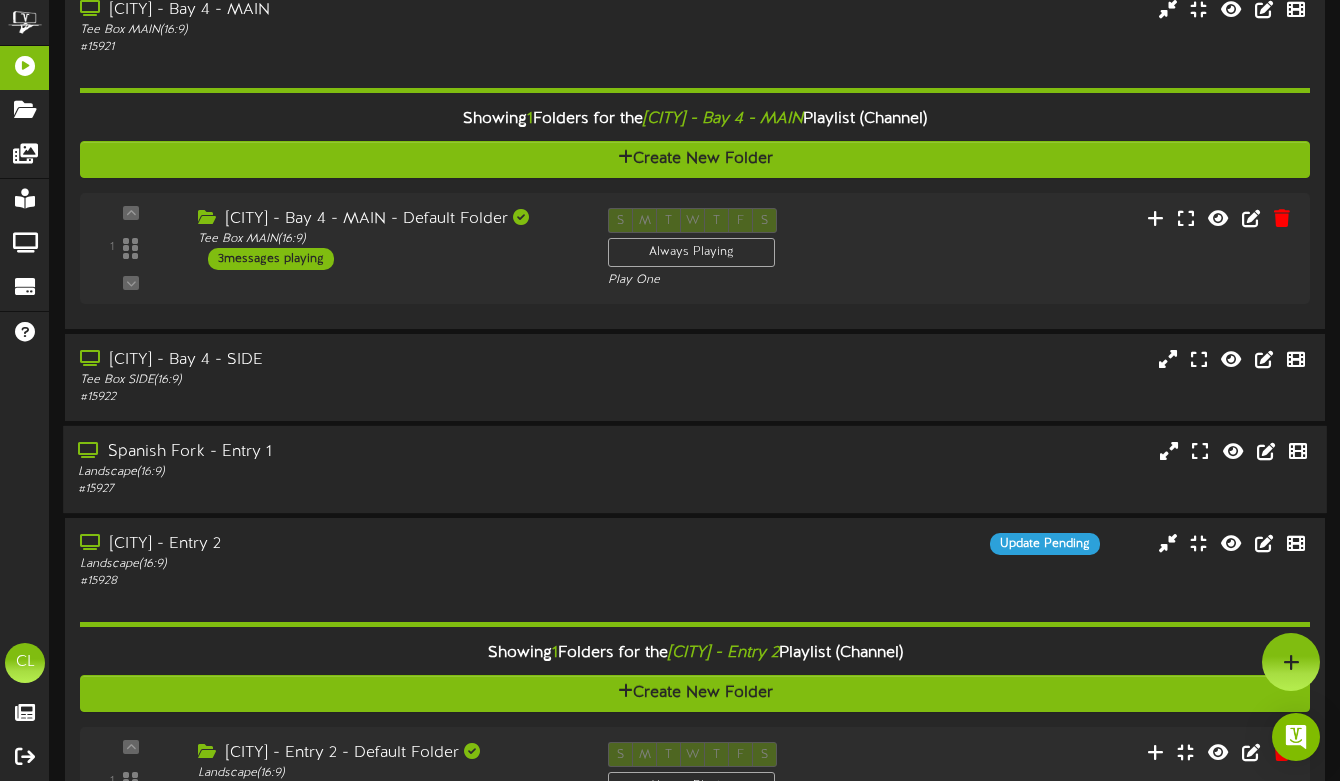 scroll, scrollTop: 103, scrollLeft: 0, axis: vertical 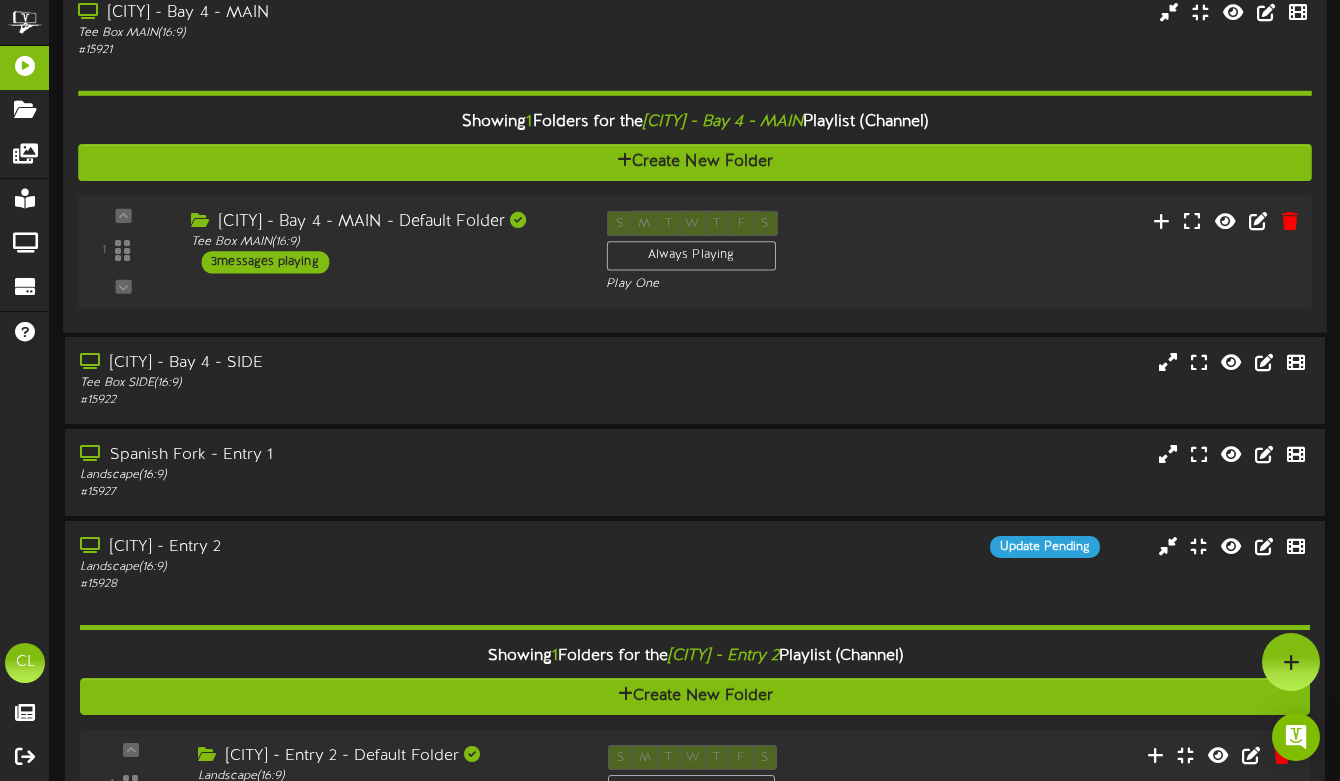 click at bounding box center [202, 219] 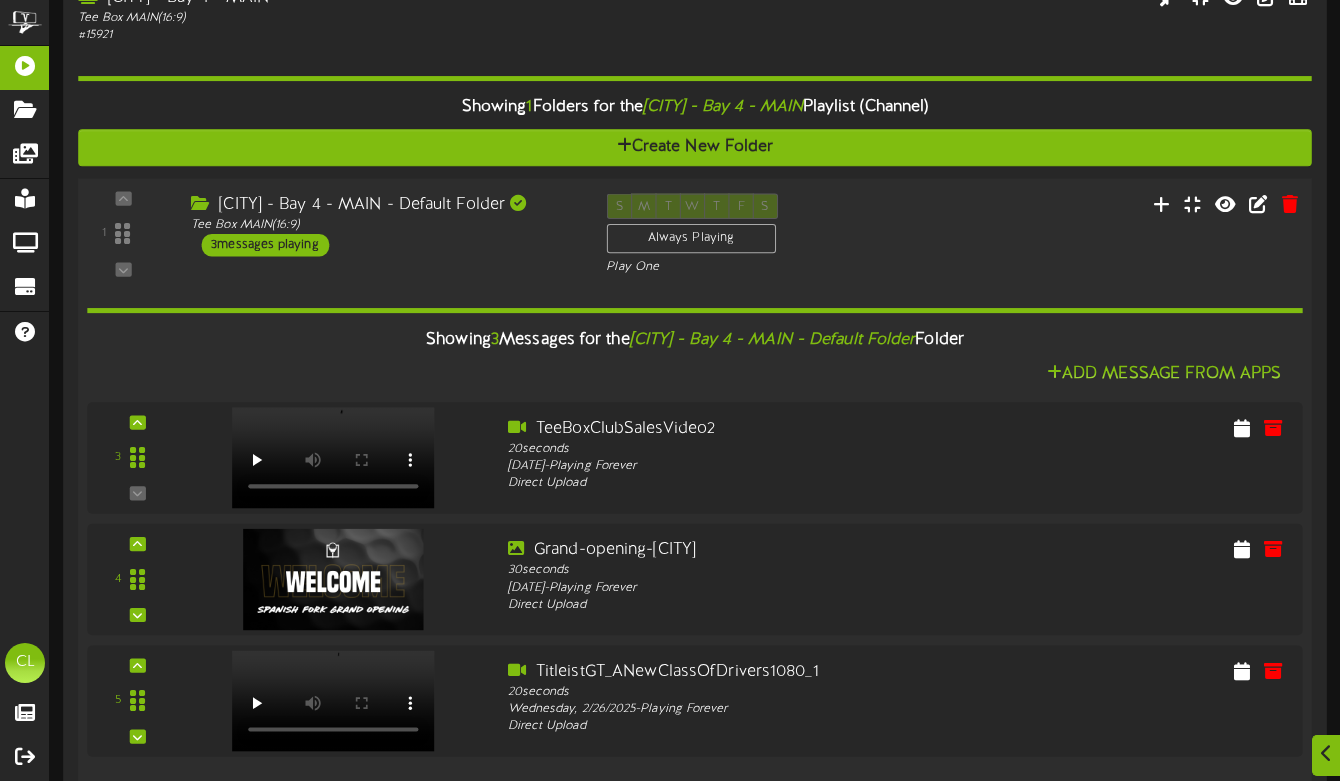 scroll, scrollTop: 122, scrollLeft: 0, axis: vertical 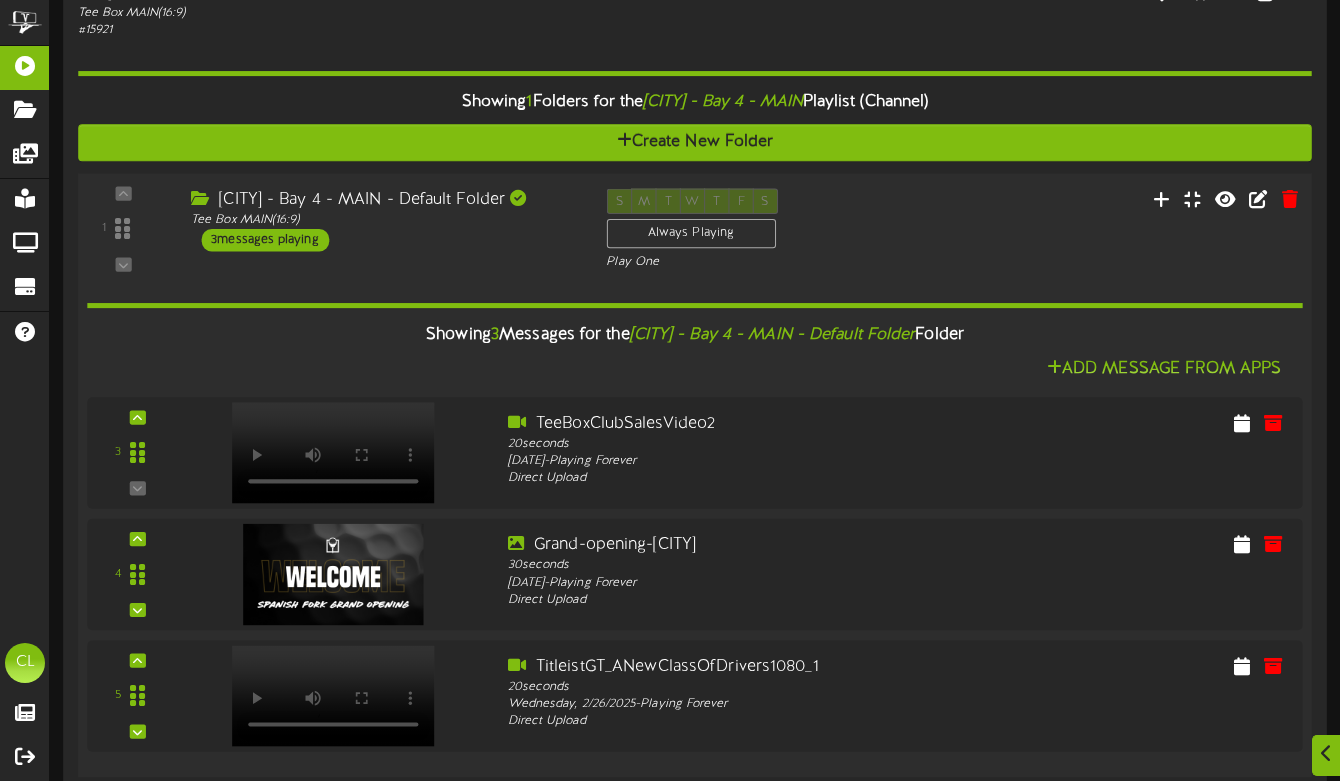 click on "[CITY] - Bay 4 - MAIN - Default Folder" at bounding box center (773, 334) 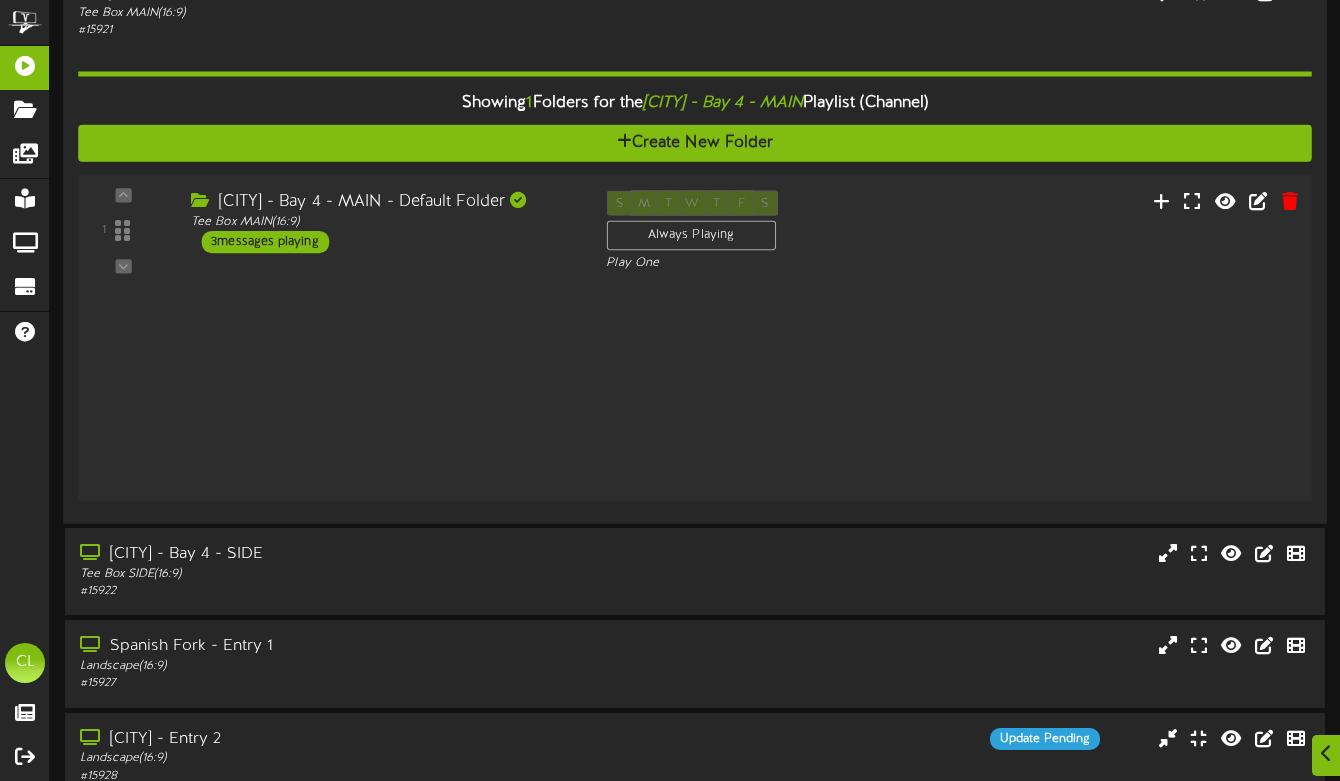scroll, scrollTop: 123, scrollLeft: 0, axis: vertical 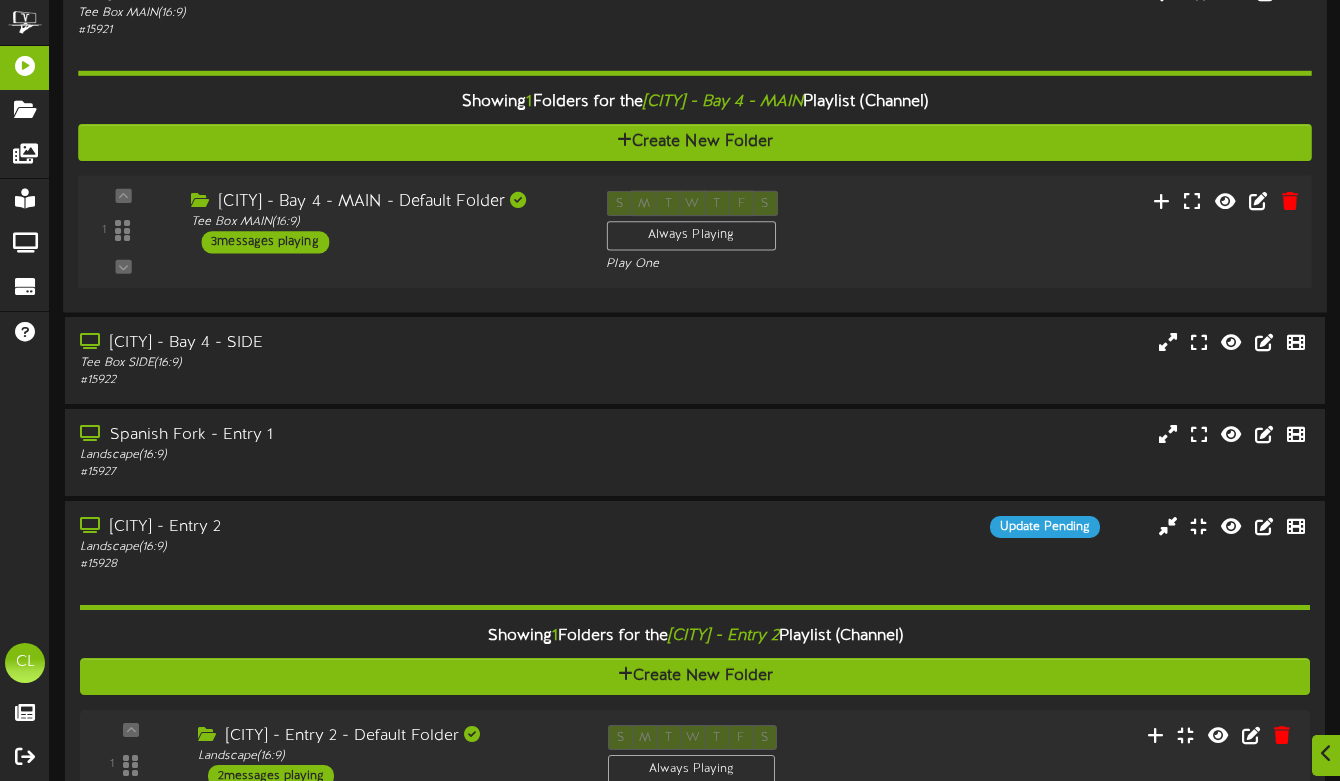click on "S
M
T
W
T
F
S
Always Playing
Play One" at bounding box center [747, 231] 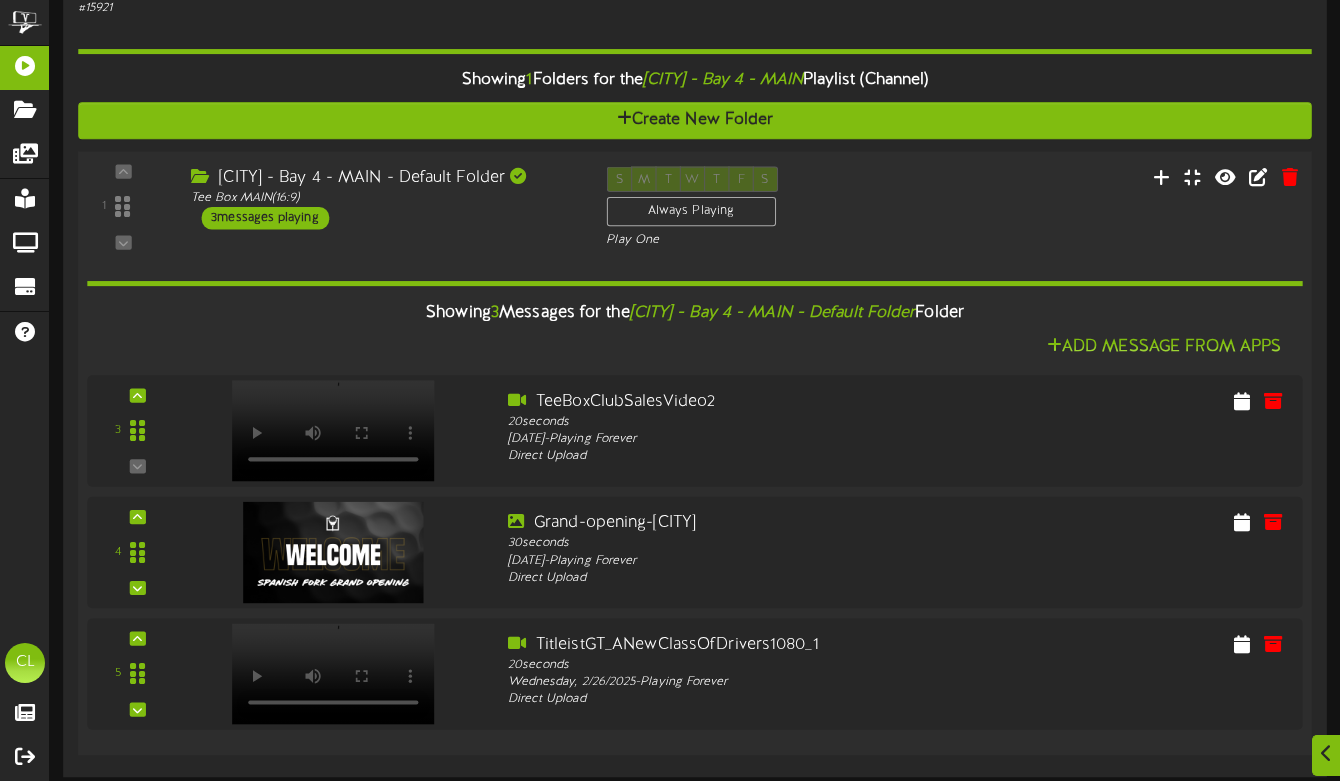 scroll, scrollTop: 141, scrollLeft: 0, axis: vertical 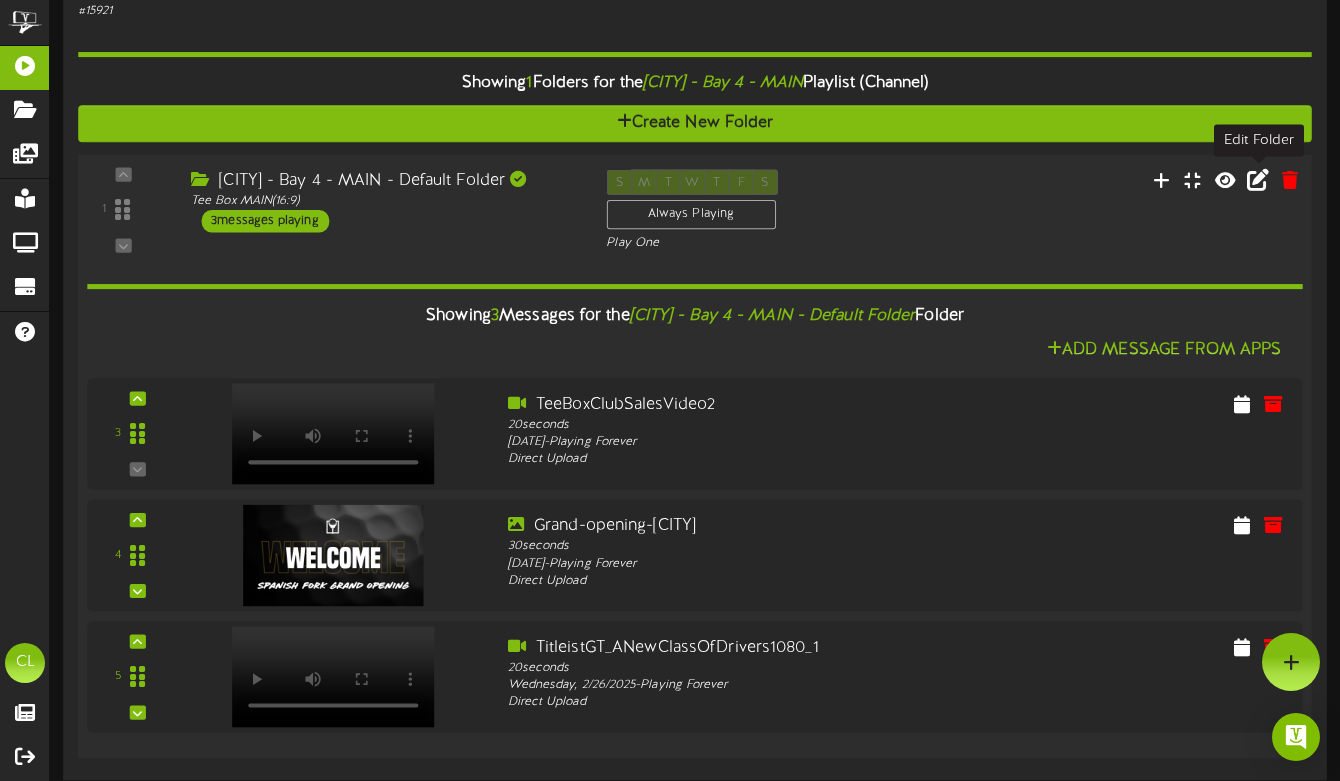 click at bounding box center [1258, 179] 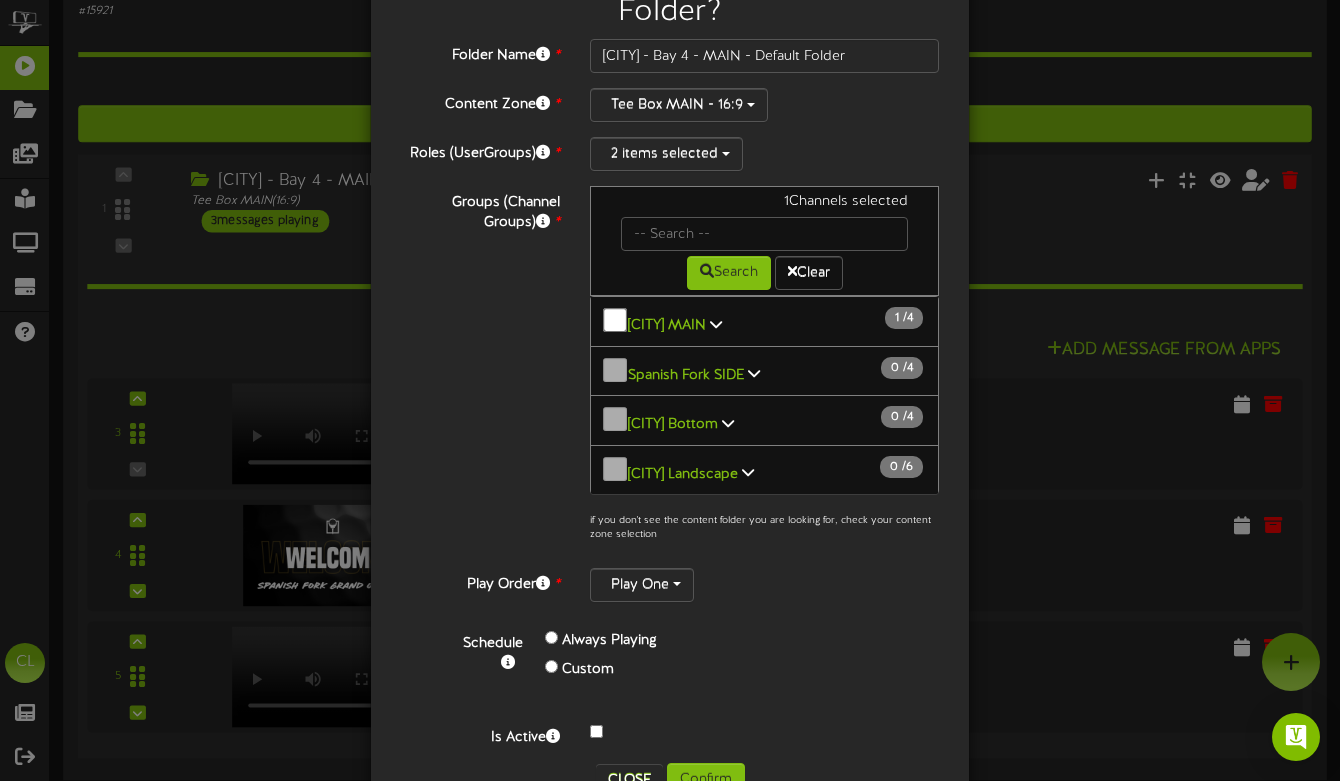 scroll, scrollTop: 108, scrollLeft: 0, axis: vertical 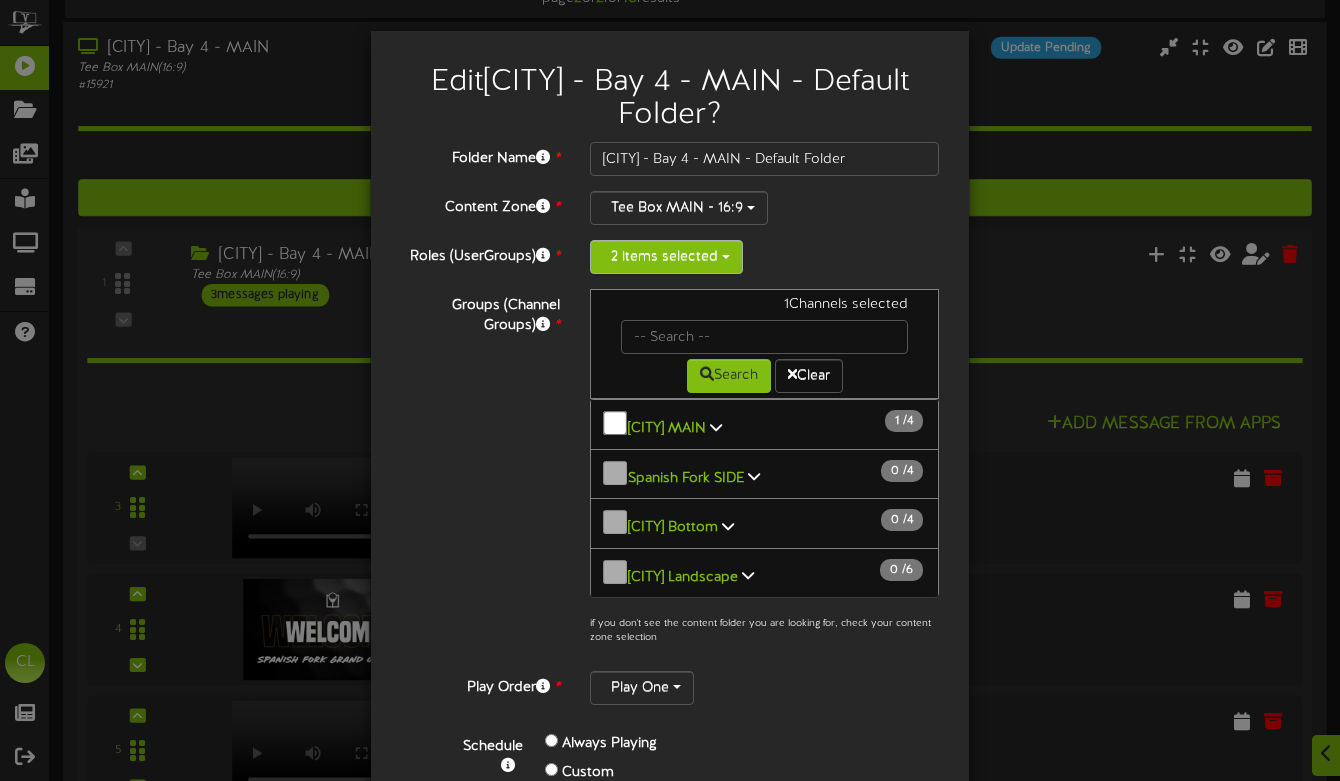 click at bounding box center [726, 257] 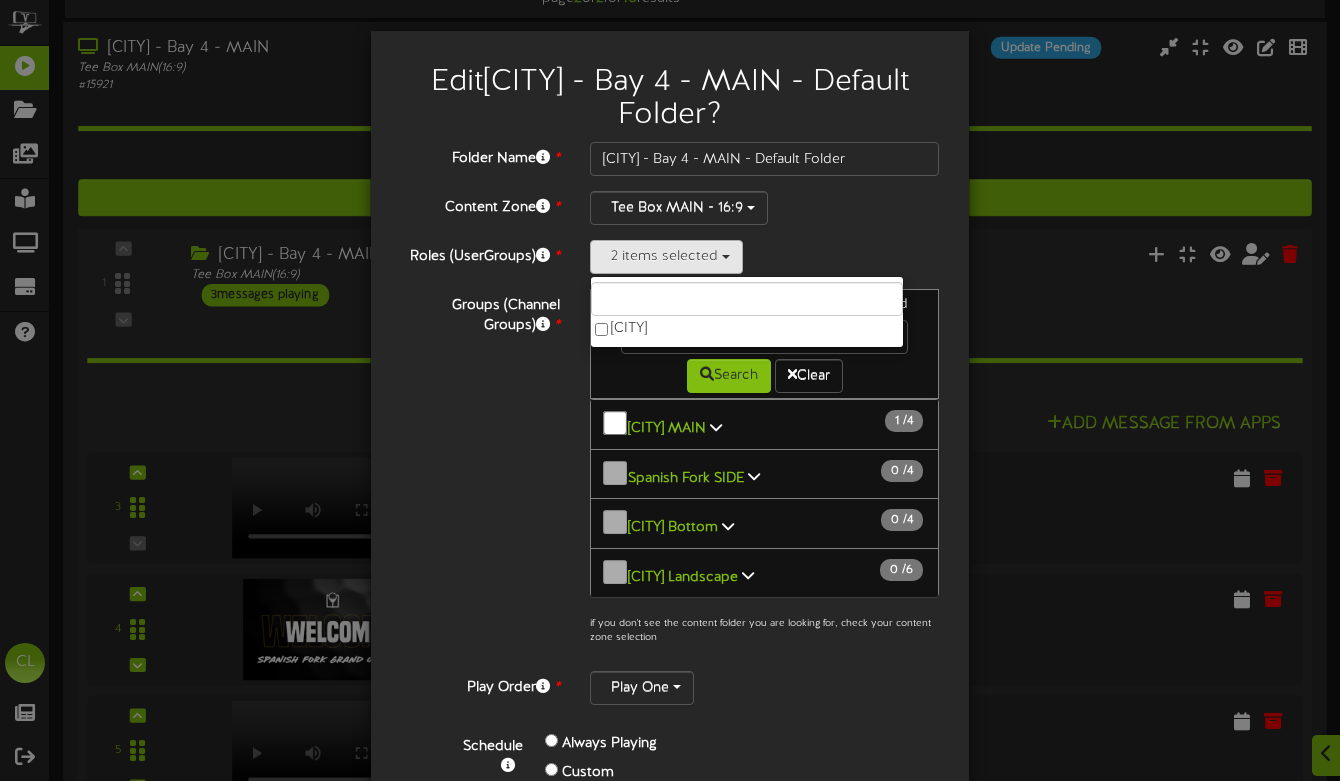 click on "2 items selected
[CITY]" at bounding box center [764, 257] 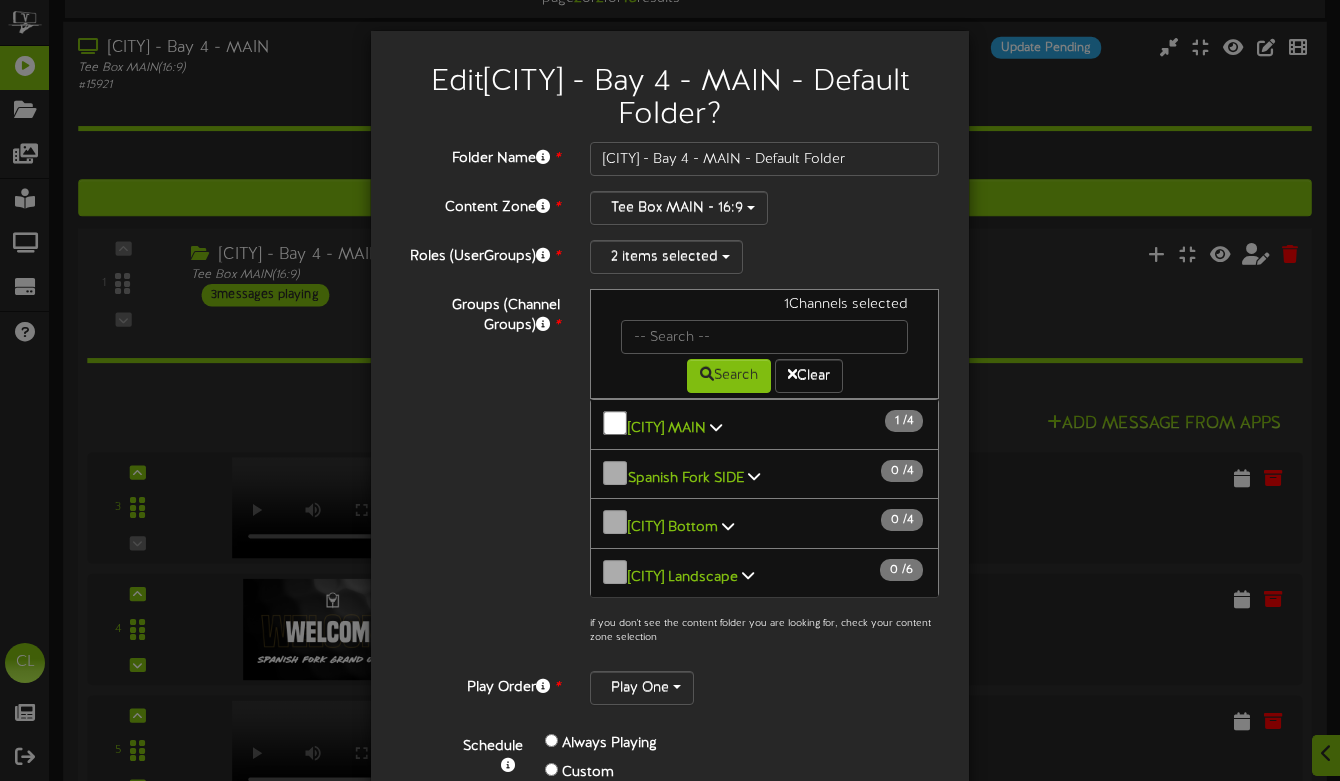 click on "Edit  [CITY] - Bay 4 - MAIN - Default Folder ?
Folder Name
*
[CITY] - Bay 4 - MAIN - Default Folder
Content Zone
*
Tee Box MAIN - 16:9
Roles (UserGroups)
*
2 items selected" at bounding box center [670, 390] 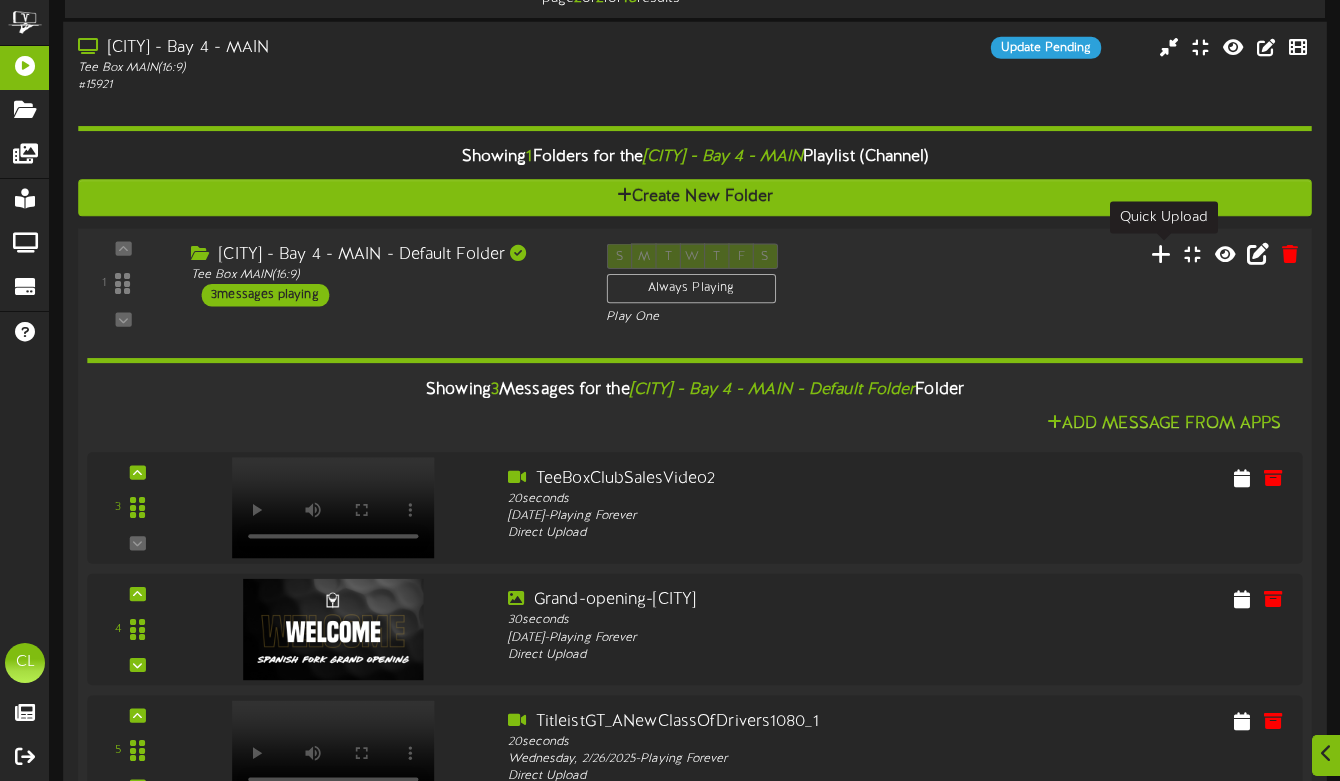 click at bounding box center [1161, 253] 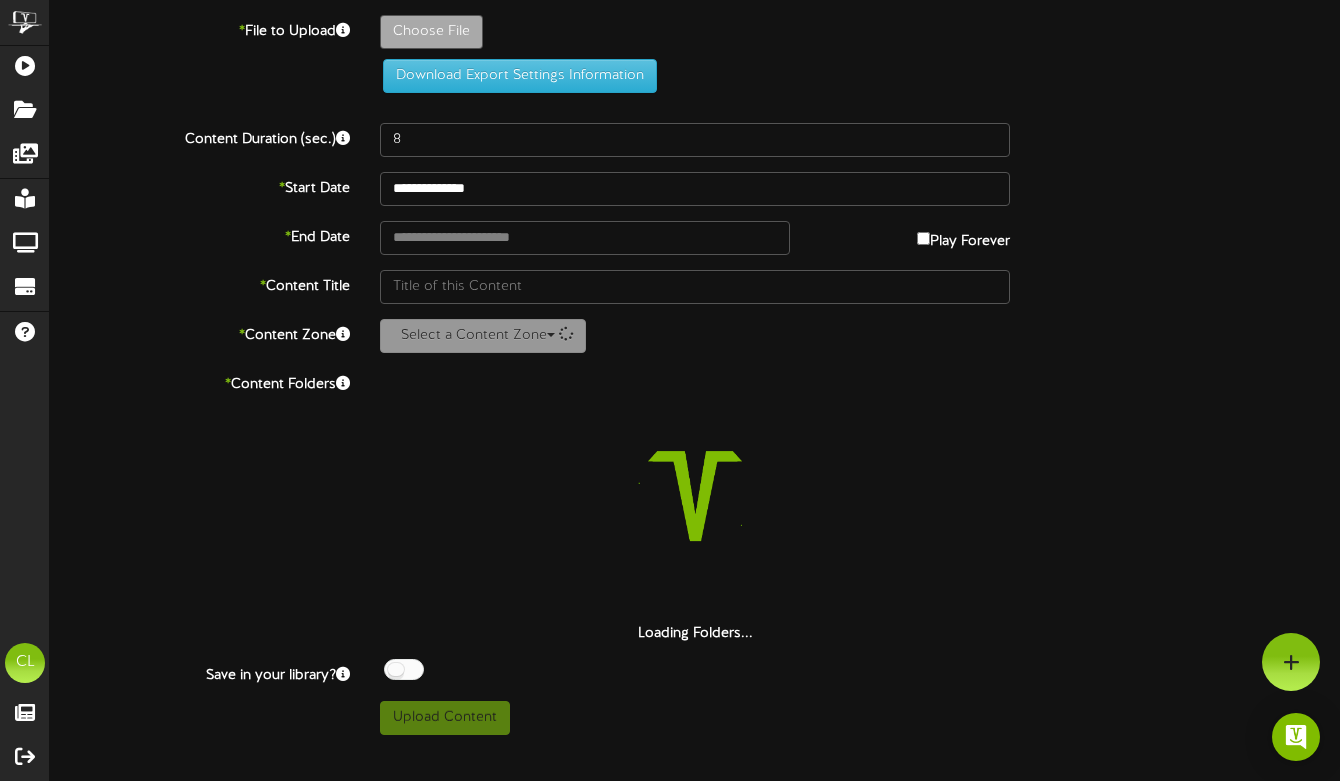 scroll, scrollTop: 0, scrollLeft: 0, axis: both 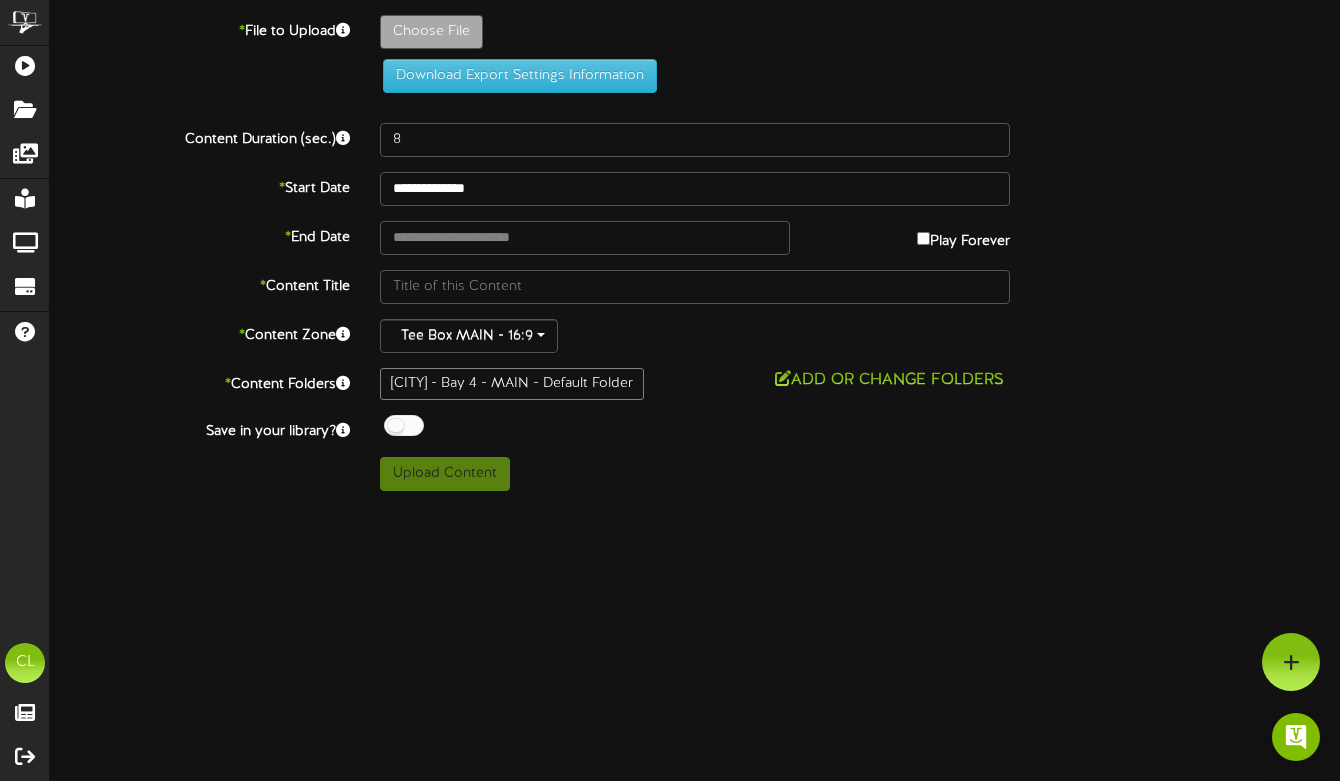 type on "**********" 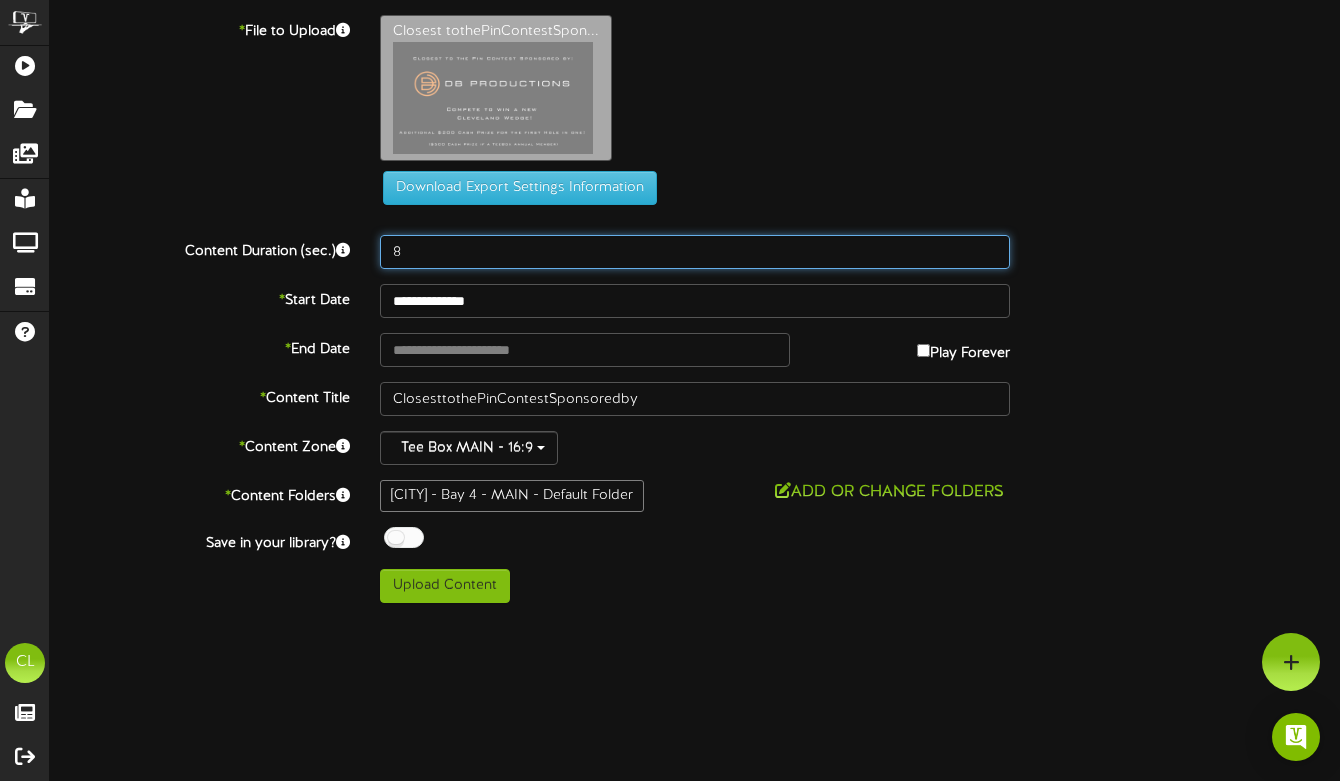 drag, startPoint x: 421, startPoint y: 256, endPoint x: 287, endPoint y: 234, distance: 135.79396 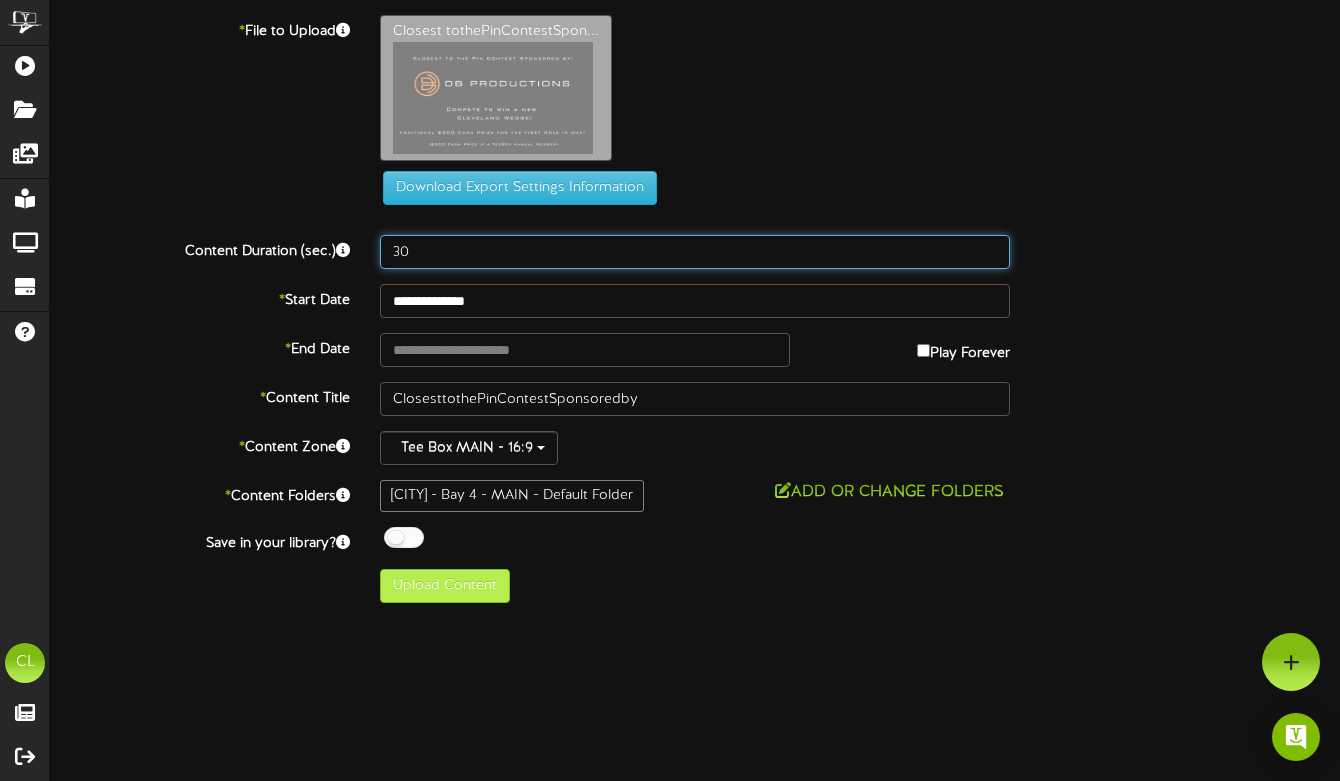 type on "30" 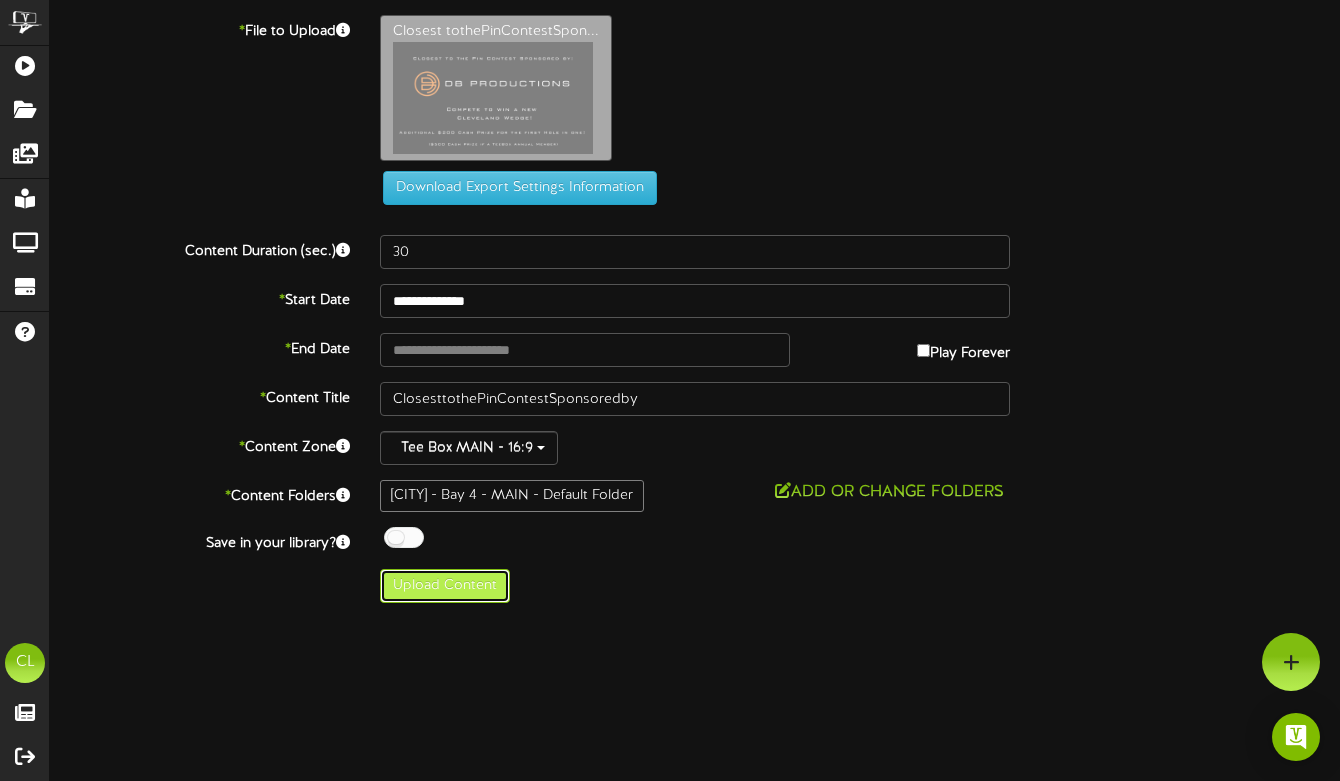 click on "Upload Content" at bounding box center [445, 586] 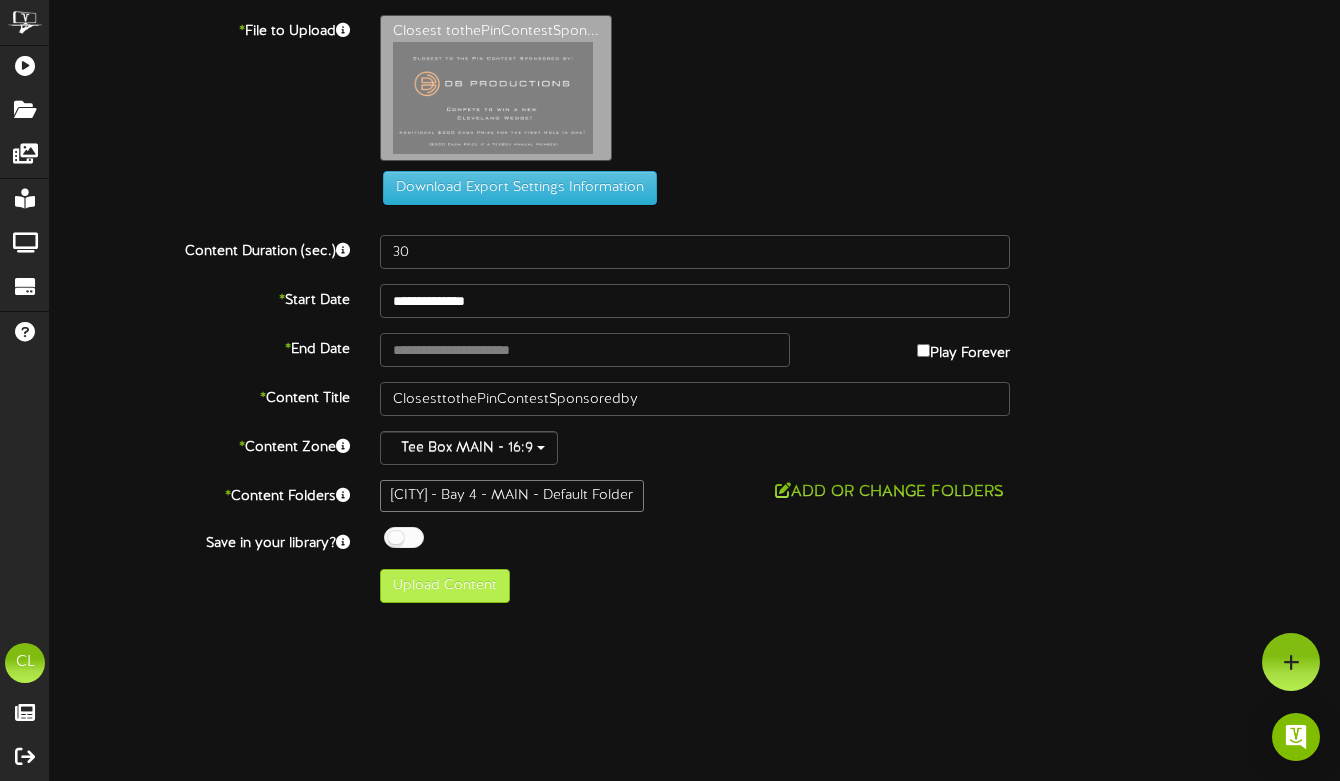 type on "**********" 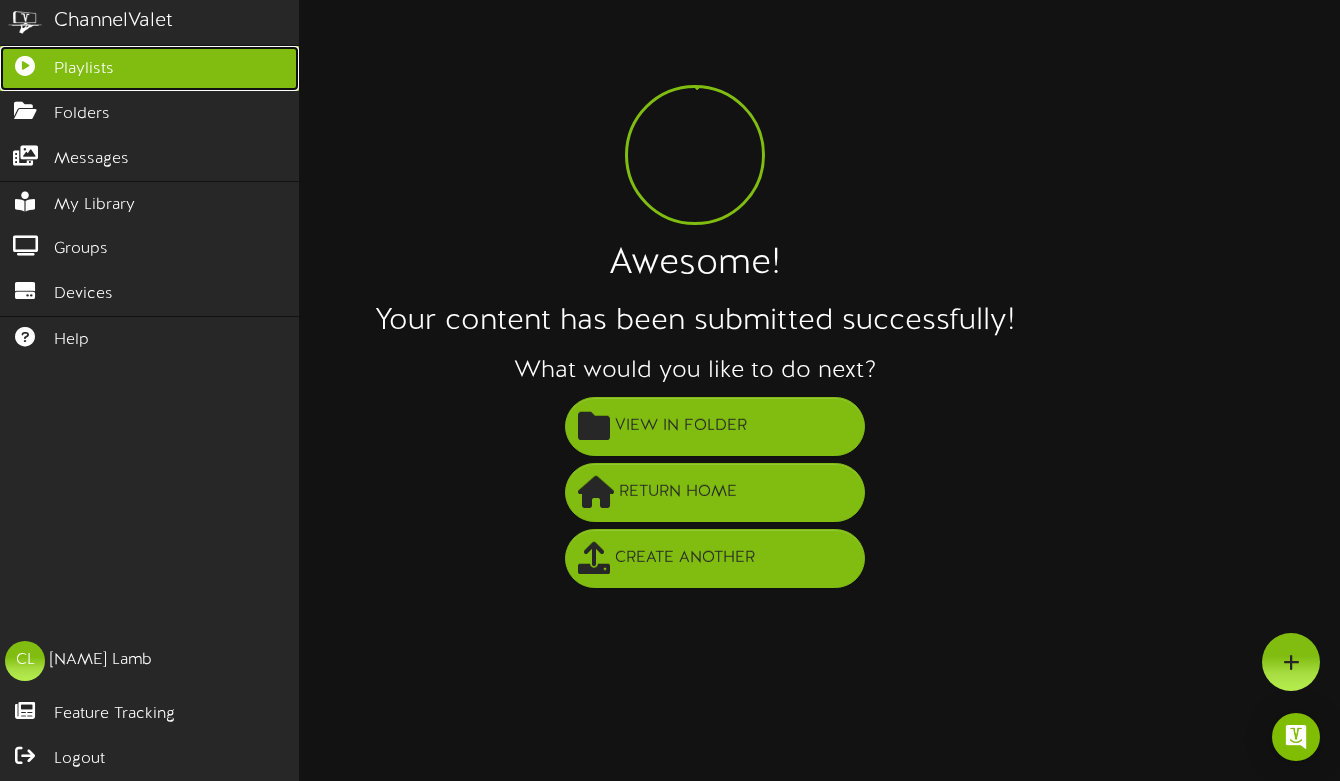 click on "Playlists" at bounding box center [149, 68] 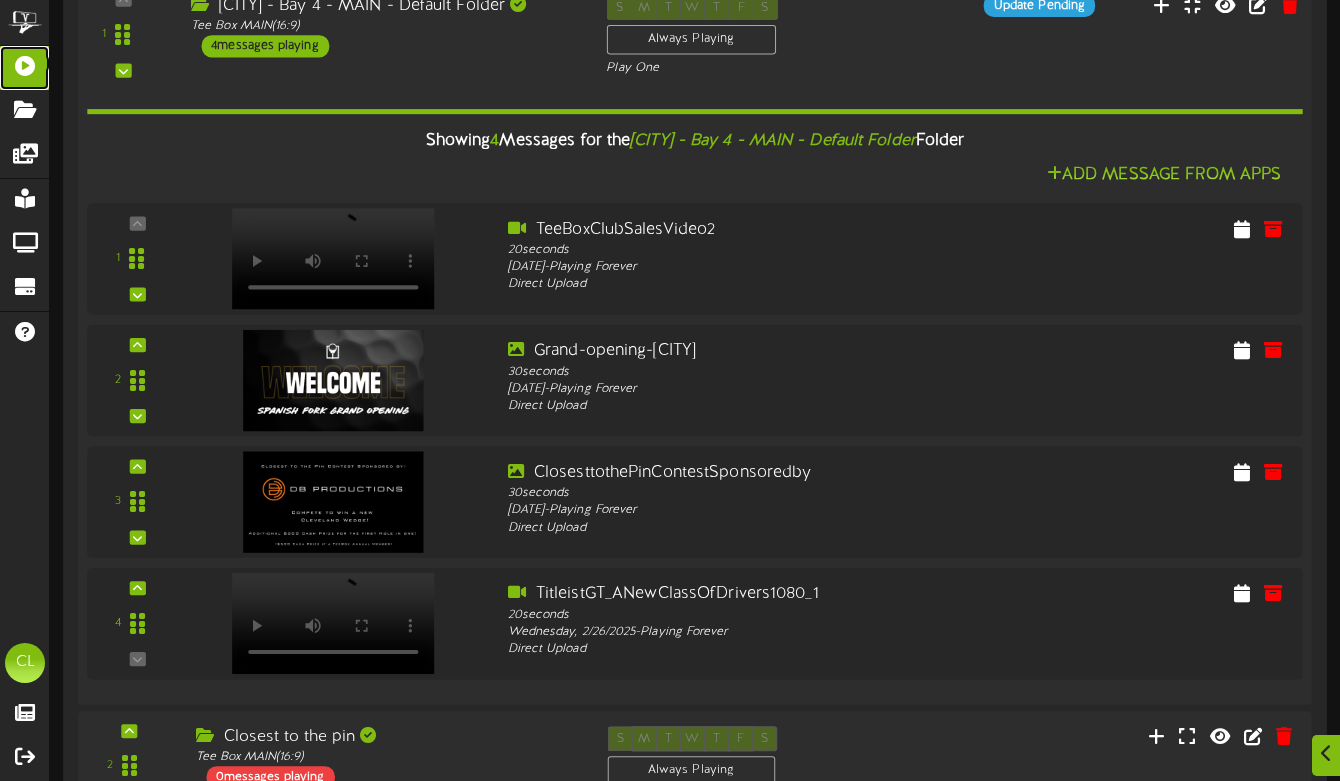 scroll, scrollTop: 317, scrollLeft: 0, axis: vertical 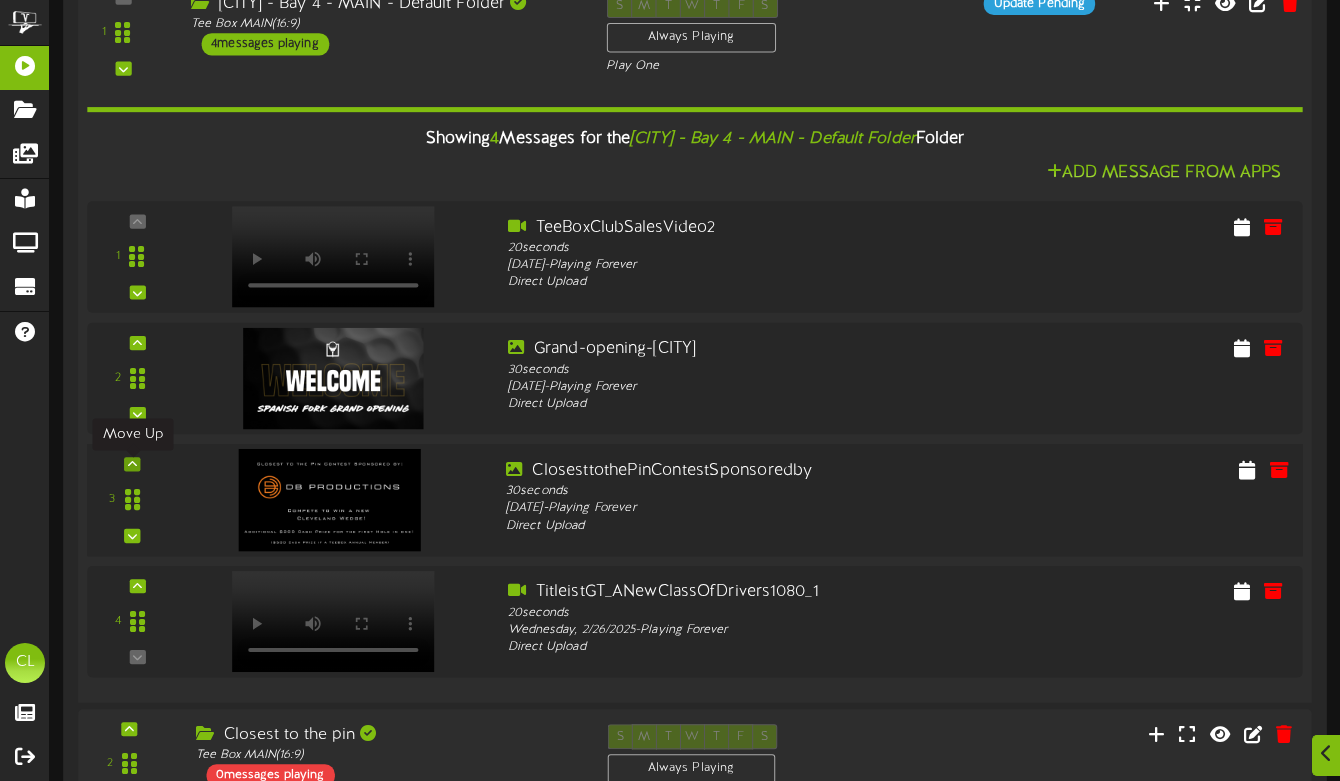 click at bounding box center [132, 464] 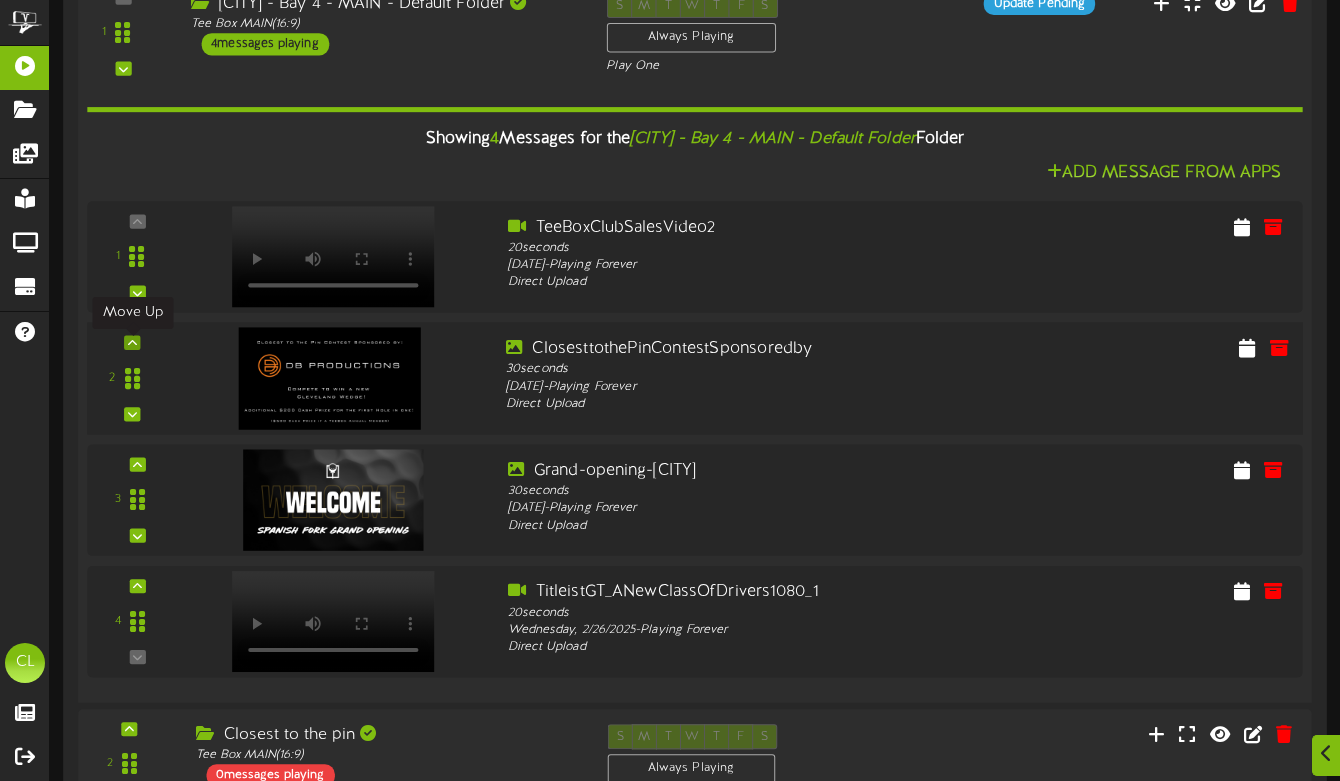 click at bounding box center [132, 342] 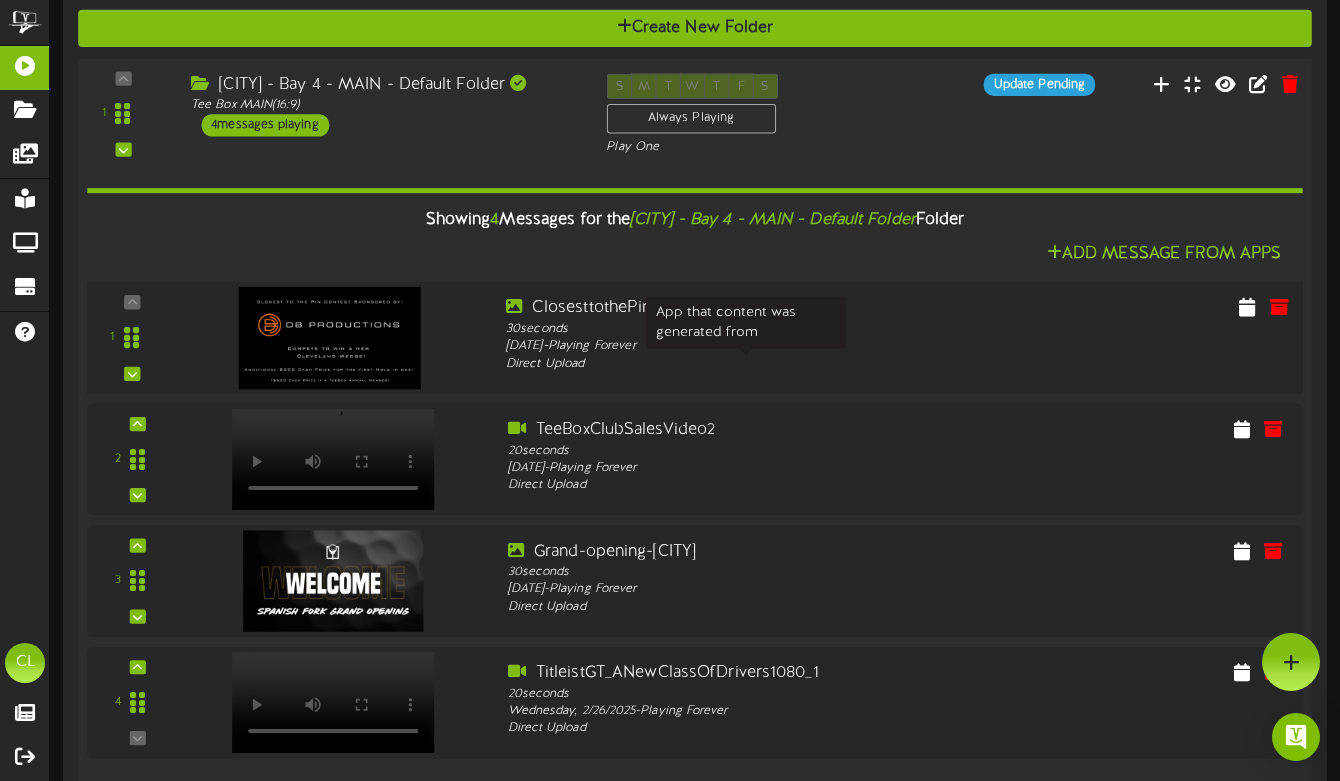 scroll, scrollTop: 234, scrollLeft: 0, axis: vertical 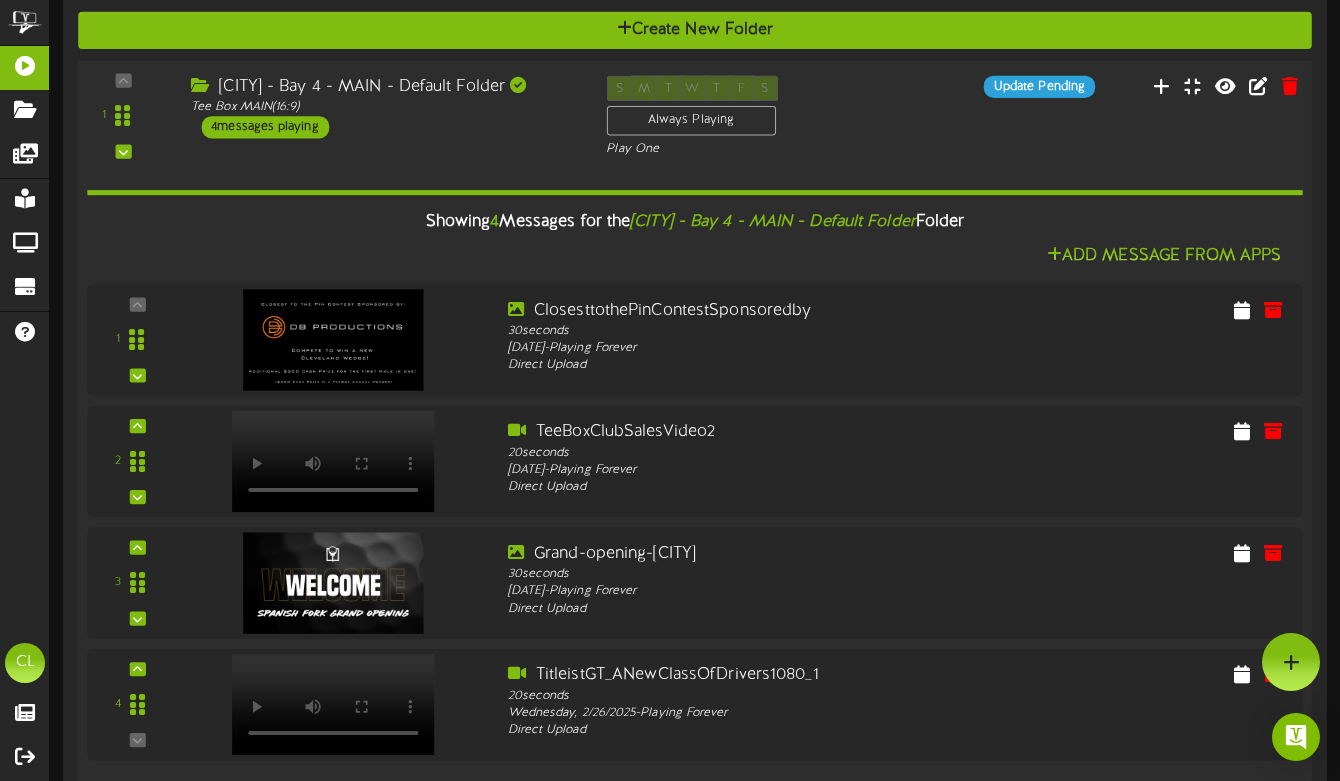 drag, startPoint x: 814, startPoint y: 364, endPoint x: 840, endPoint y: 205, distance: 161.11176 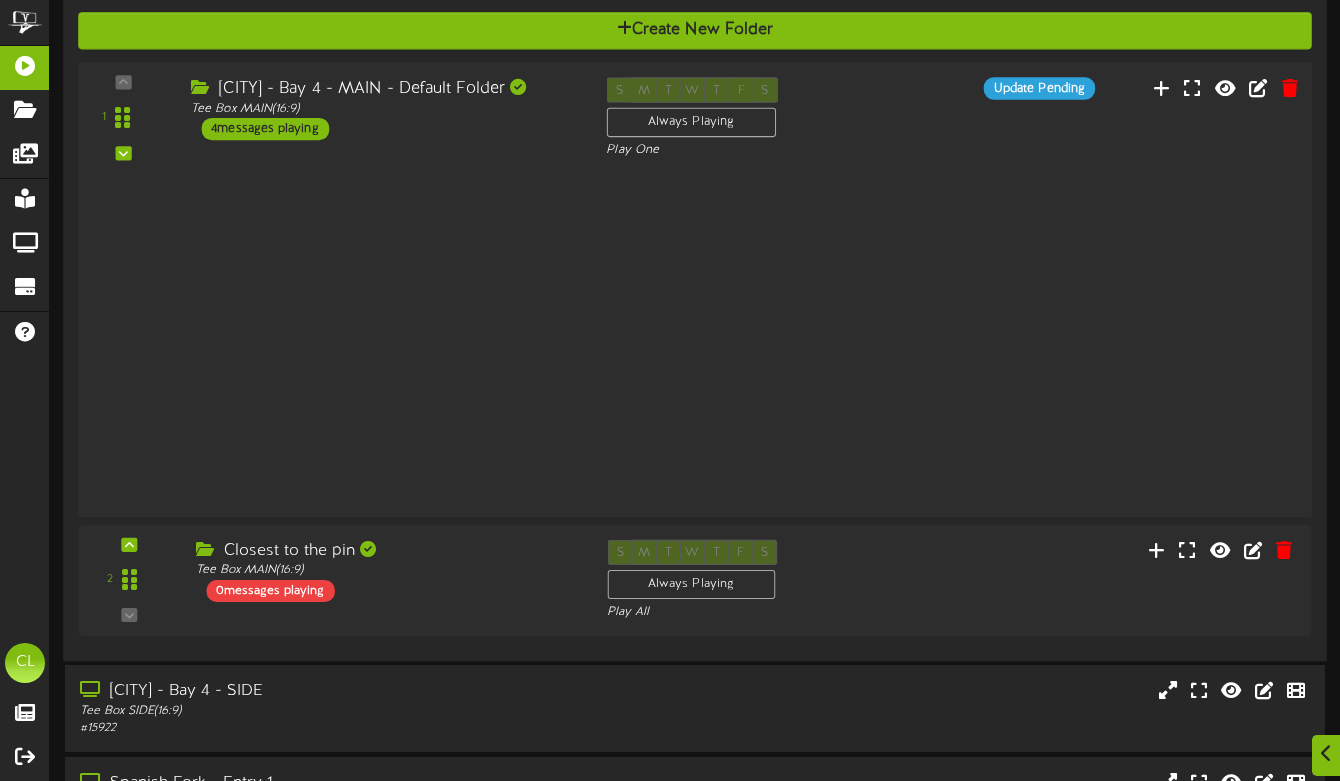 scroll, scrollTop: 235, scrollLeft: 0, axis: vertical 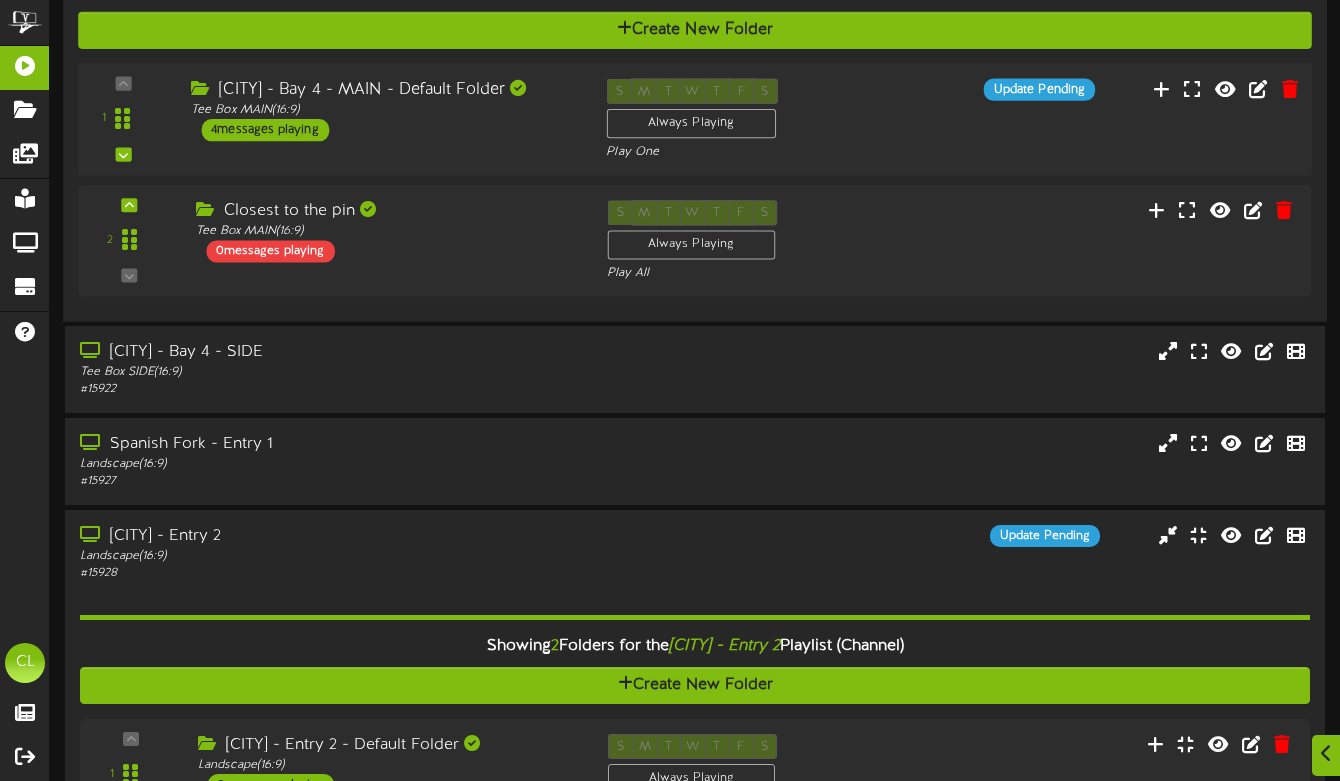 click on "S
M
T
W
T
F
S
Always Playing
Play One" at bounding box center [747, 119] 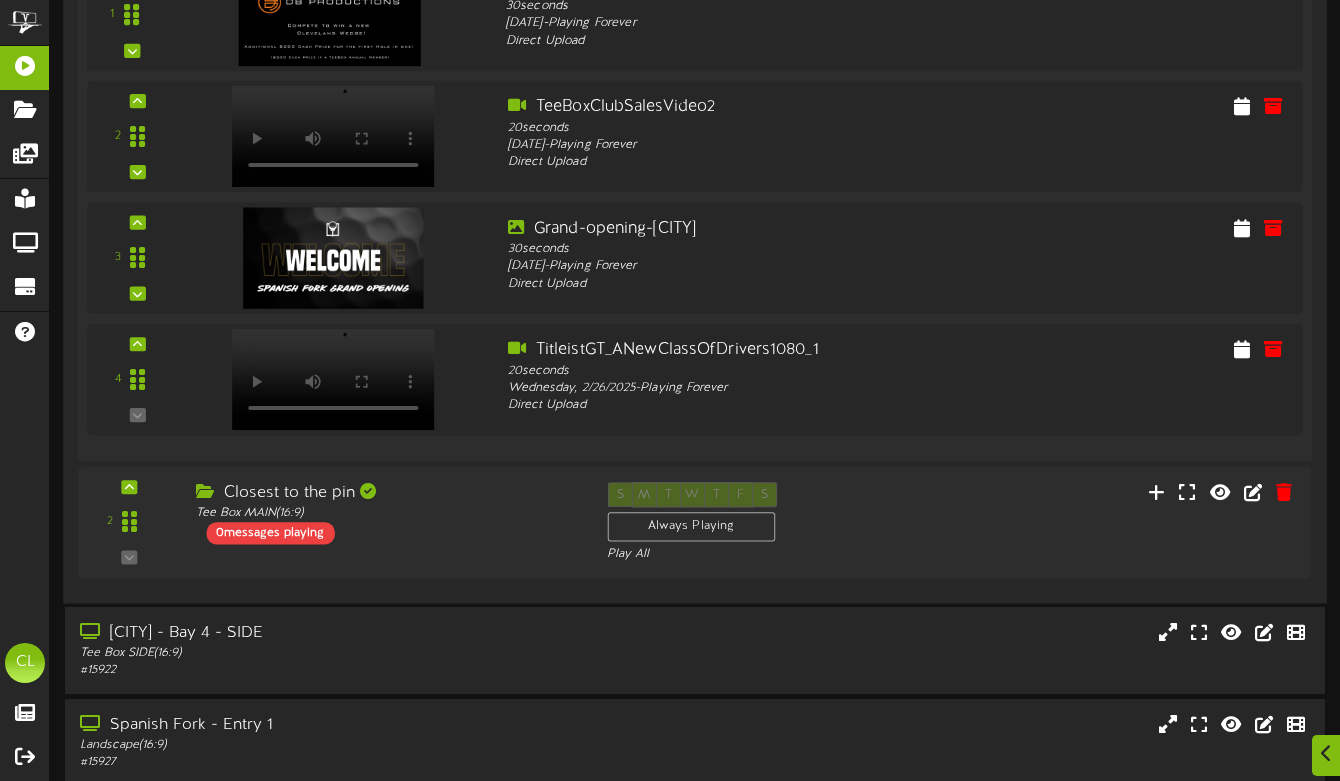 scroll, scrollTop: 578, scrollLeft: 0, axis: vertical 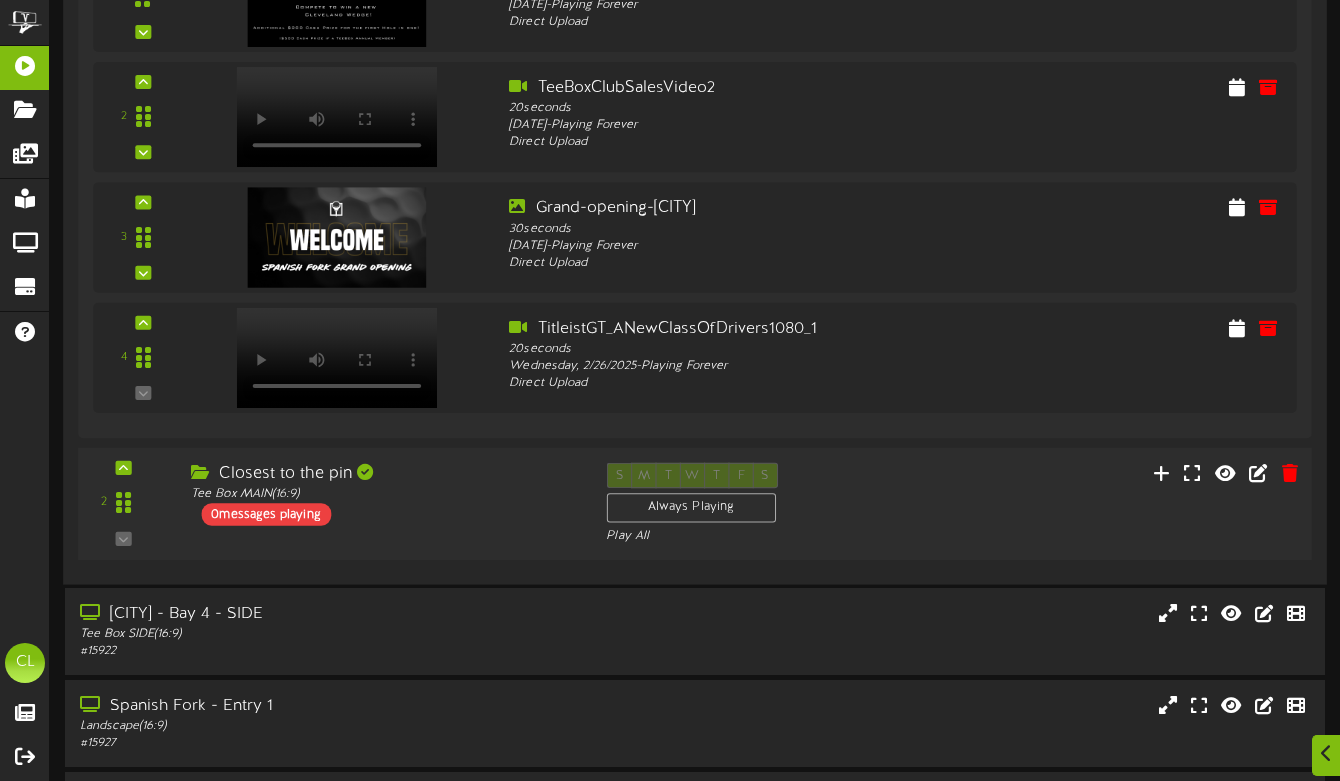 click on "Closest to the pin
Tee Box MAIN  ( 16:9 )
0  messages playing" at bounding box center [383, 493] 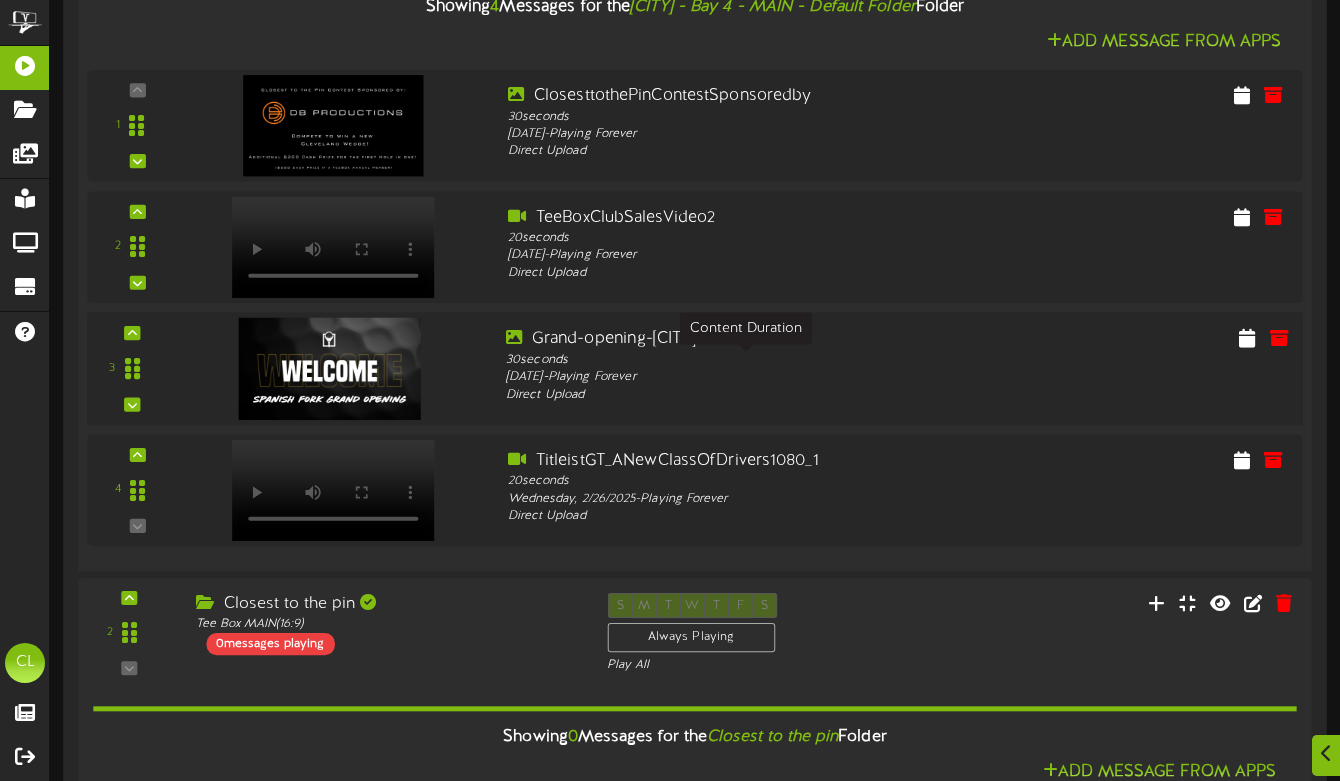scroll, scrollTop: 467, scrollLeft: 0, axis: vertical 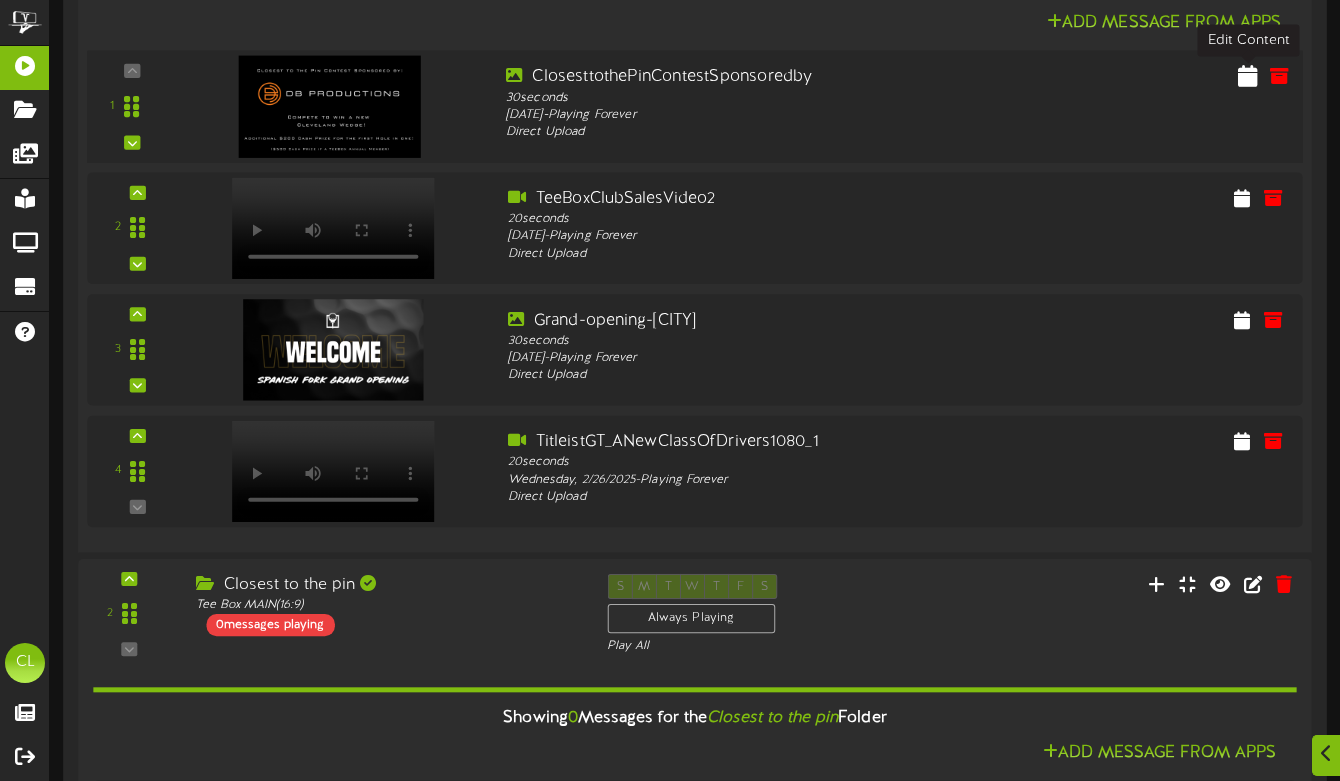 click at bounding box center (1248, 75) 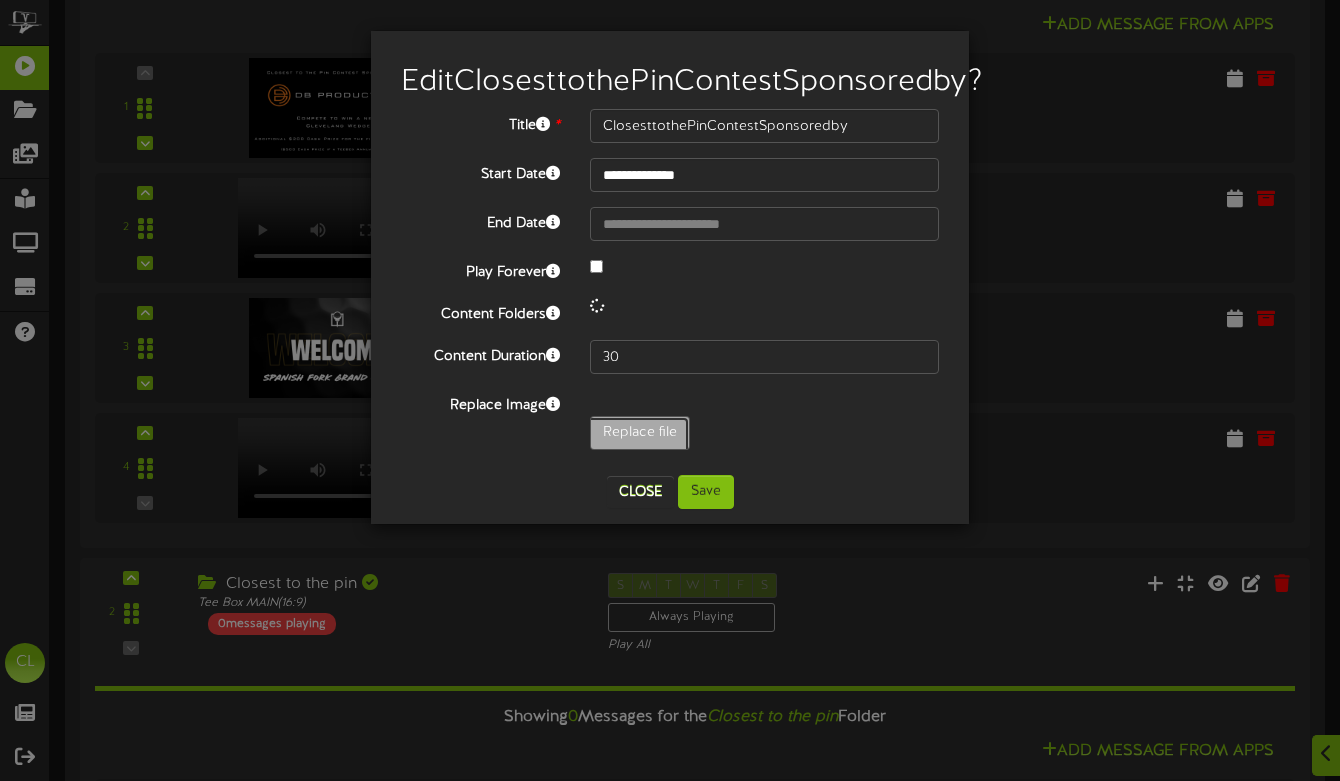 click on "Replace file" at bounding box center [-399, 488] 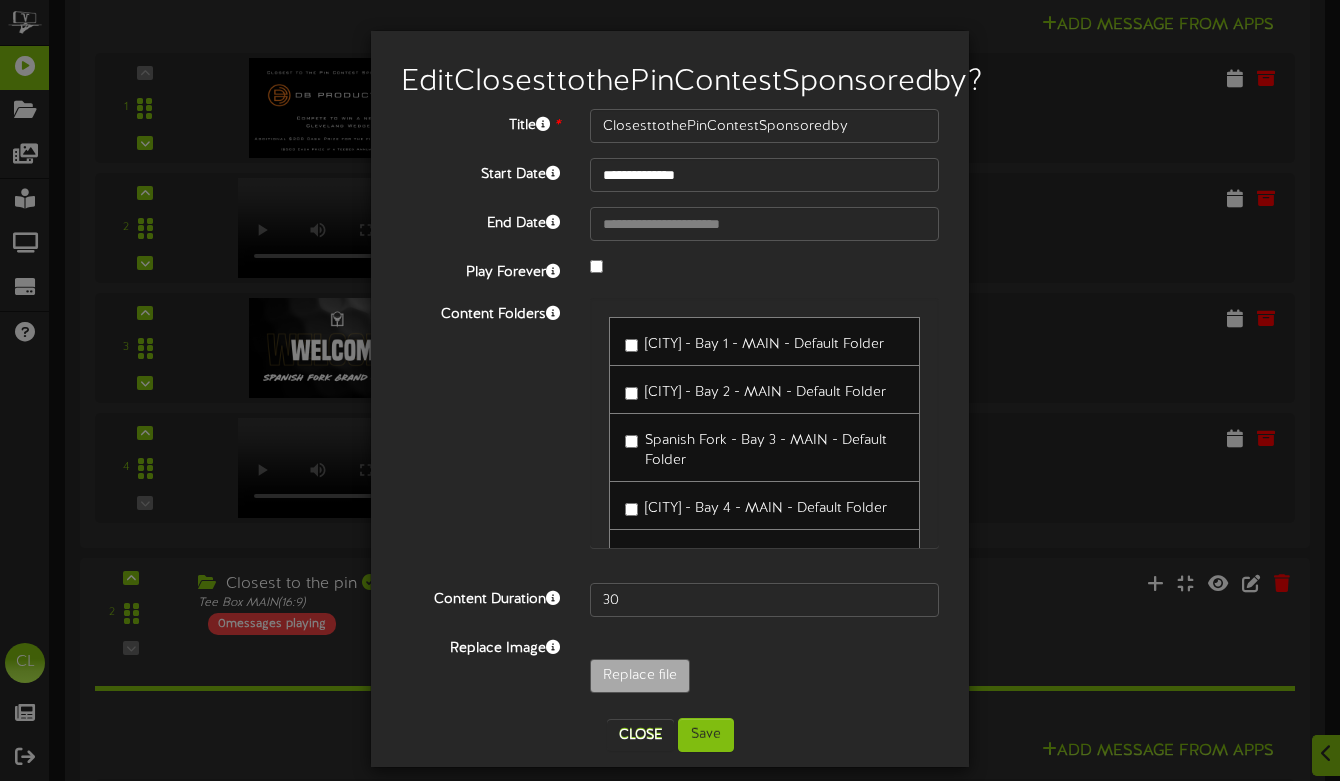click on "**********" at bounding box center [670, 390] 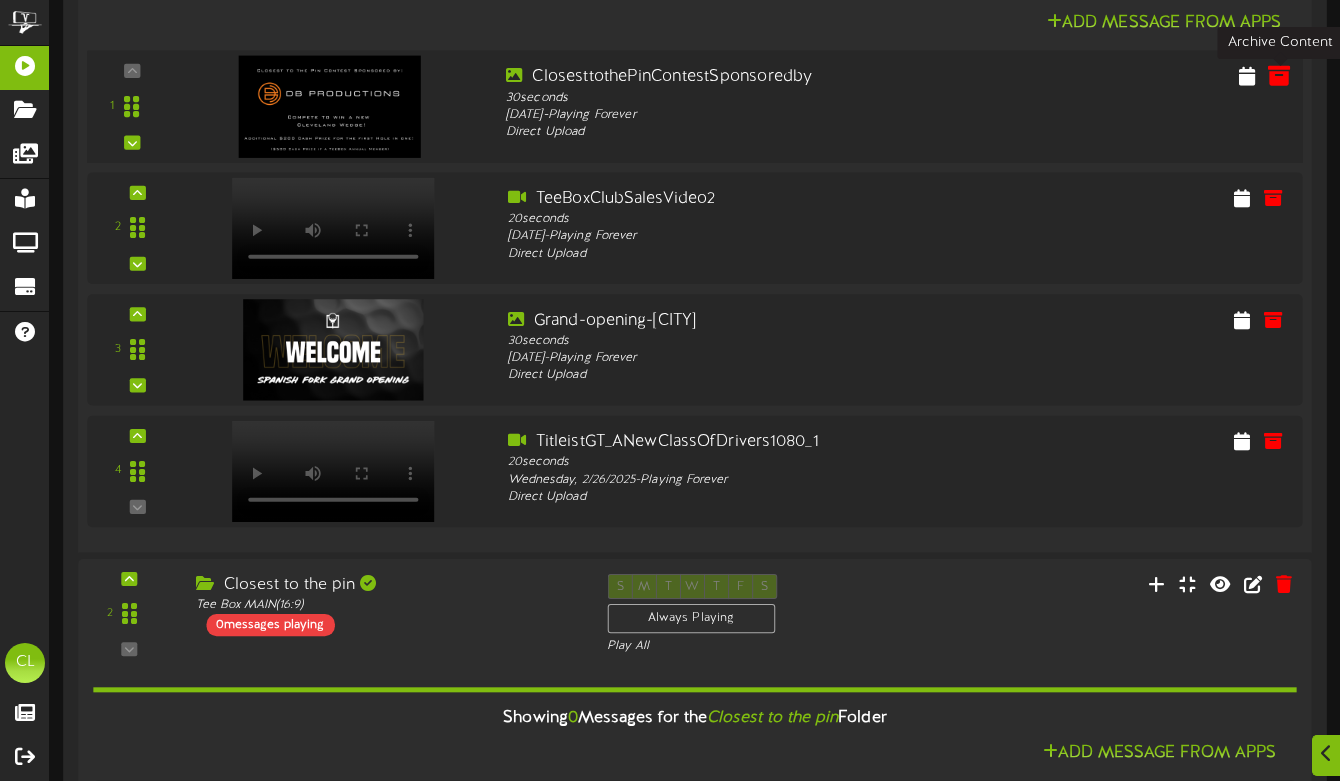 click at bounding box center [1279, 75] 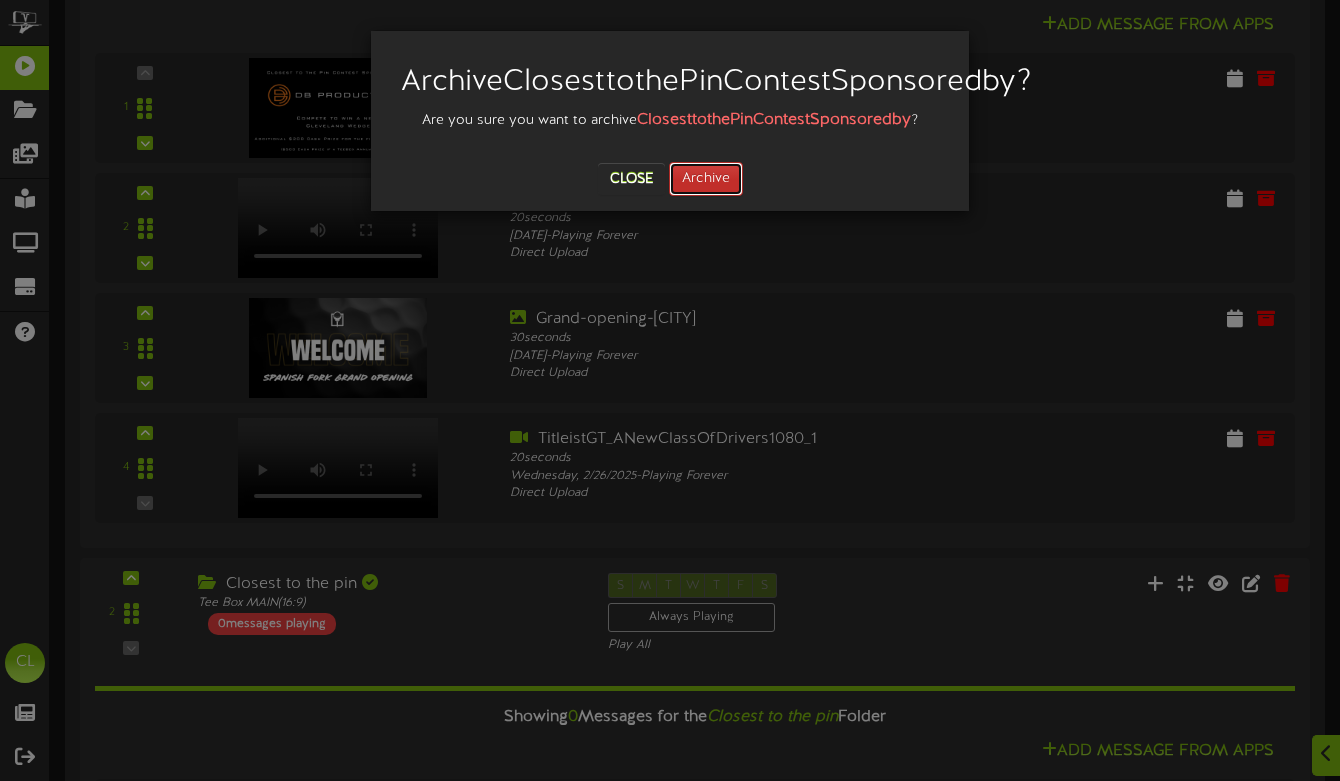 click on "Archive" at bounding box center (706, 179) 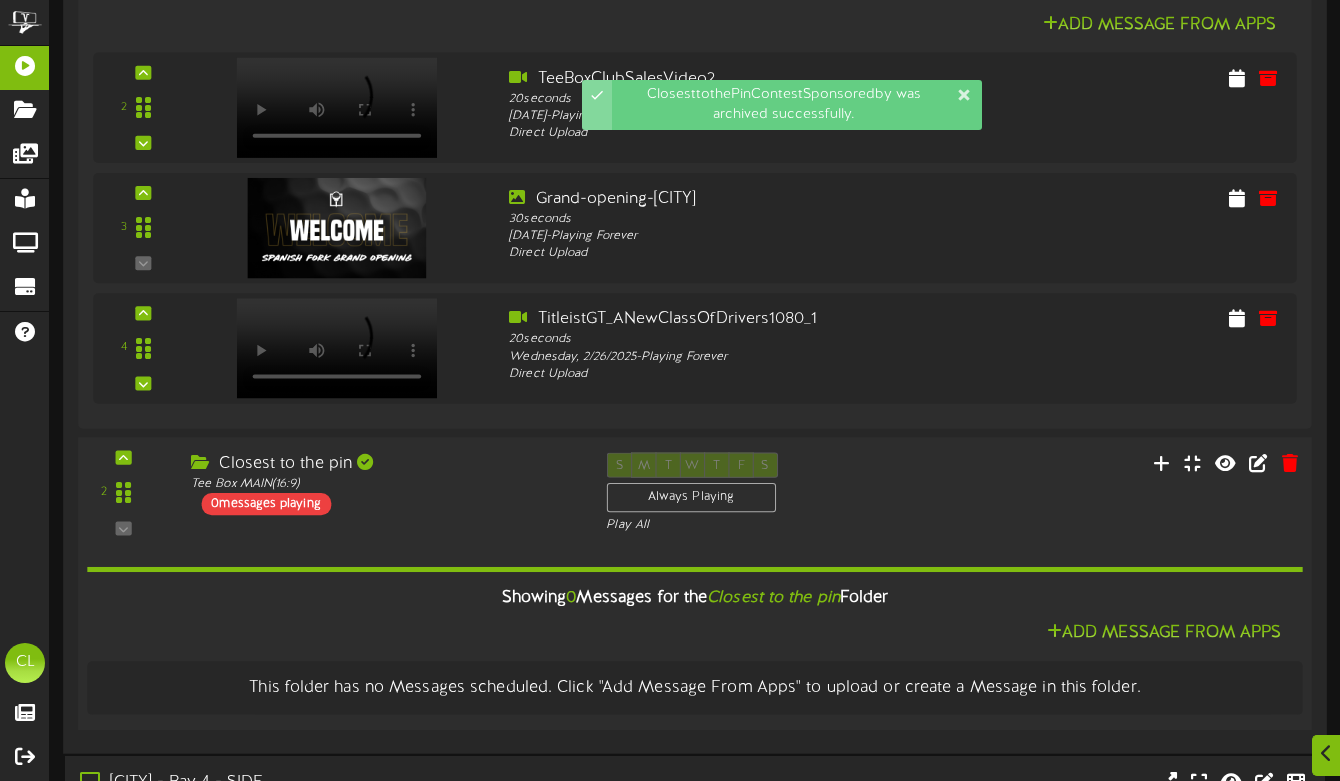 click on "Closest to the pin
Tee Box MAIN  ( 16:9 )
0  messages playing" at bounding box center (383, 483) 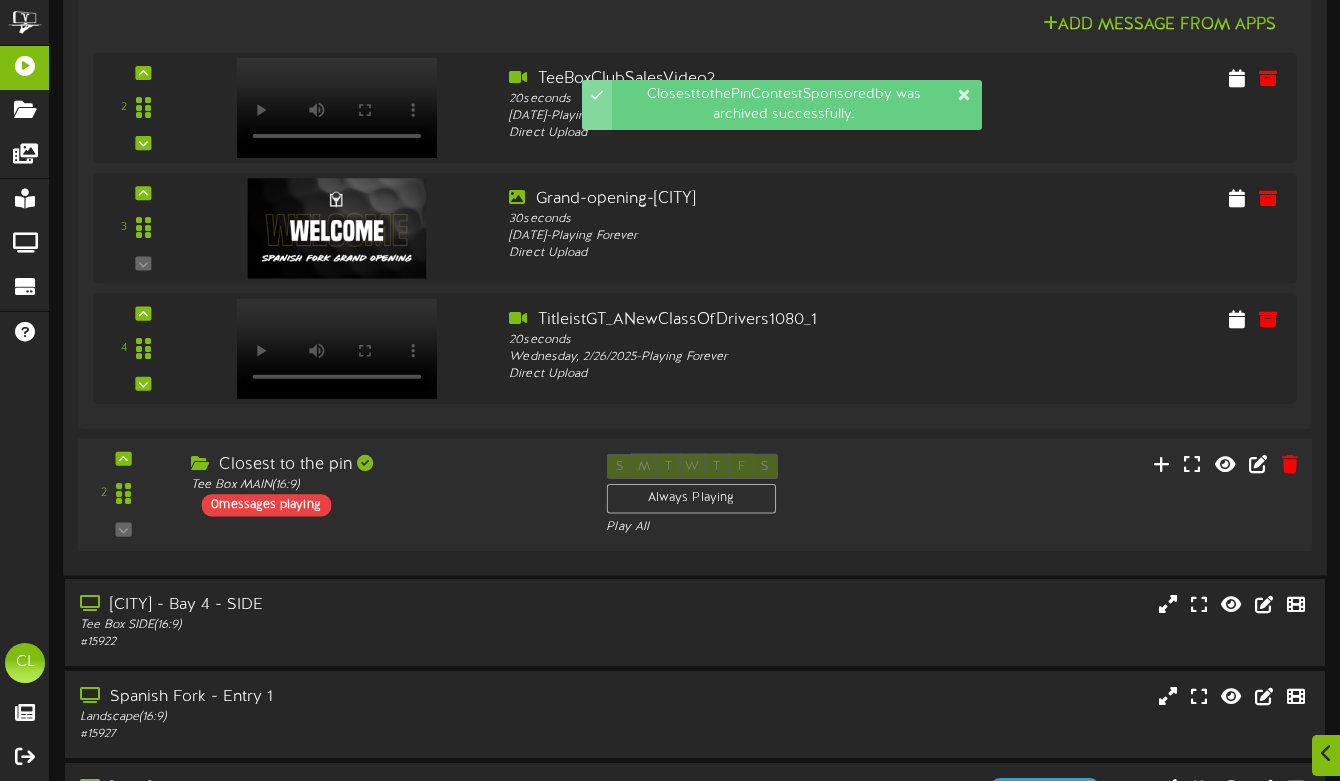 click on "Closest to the pin
Tee Box MAIN  ( 16:9 )
0  messages playing" at bounding box center (383, 484) 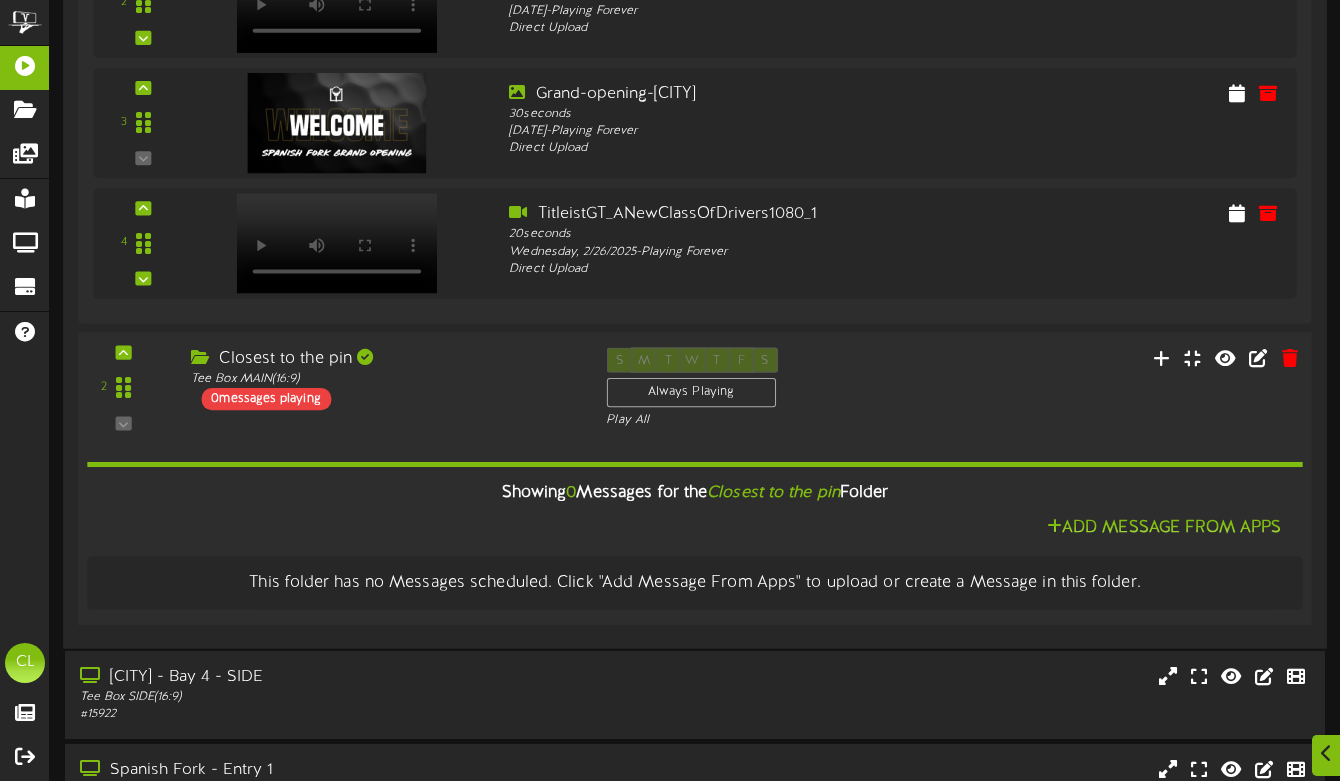 scroll, scrollTop: 574, scrollLeft: 0, axis: vertical 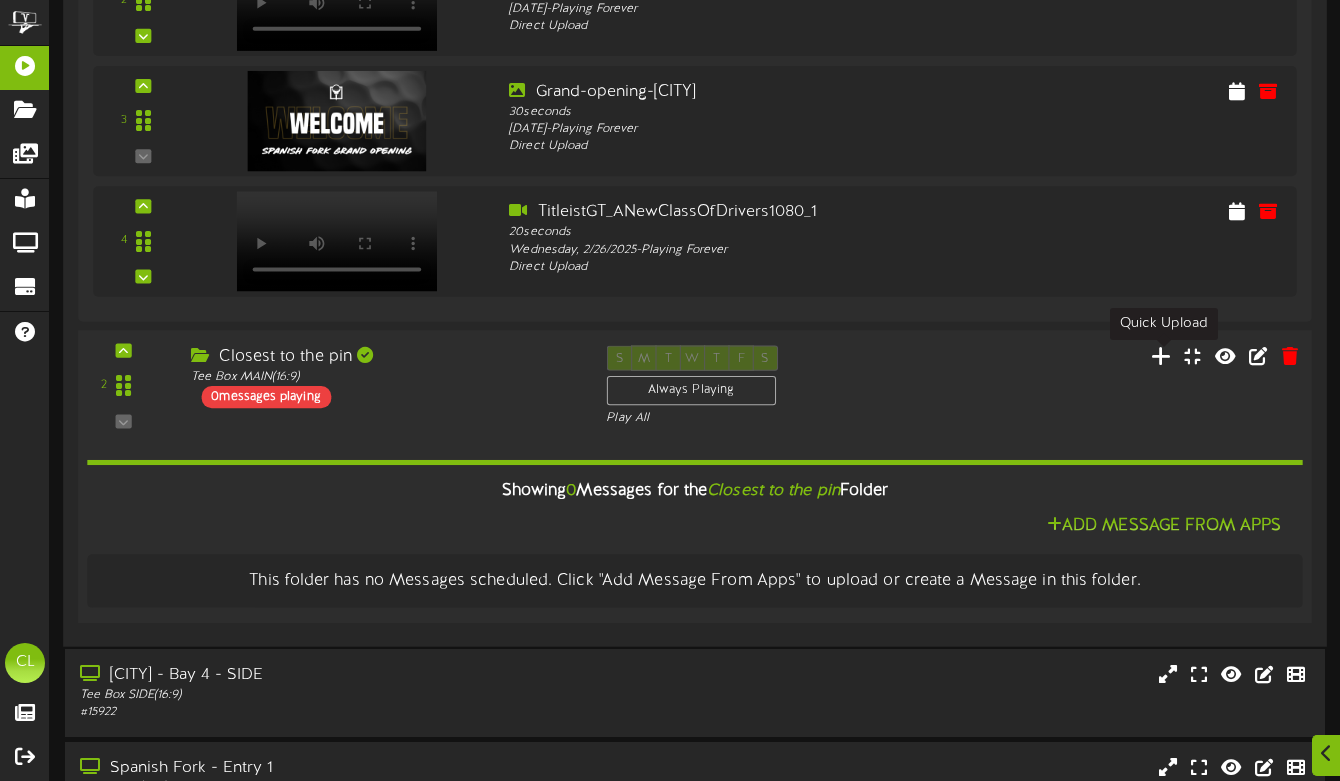 click at bounding box center [1161, 355] 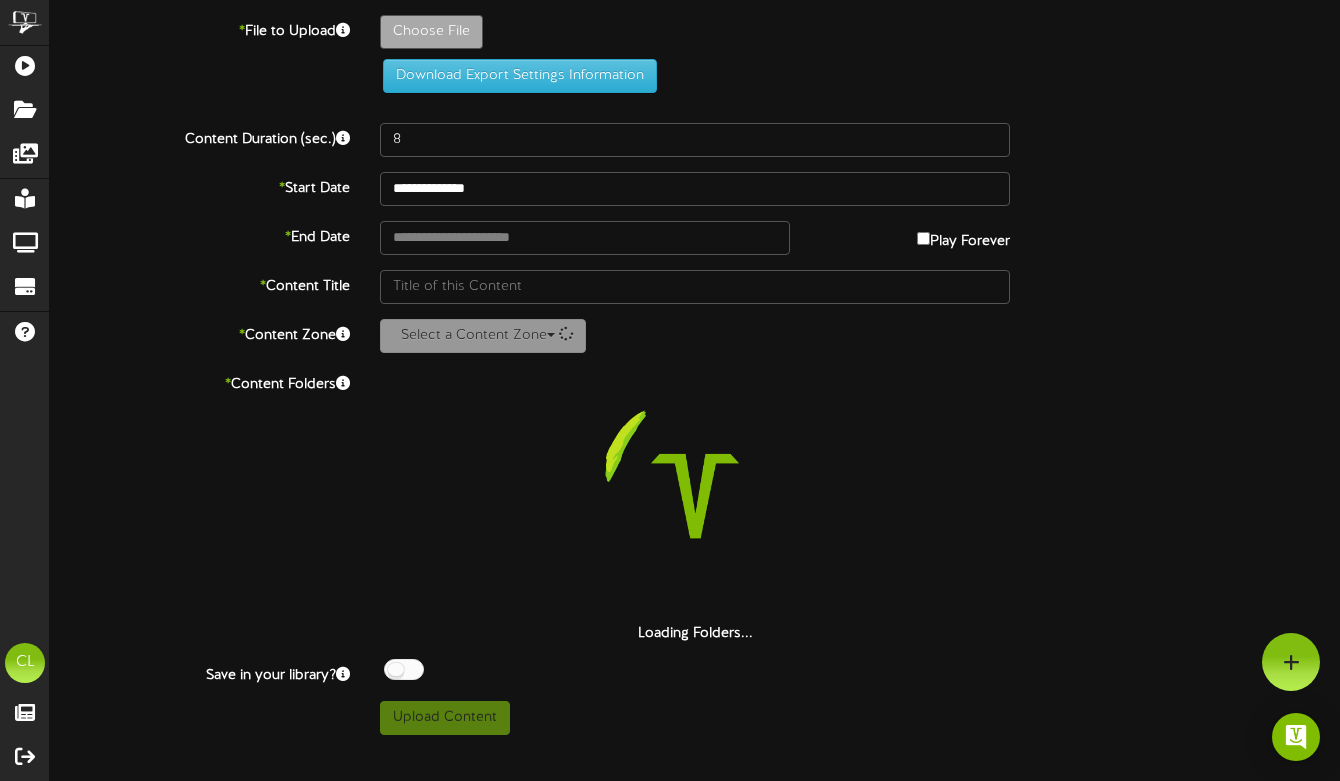 scroll, scrollTop: 0, scrollLeft: 0, axis: both 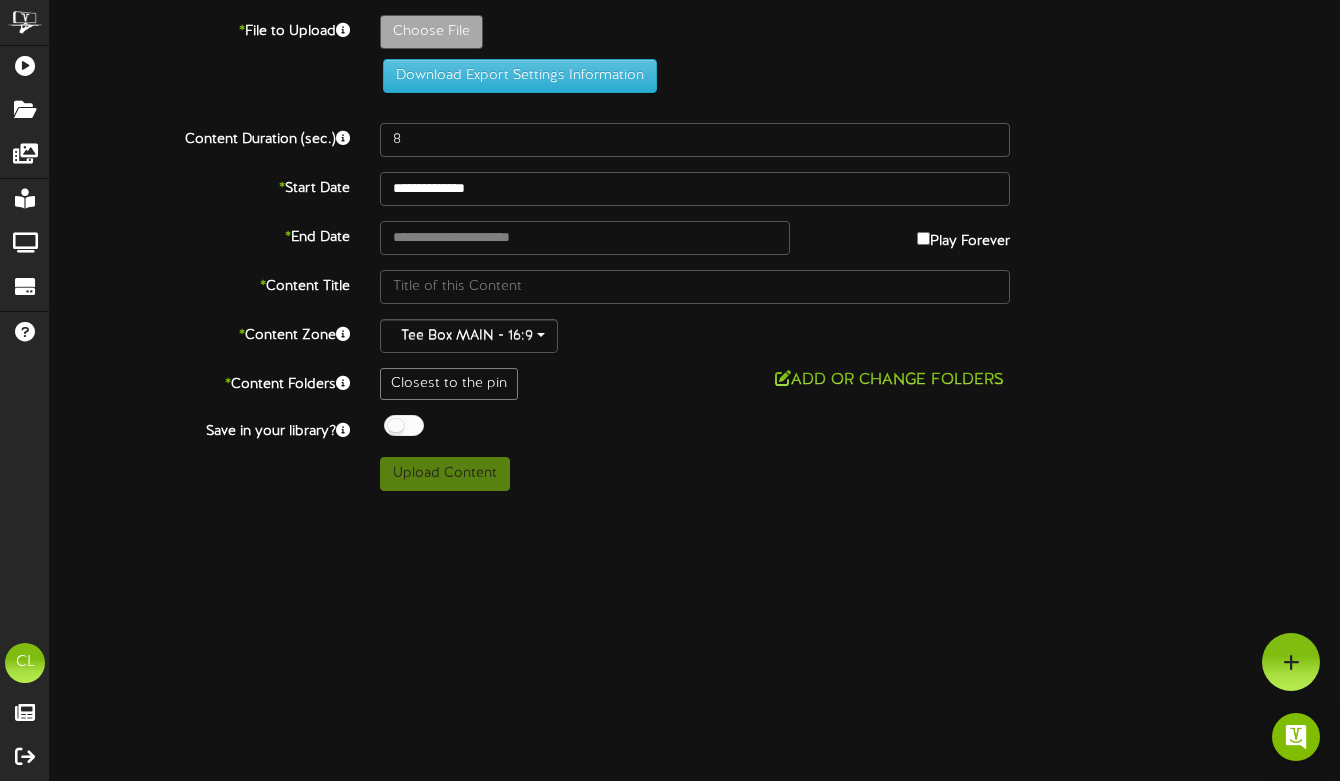 type on "**********" 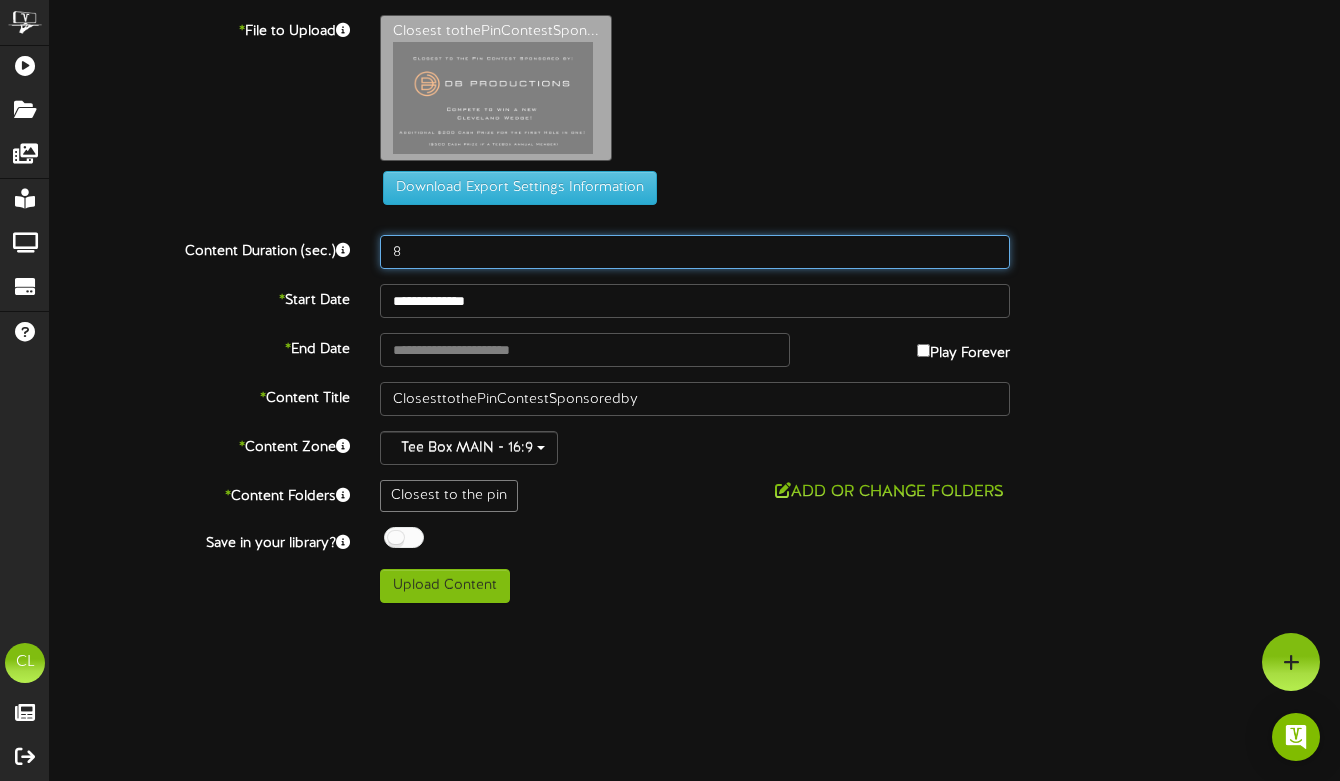 drag, startPoint x: 446, startPoint y: 254, endPoint x: 353, endPoint y: 254, distance: 93 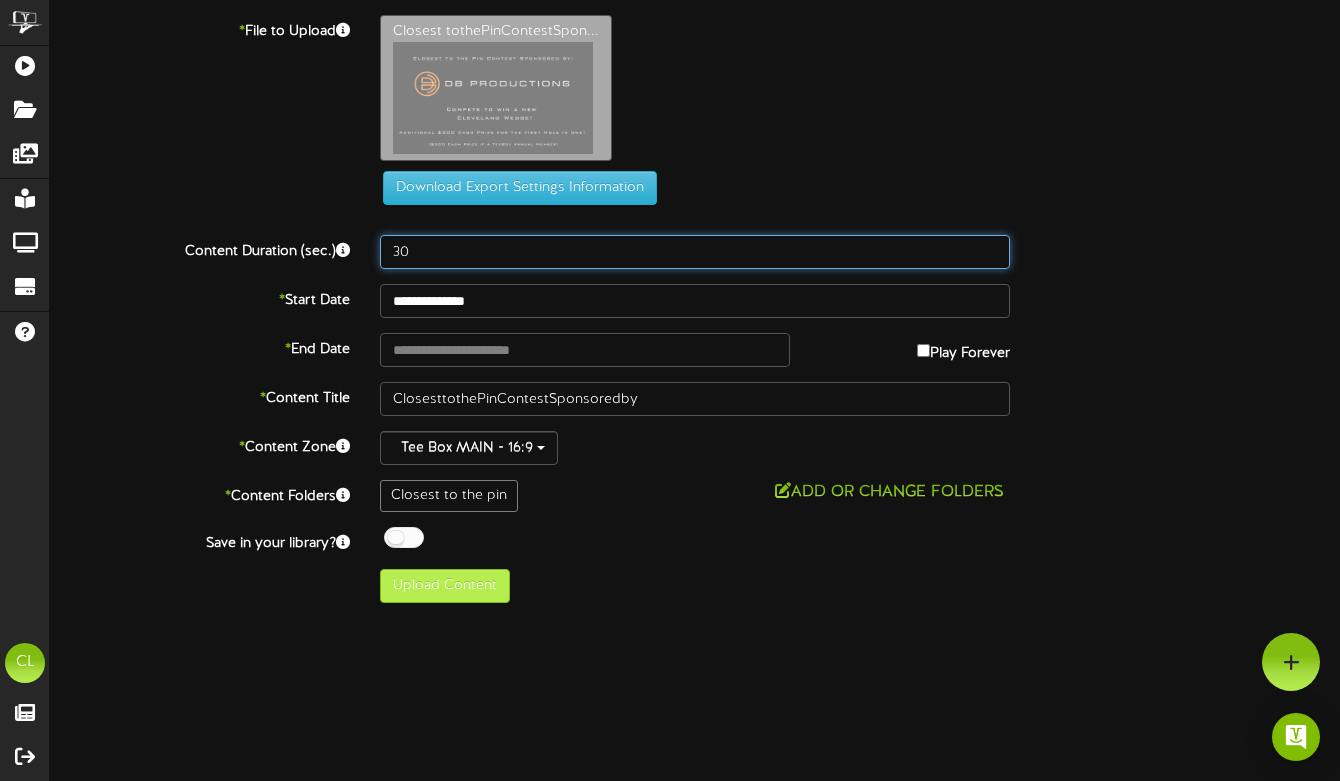 type on "30" 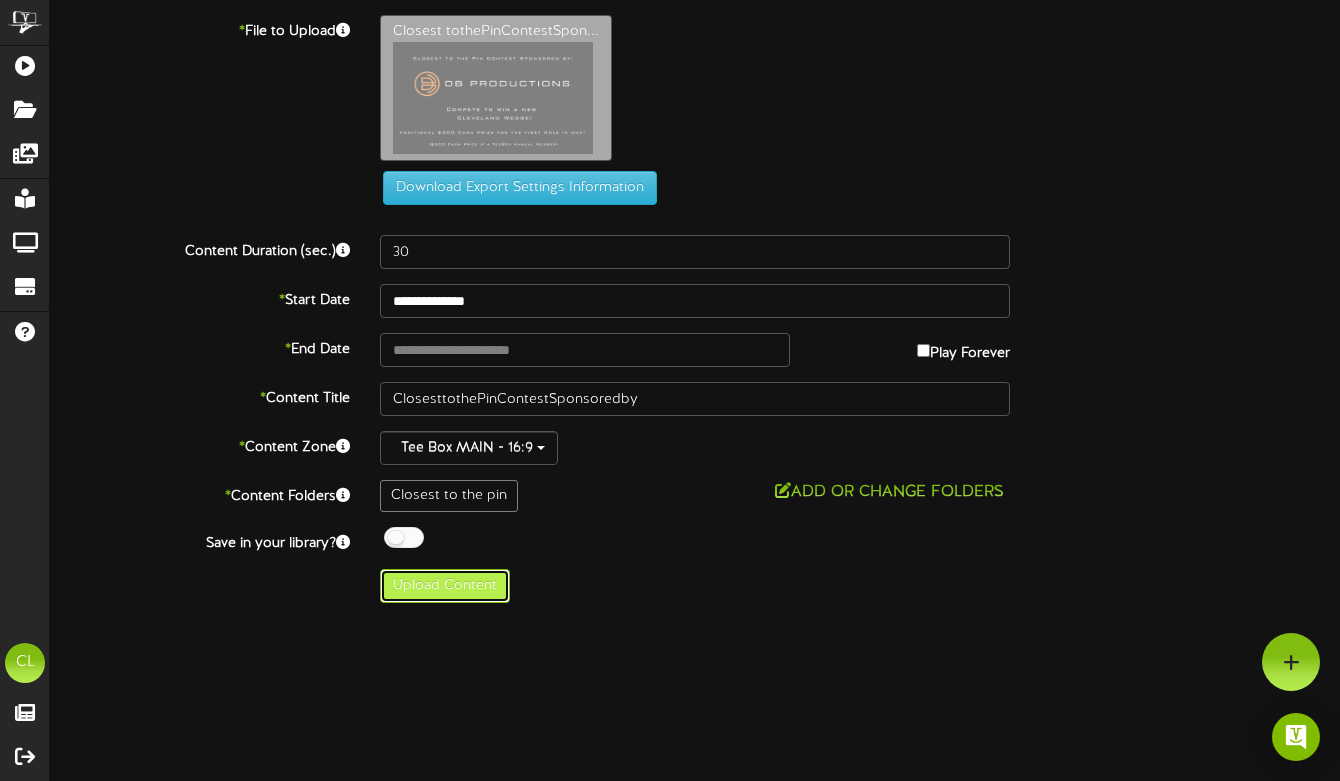 click on "Upload Content" at bounding box center (445, 586) 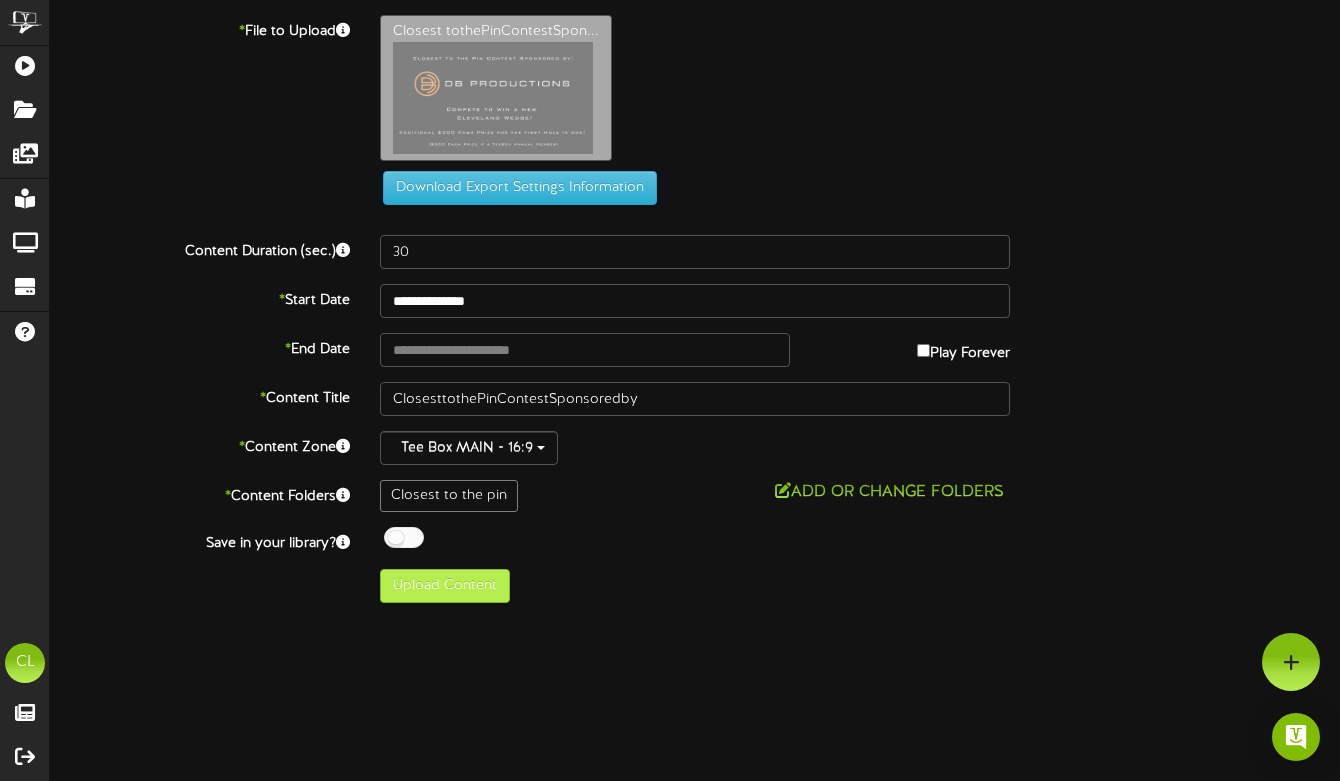 type on "**********" 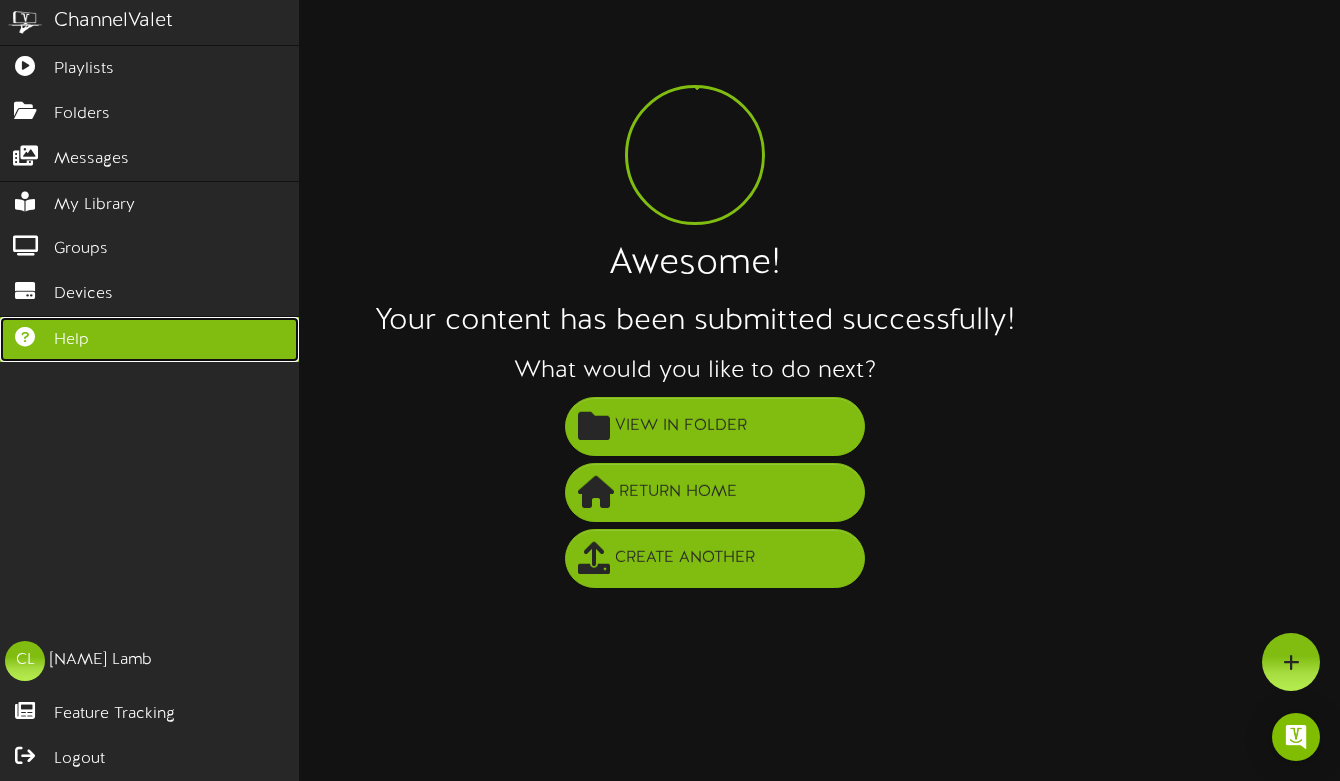 click on "Help" at bounding box center (71, 340) 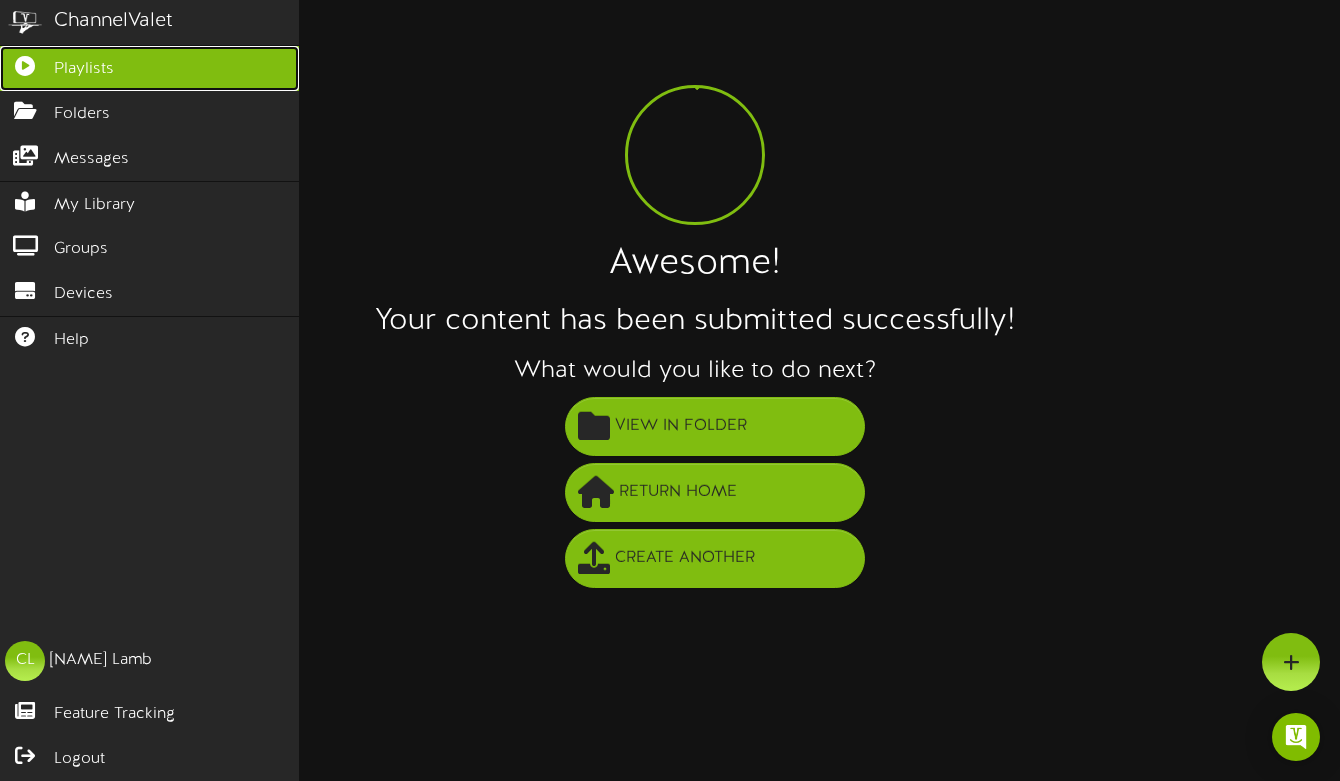 click on "Playlists" at bounding box center (84, 69) 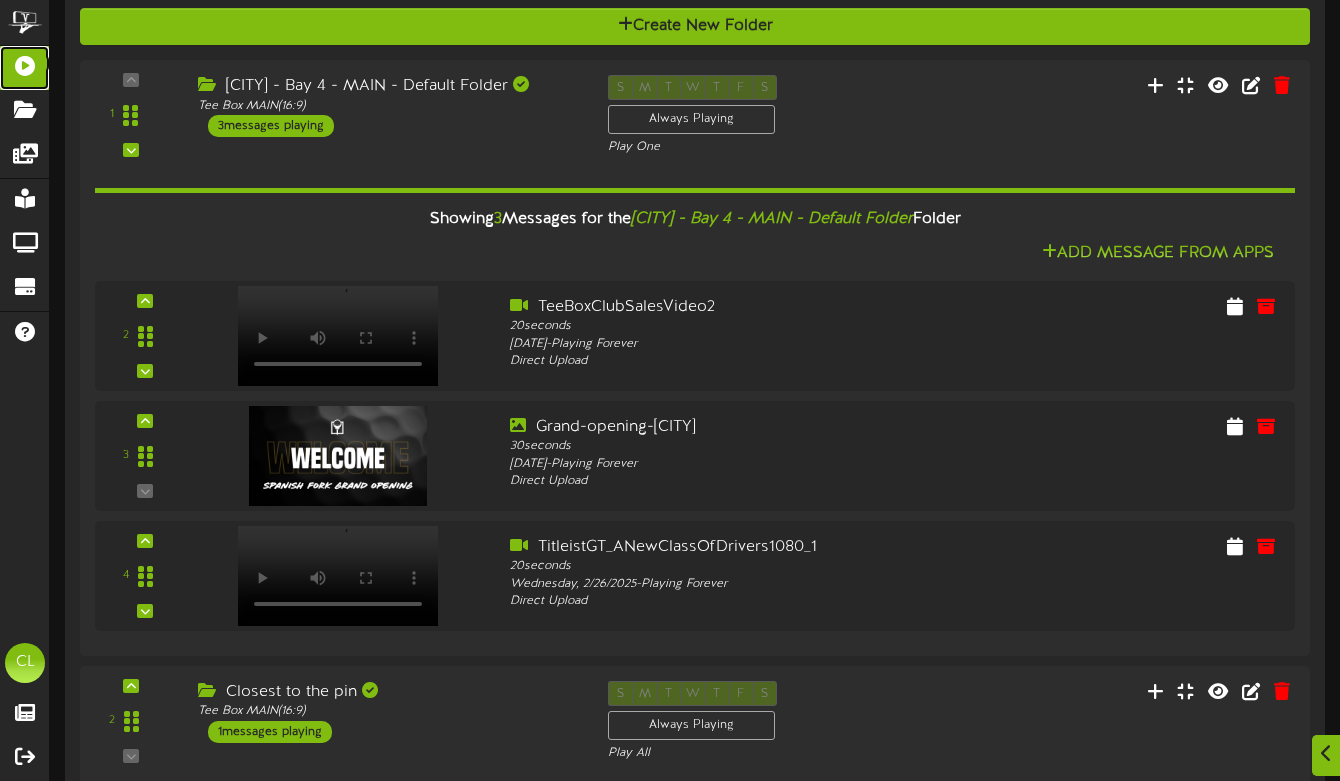 scroll, scrollTop: 240, scrollLeft: 0, axis: vertical 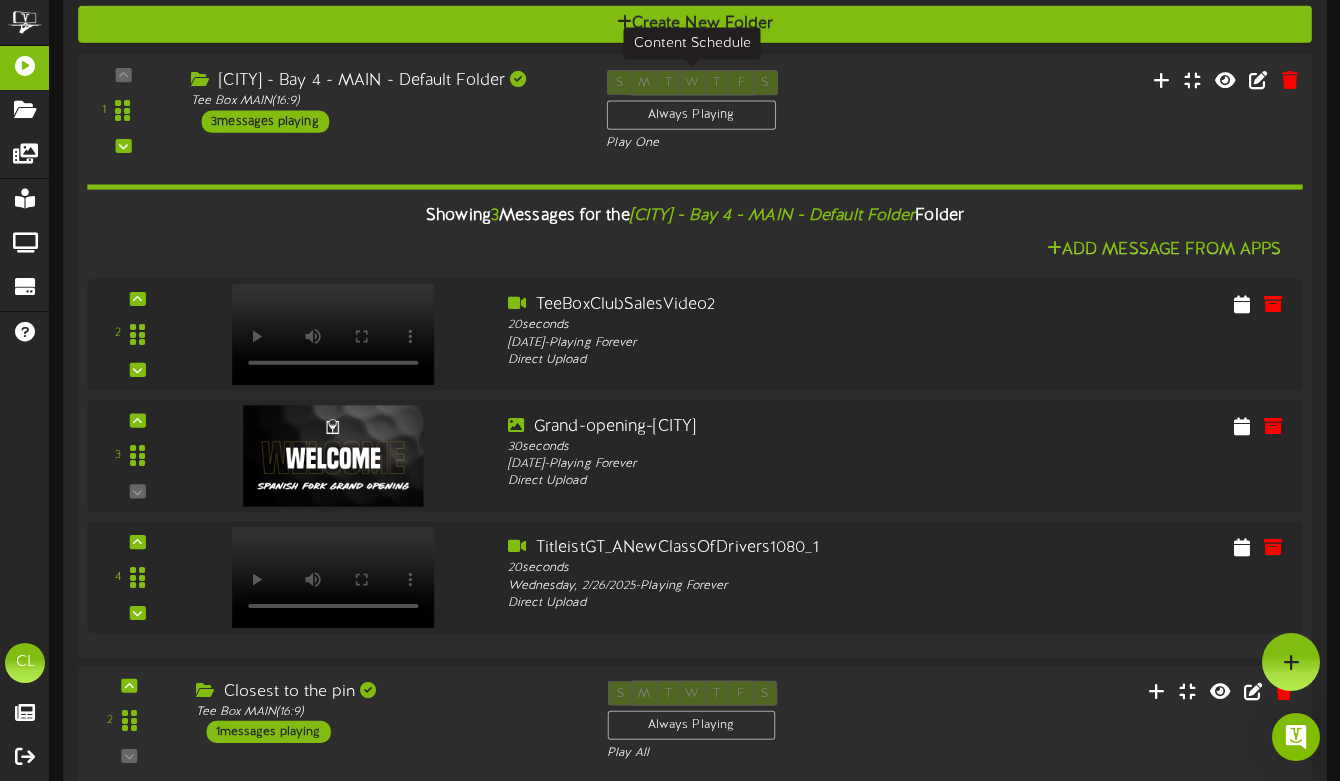 click on "Always Playing" at bounding box center [690, 115] 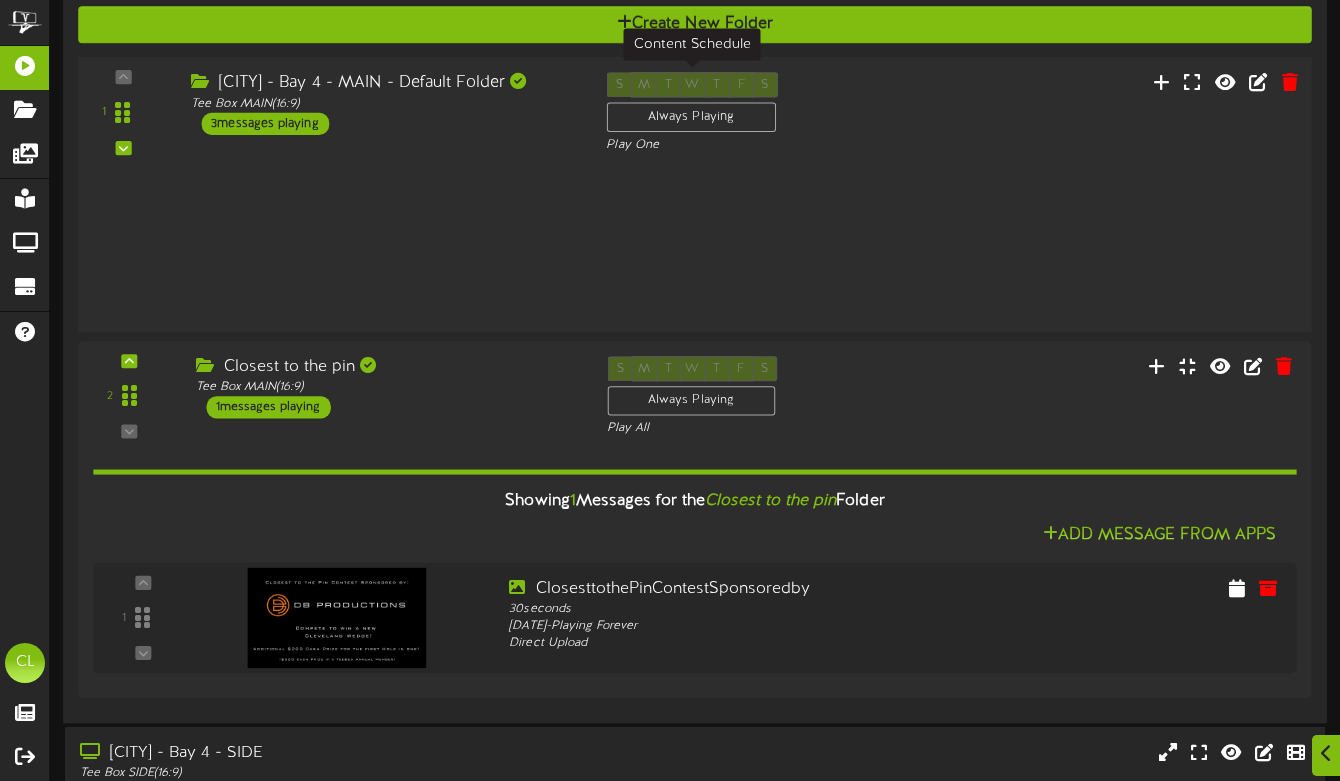 scroll, scrollTop: 241, scrollLeft: 0, axis: vertical 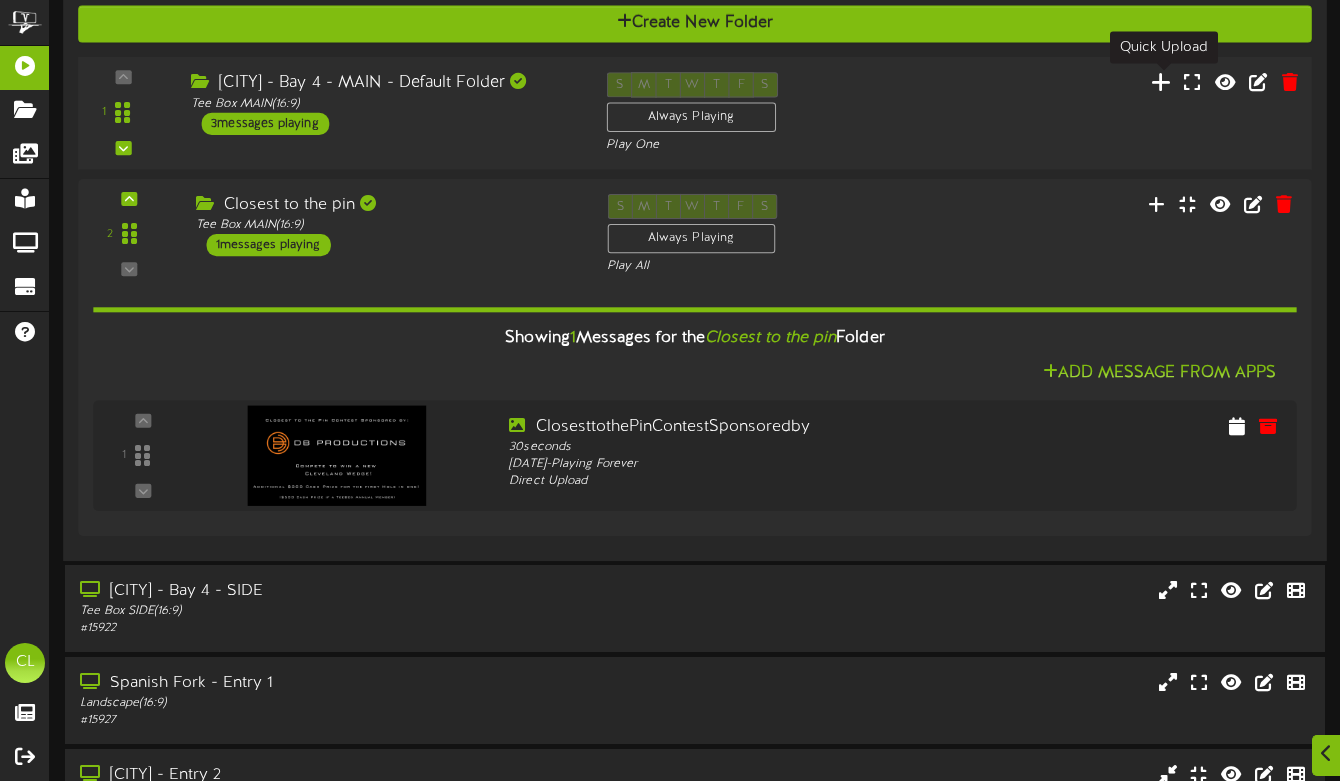 click at bounding box center (1161, 81) 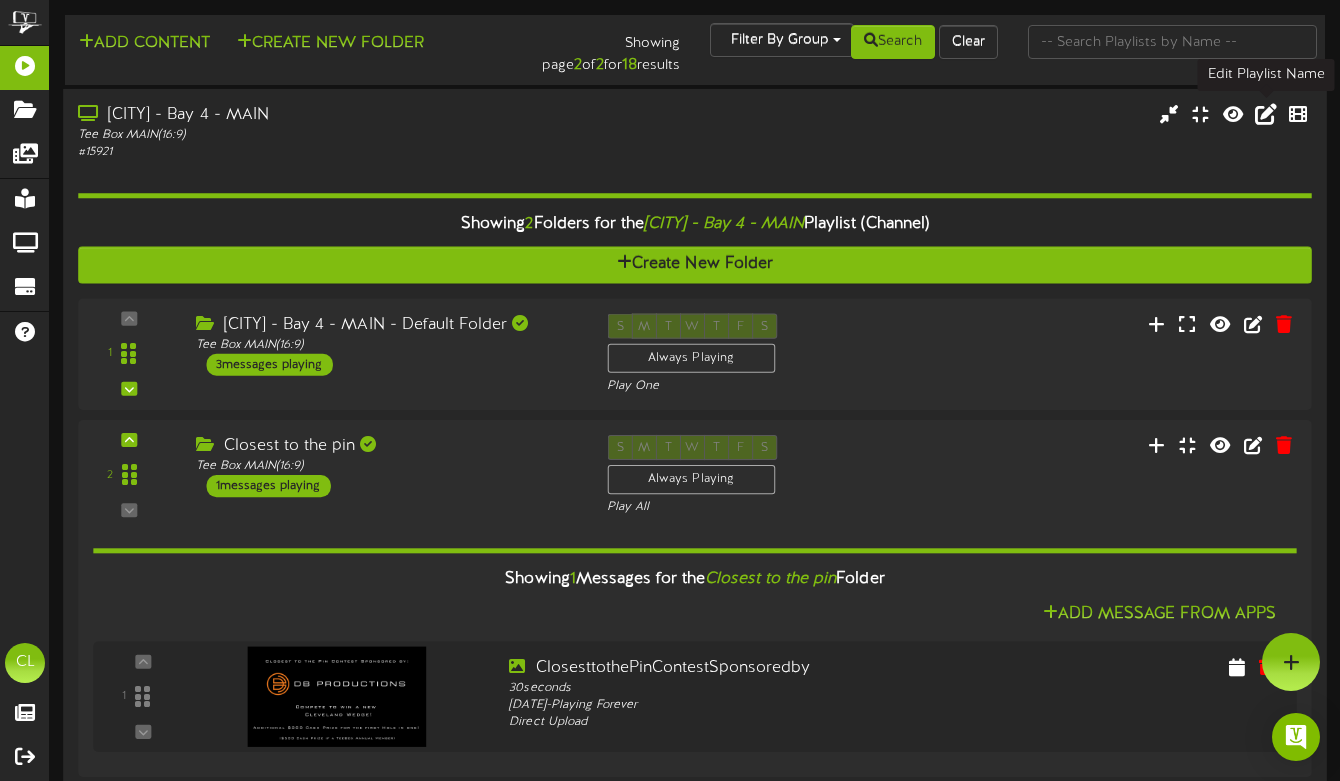 click at bounding box center (1266, 113) 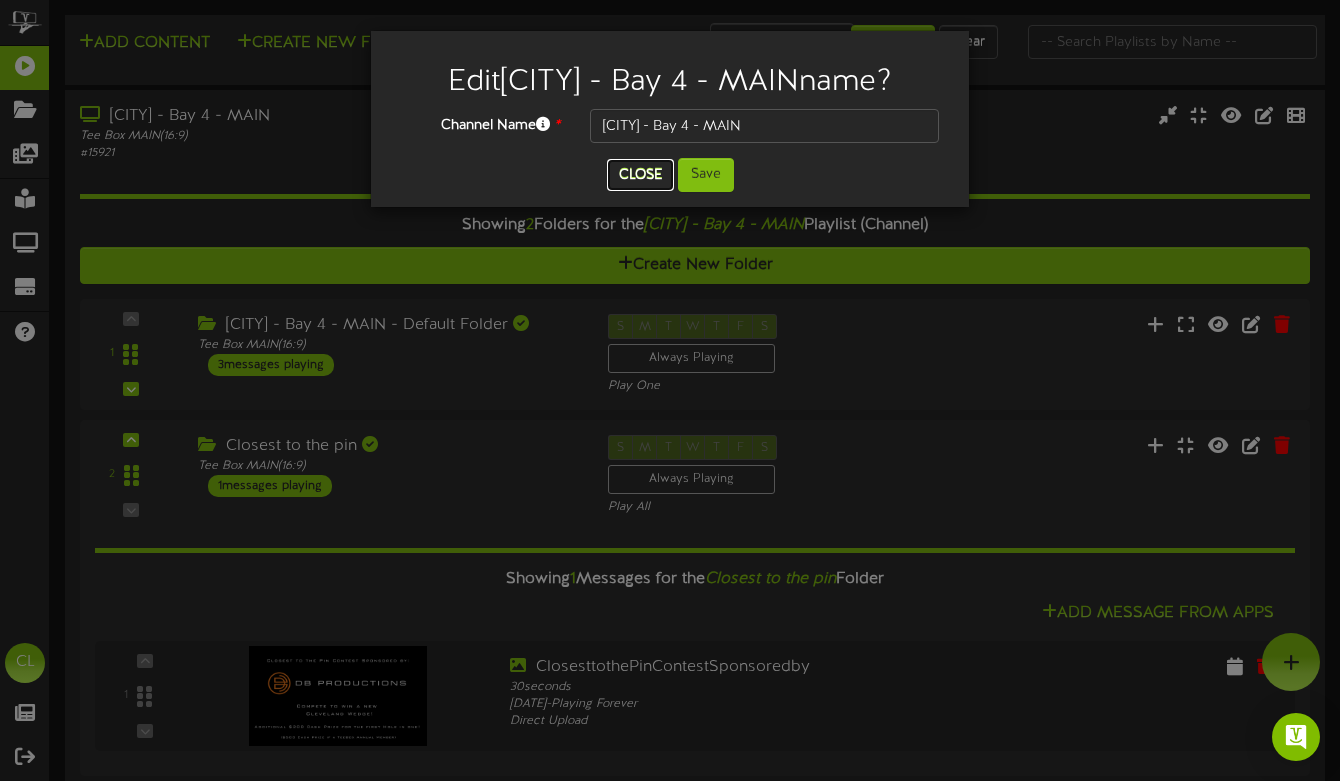 click on "Close" at bounding box center [640, 175] 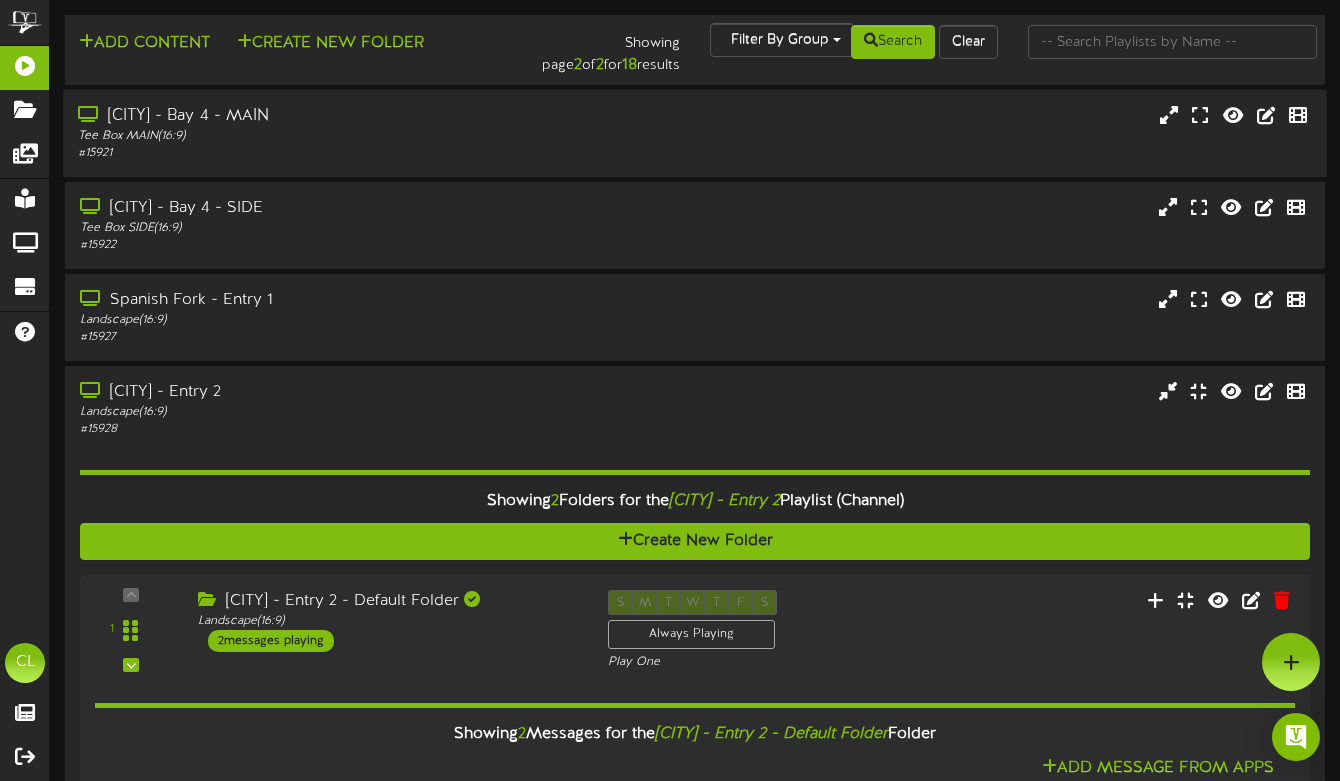 click on "[CITY] - Bay 4 - MAIN
Tee Box MAIN  ( 16:9 )
# 15921" at bounding box center (695, 133) 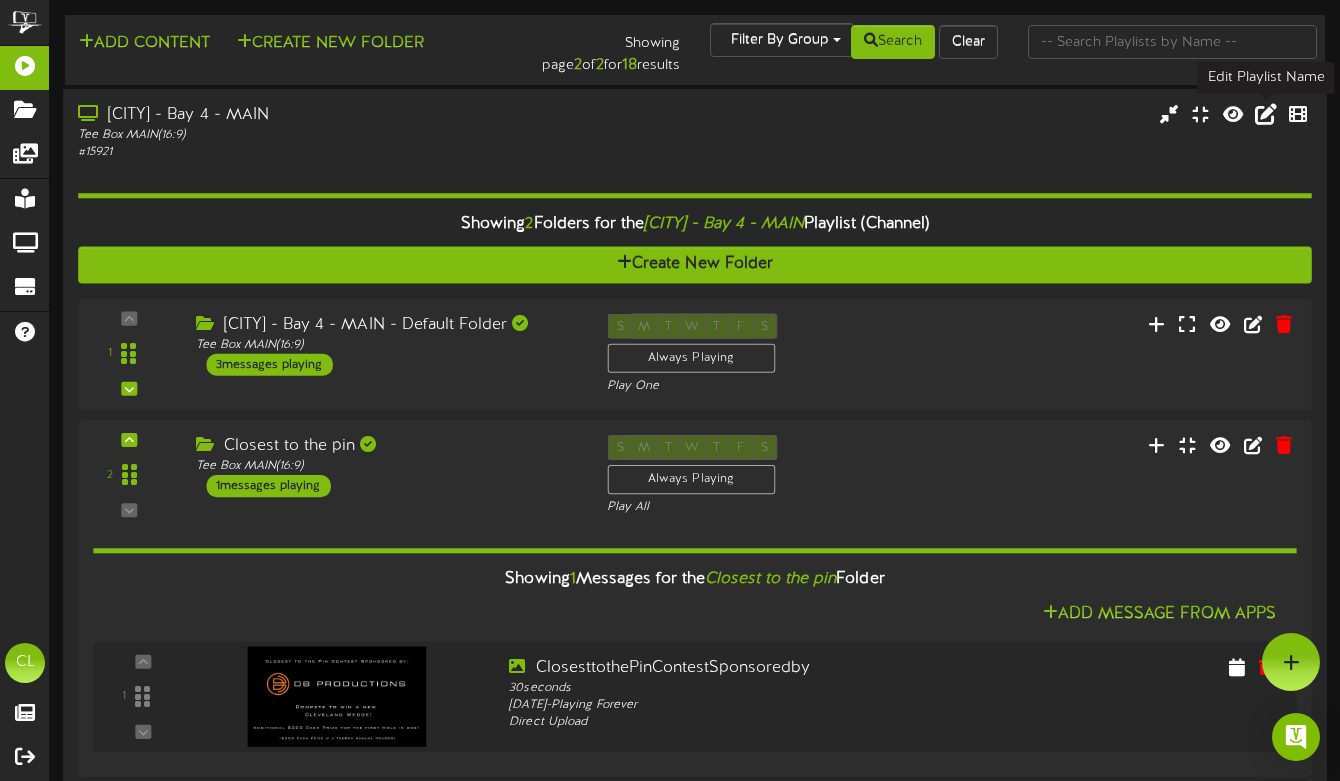 click at bounding box center (1266, 113) 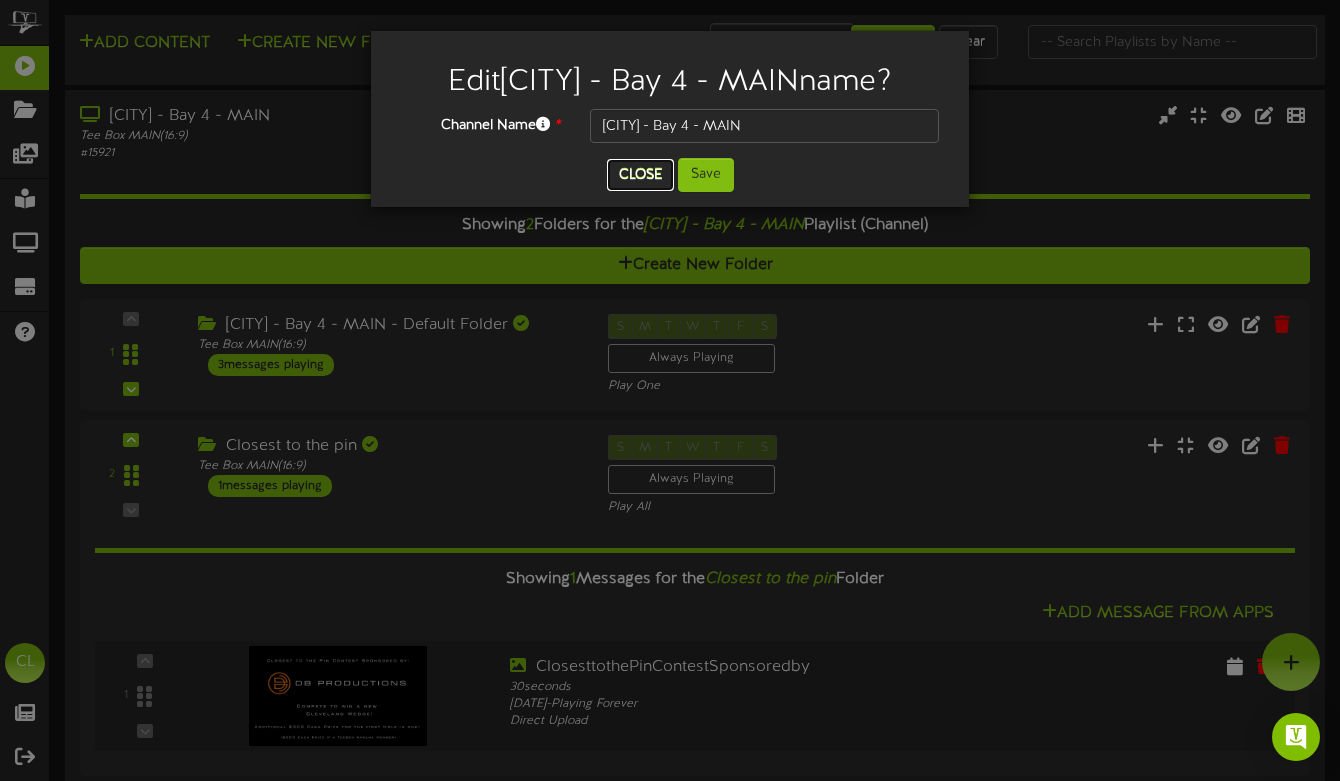 click on "Close" at bounding box center (640, 175) 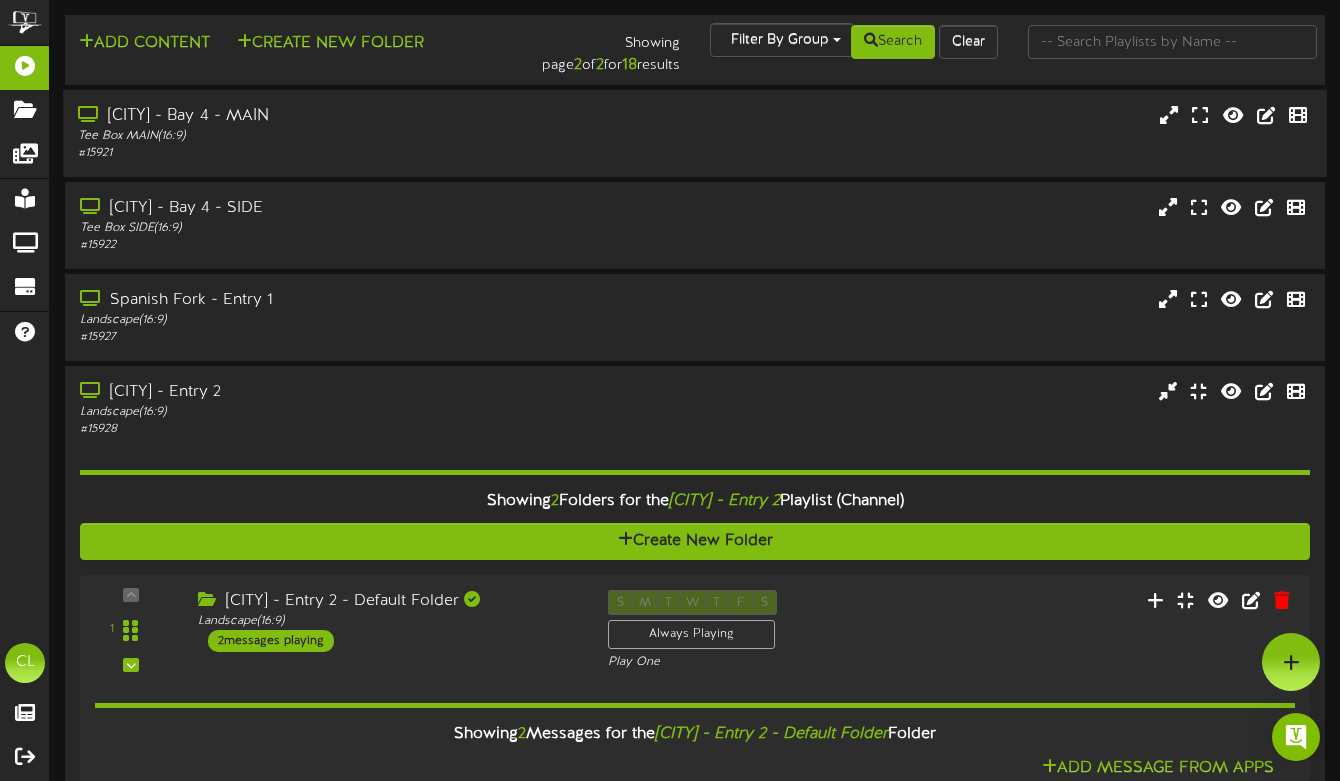 click on "[CITY] - Bay 4 - MAIN
Tee Box MAIN  ( 16:9 )
# 15921" at bounding box center (695, 133) 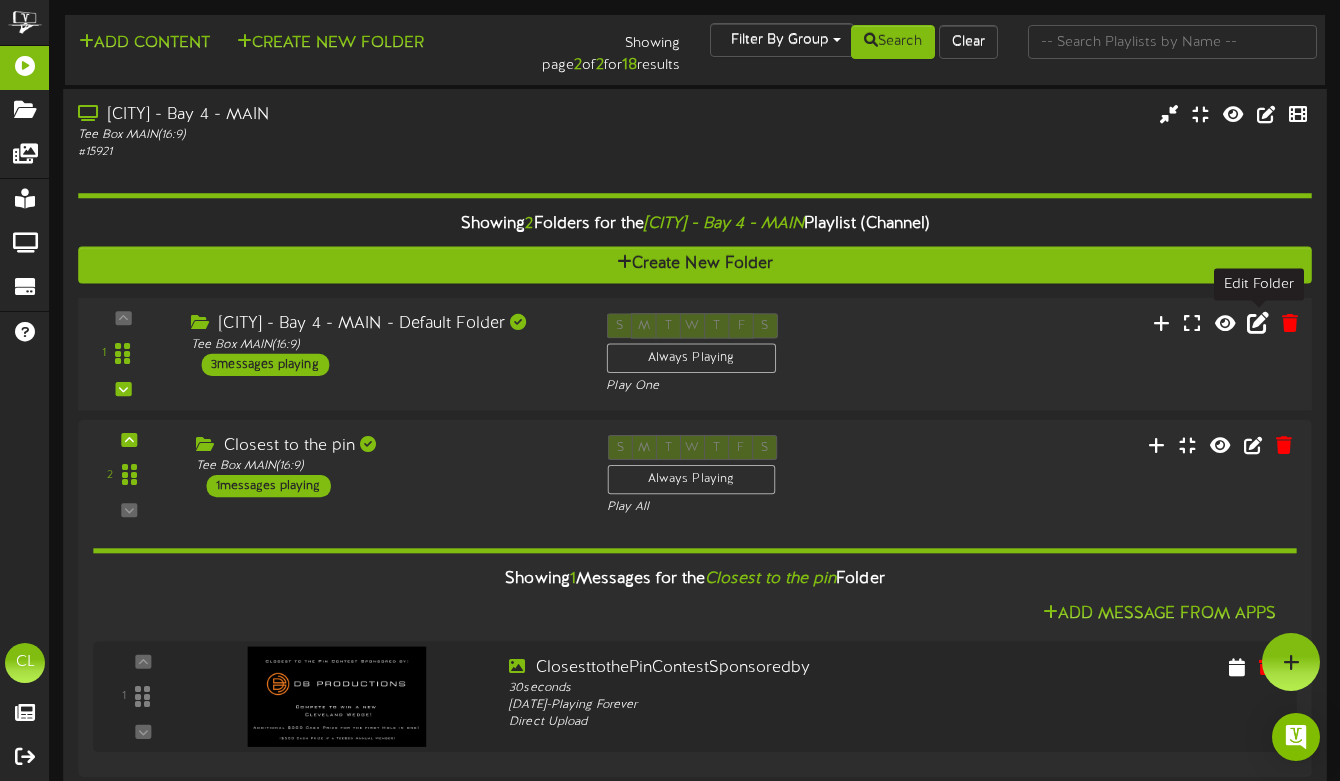 click at bounding box center [1258, 322] 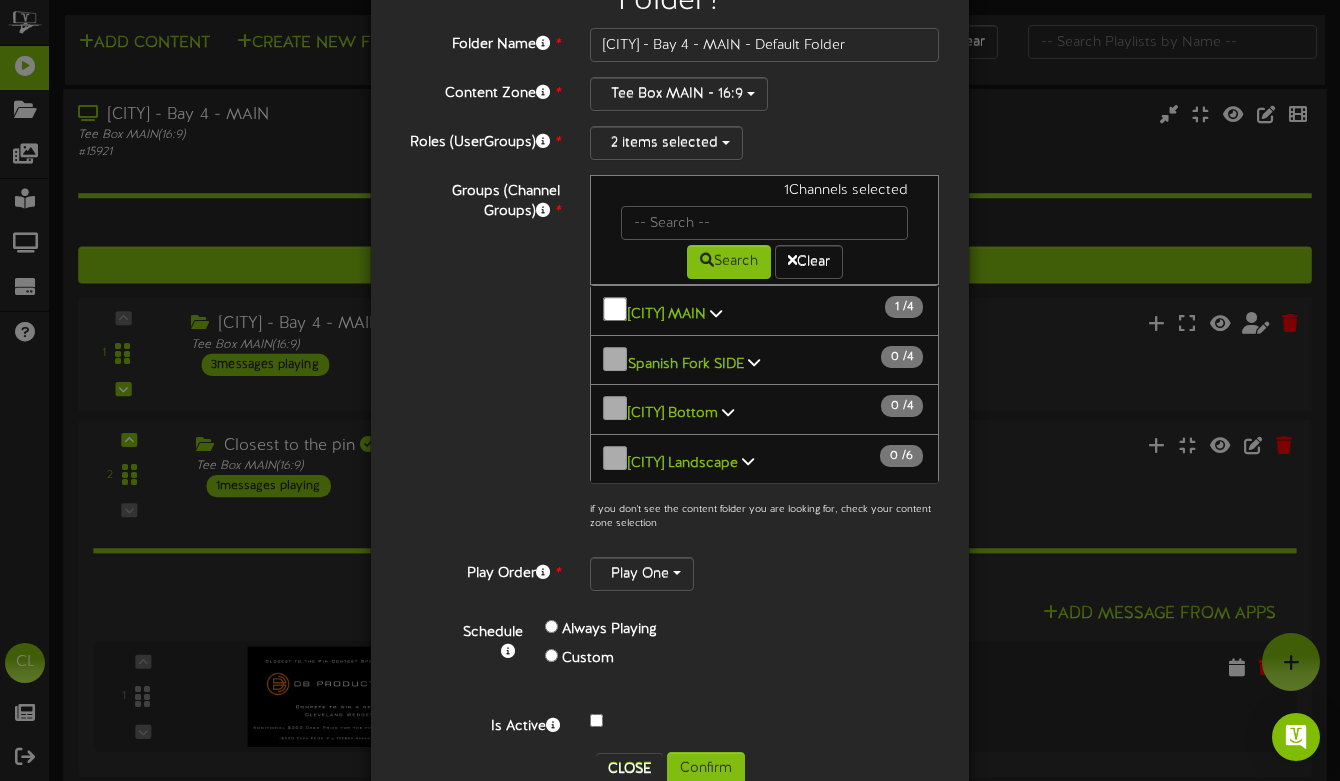 scroll, scrollTop: 143, scrollLeft: 0, axis: vertical 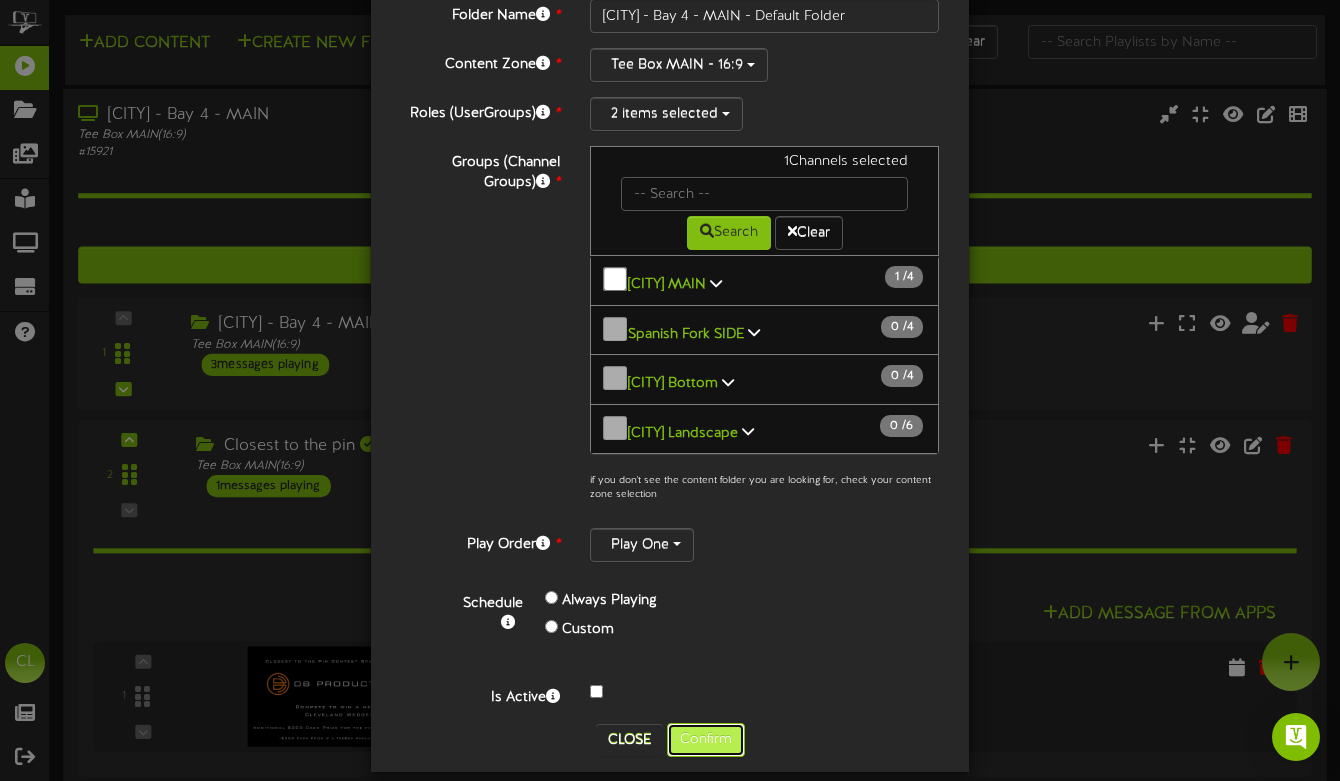 click on "Confirm" at bounding box center (706, 740) 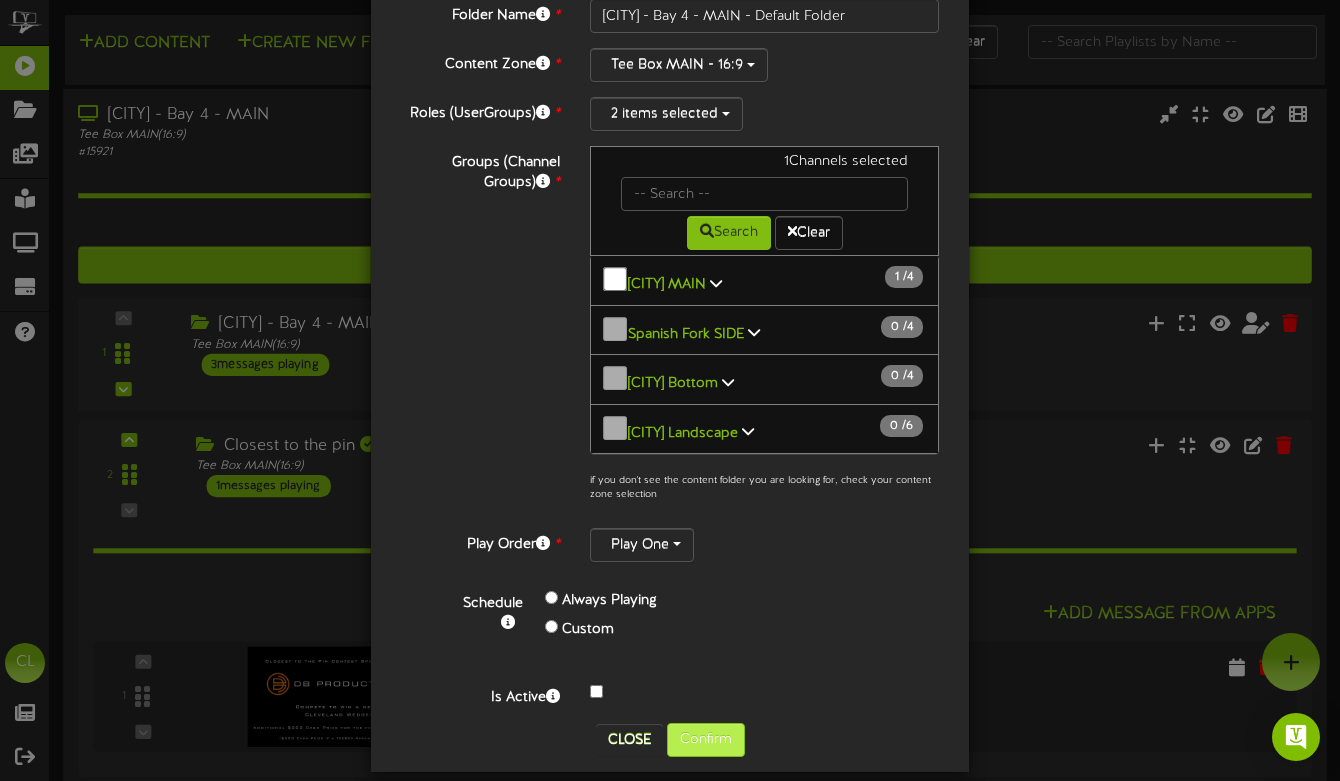 scroll, scrollTop: 0, scrollLeft: 0, axis: both 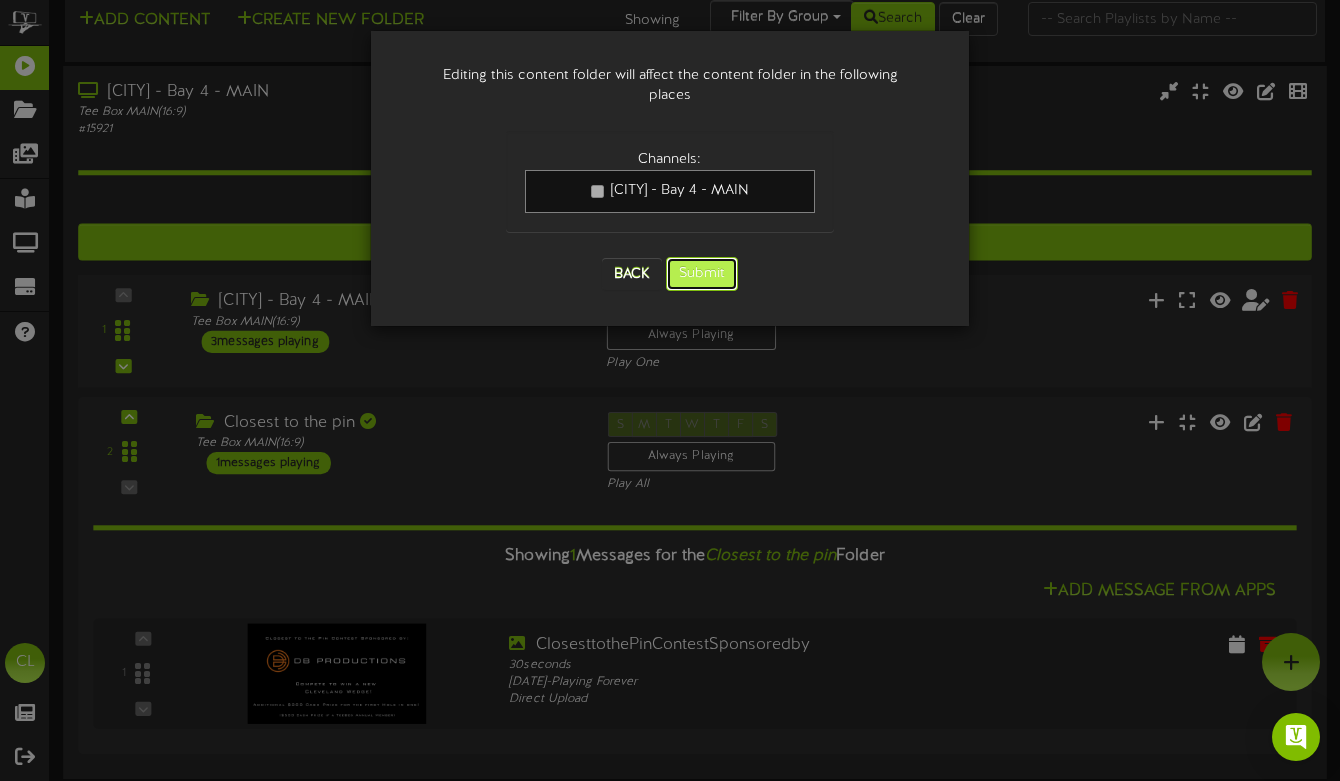 click on "Submit" at bounding box center [702, 274] 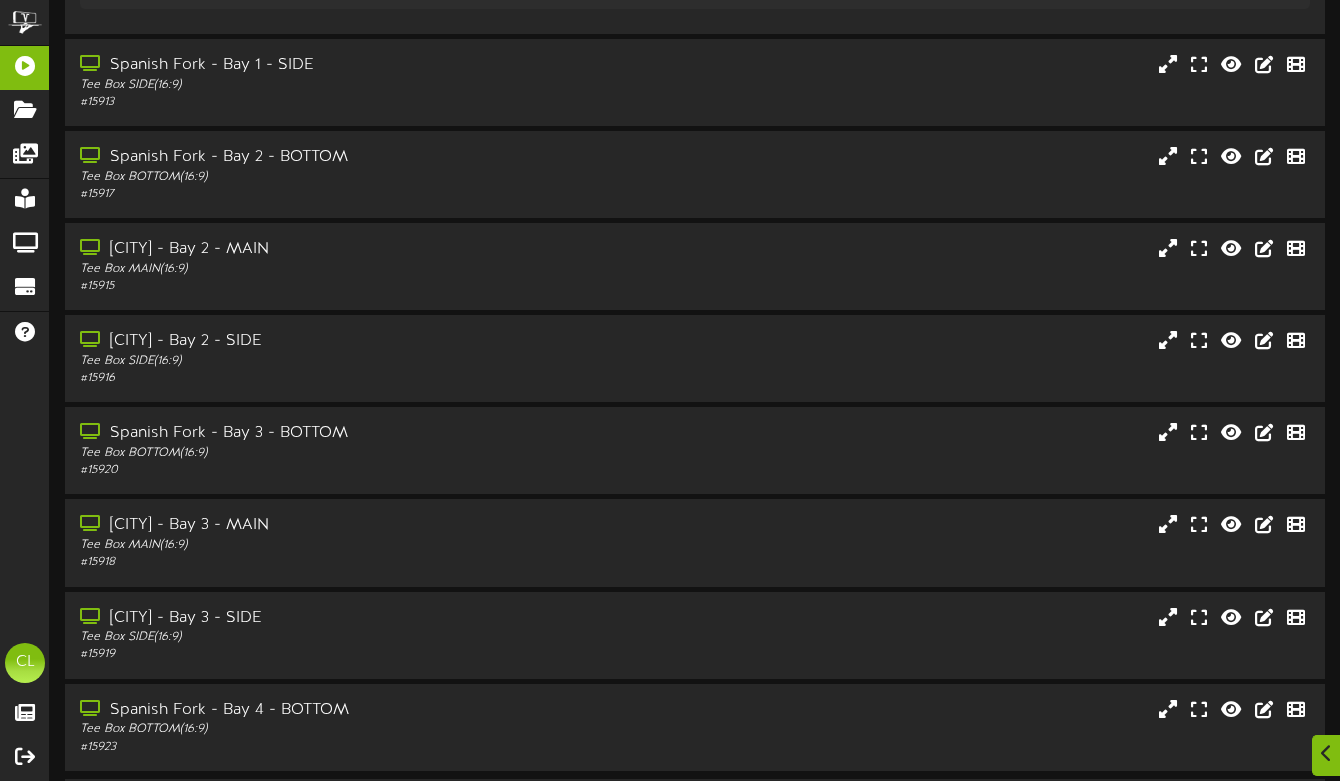 scroll, scrollTop: 1050, scrollLeft: 0, axis: vertical 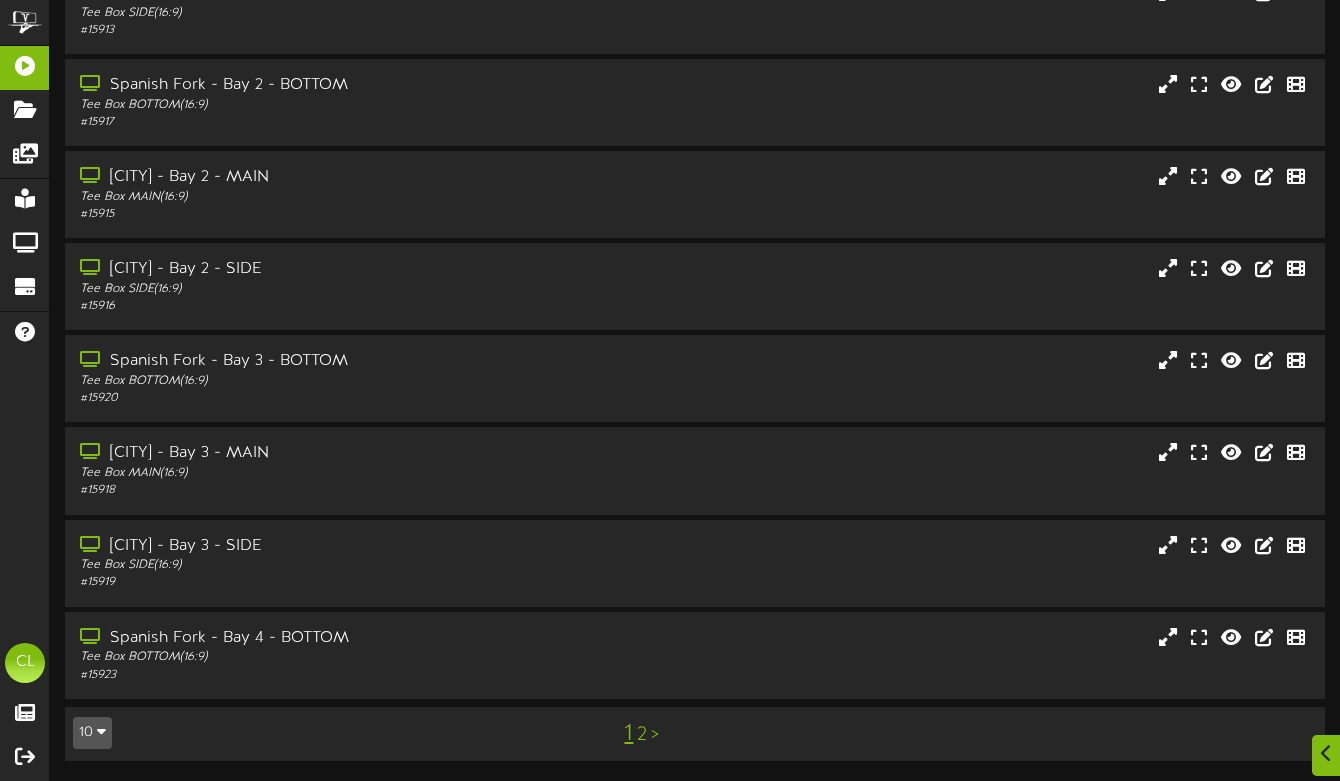 click on "2" at bounding box center [642, 735] 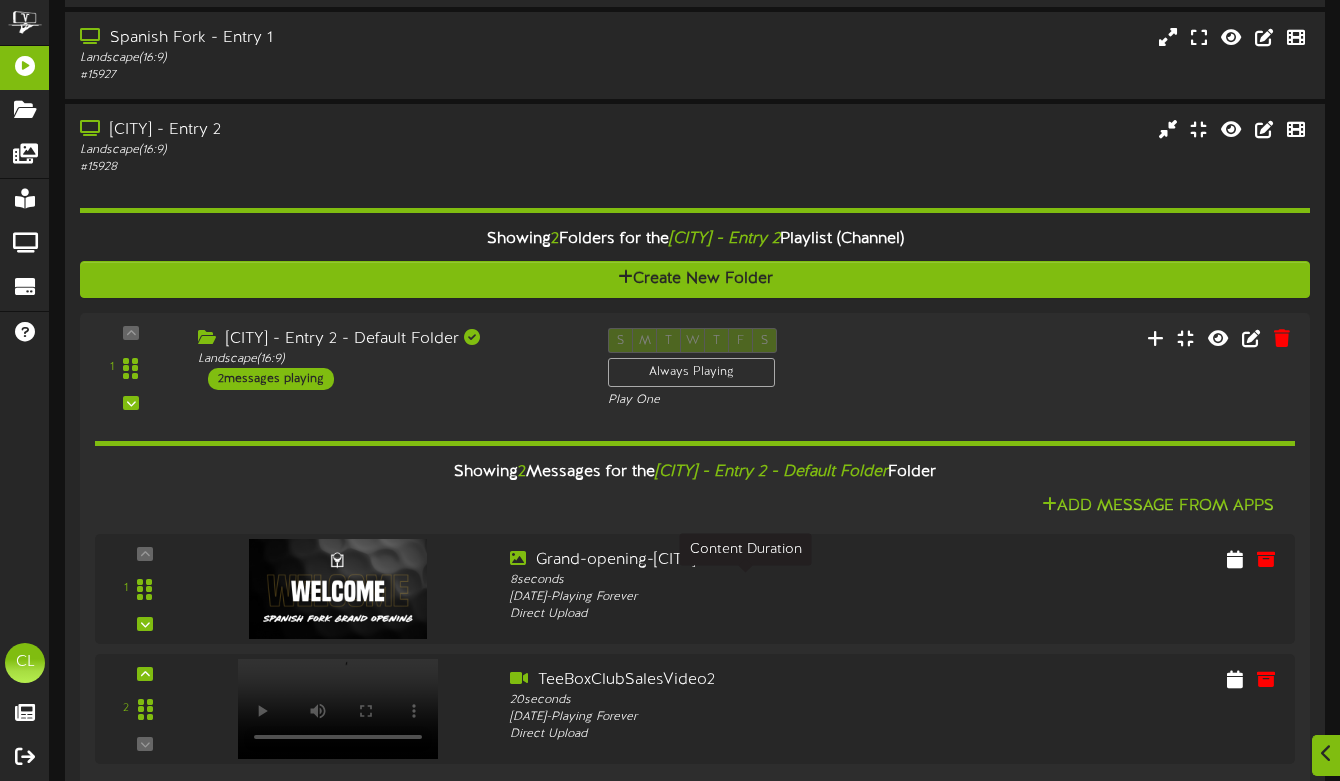 scroll, scrollTop: 1494, scrollLeft: 0, axis: vertical 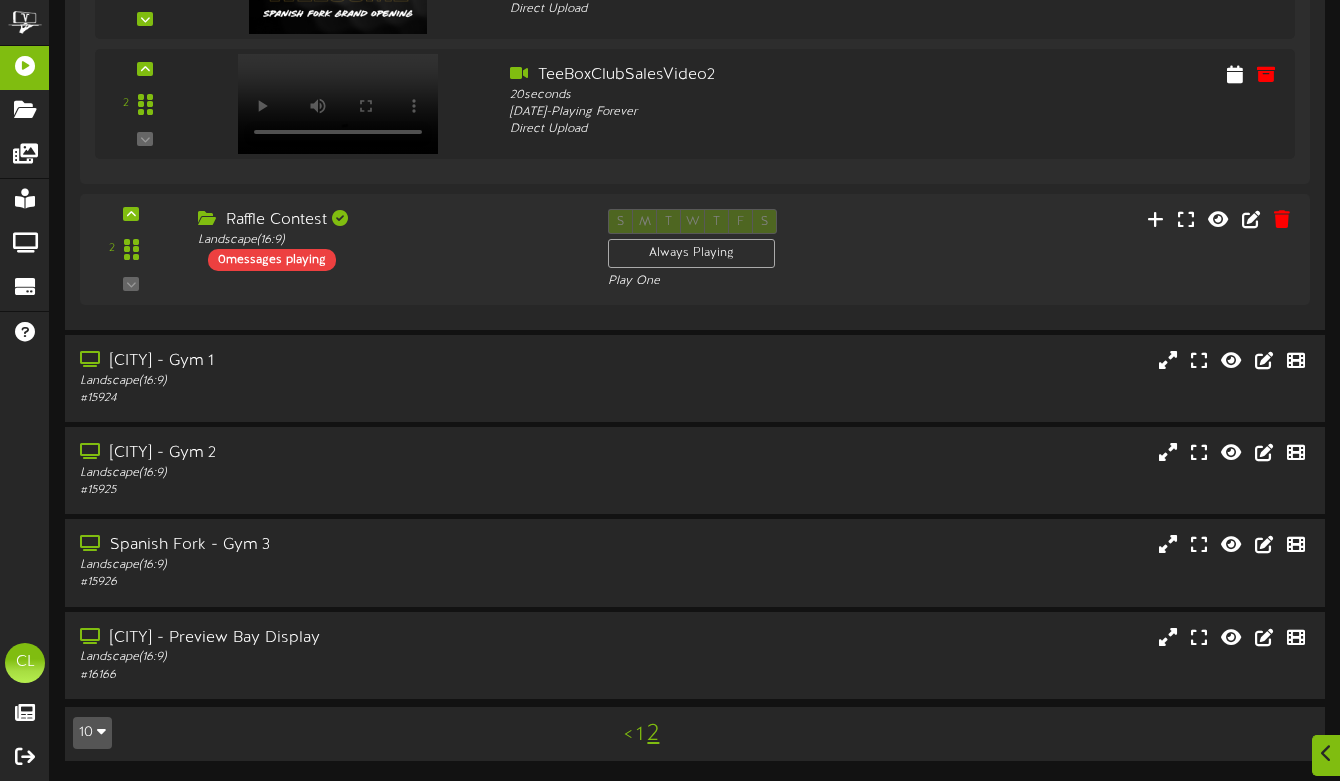 click on "<
1
2" at bounding box center (642, 734) 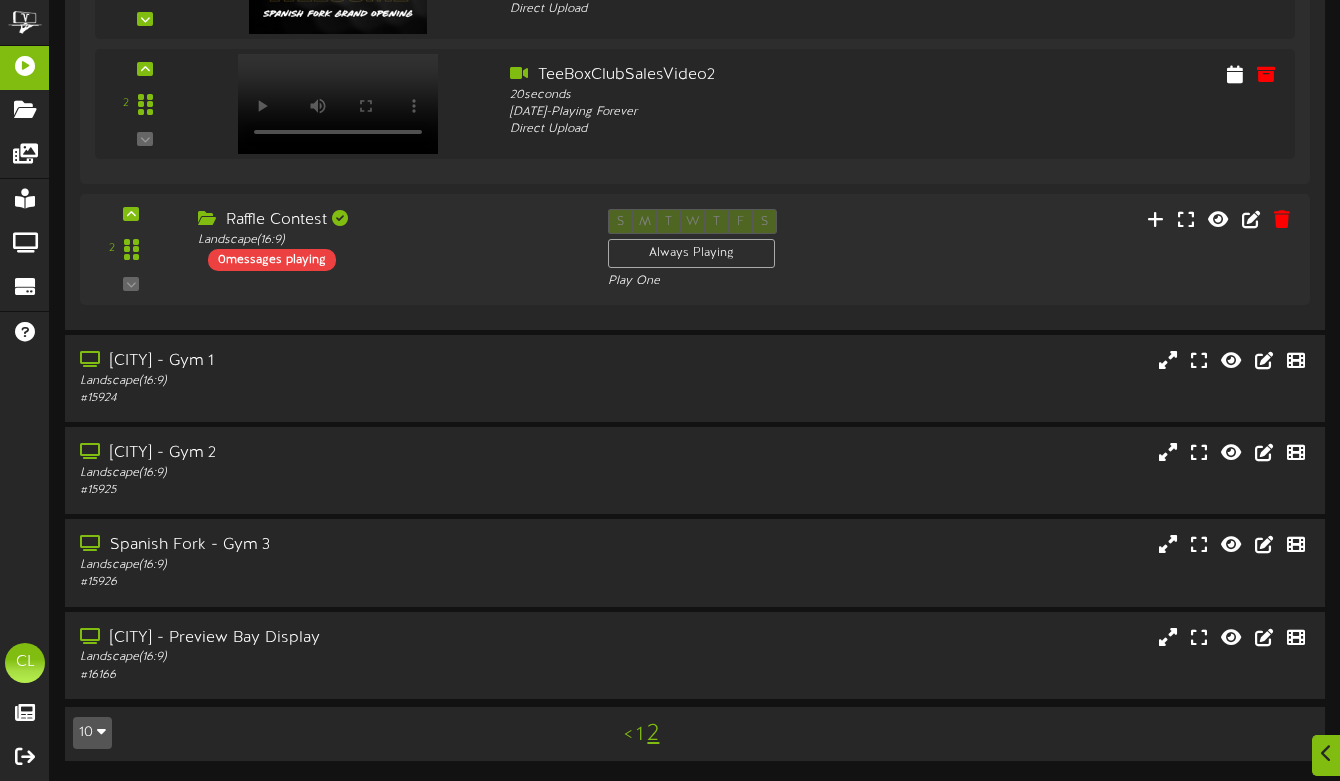click on "1" at bounding box center (639, 735) 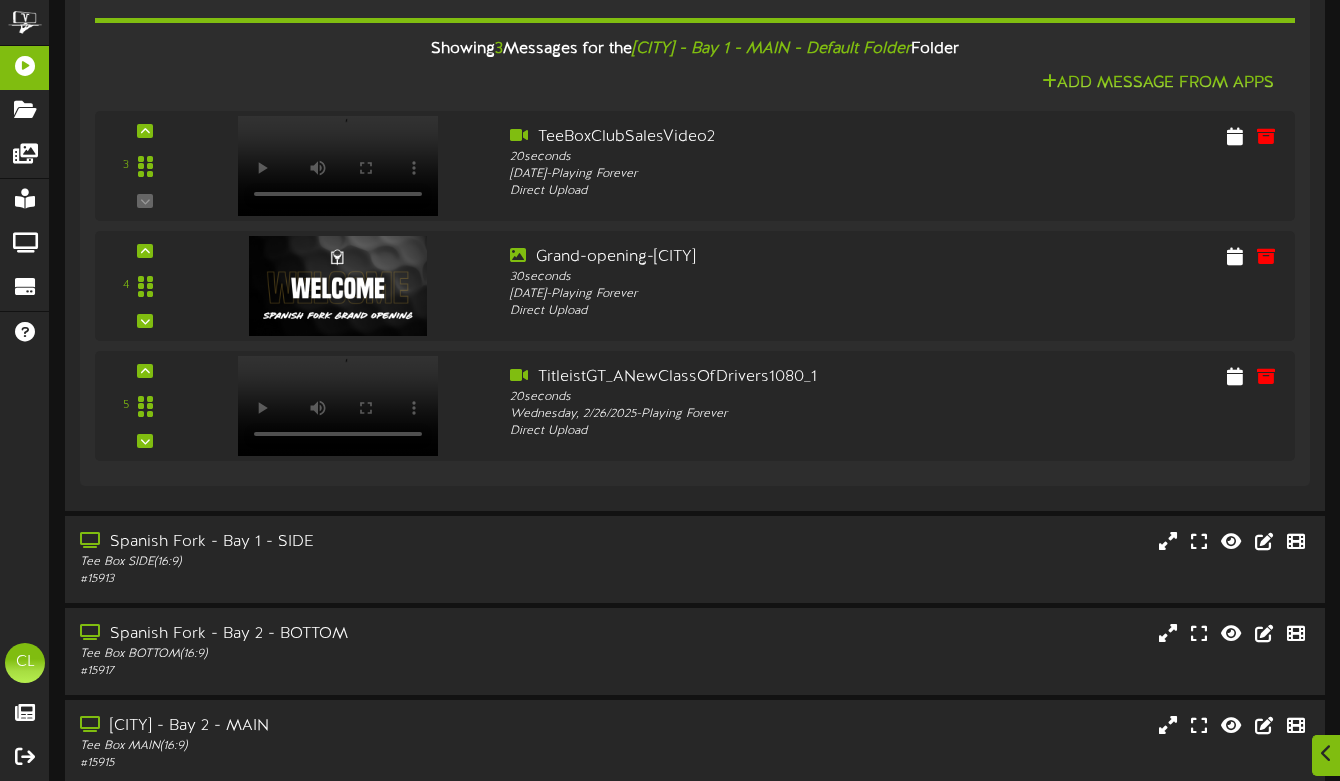 scroll, scrollTop: 1050, scrollLeft: 0, axis: vertical 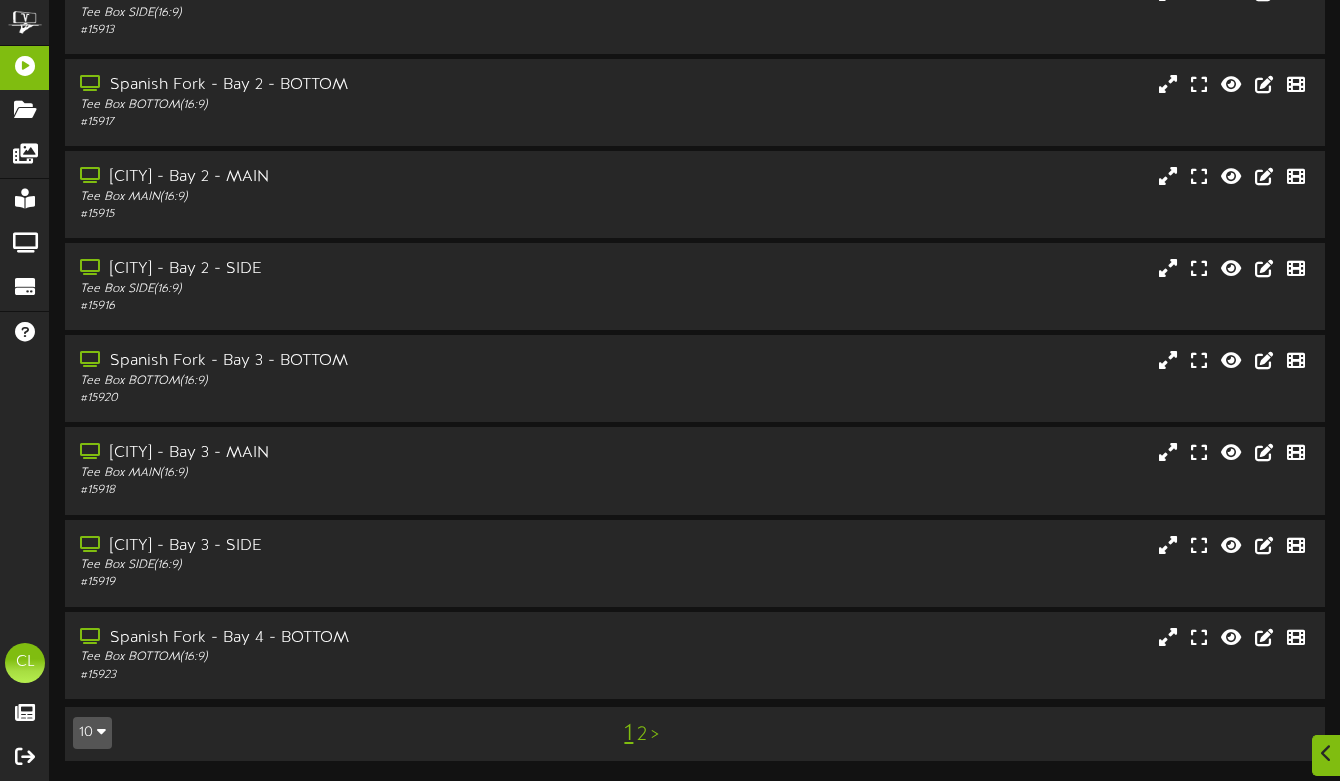 click on "2" at bounding box center (642, 735) 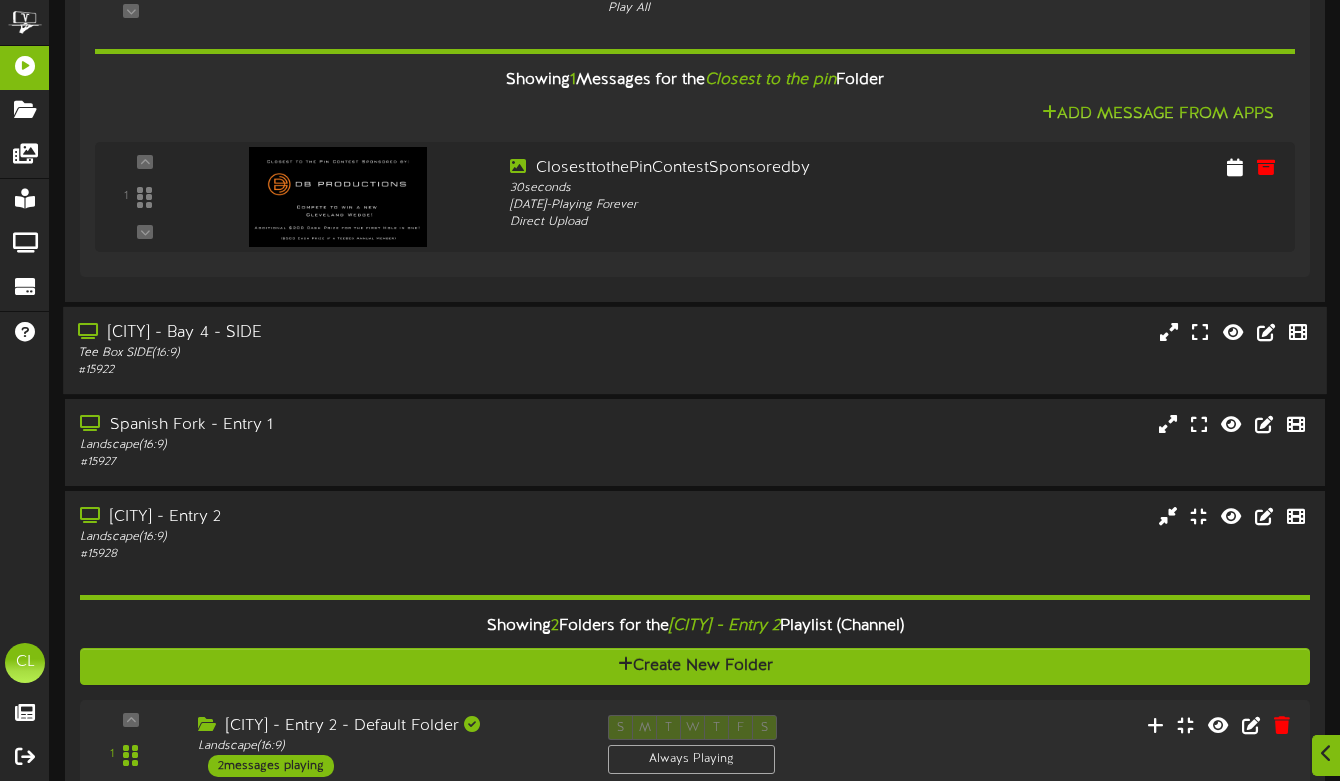 scroll, scrollTop: 502, scrollLeft: 0, axis: vertical 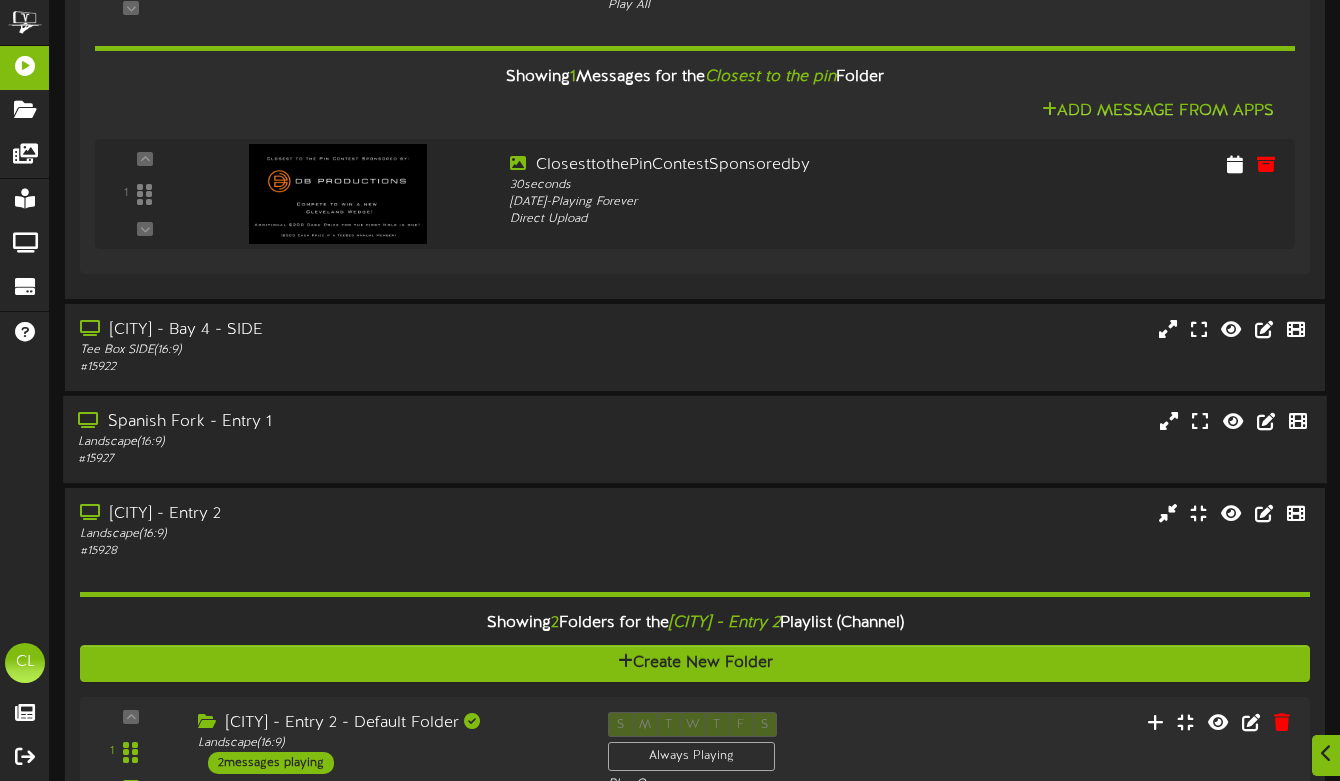 click on "# 15927" at bounding box center (326, 459) 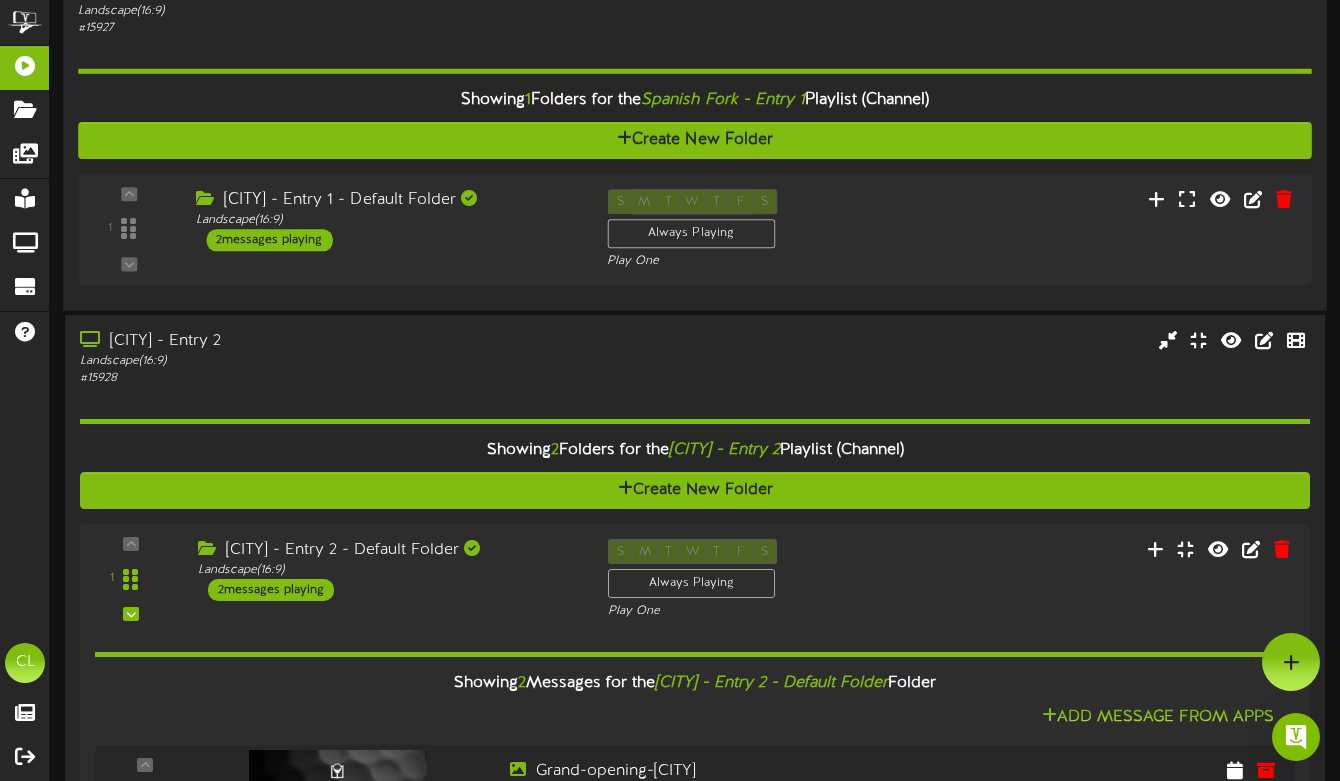 scroll, scrollTop: 958, scrollLeft: 0, axis: vertical 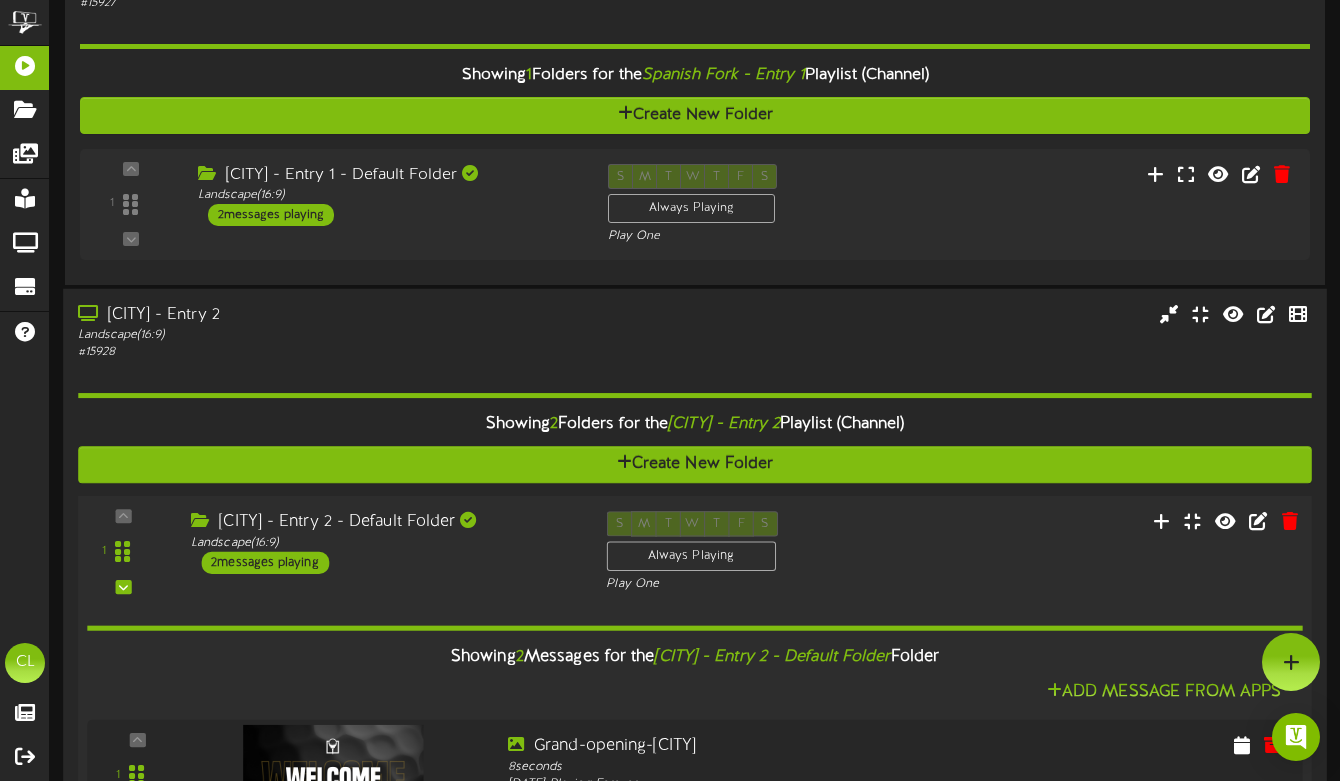 click on "[CITY] - Entry 2 - Default Folder
Landscape  ( 16:9 )
2  messages playing" at bounding box center (383, 542) 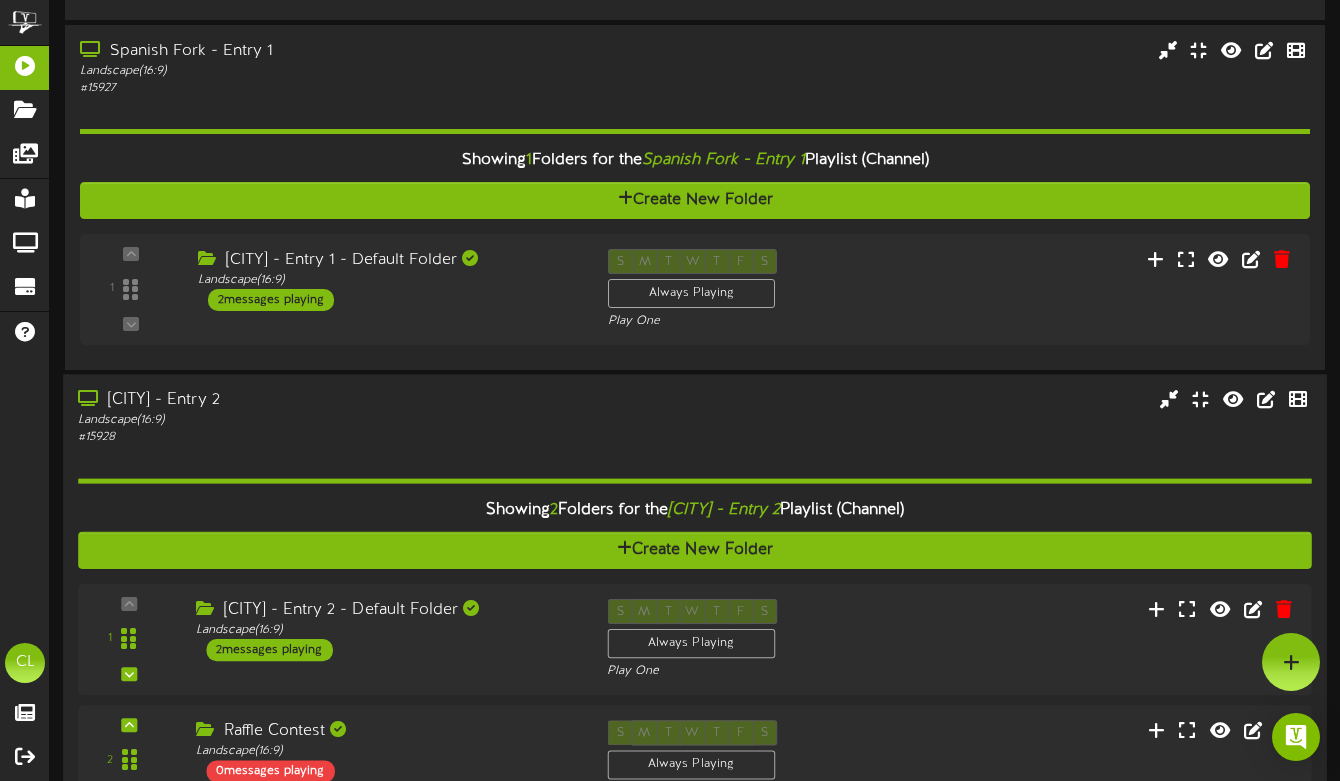 scroll, scrollTop: 874, scrollLeft: 0, axis: vertical 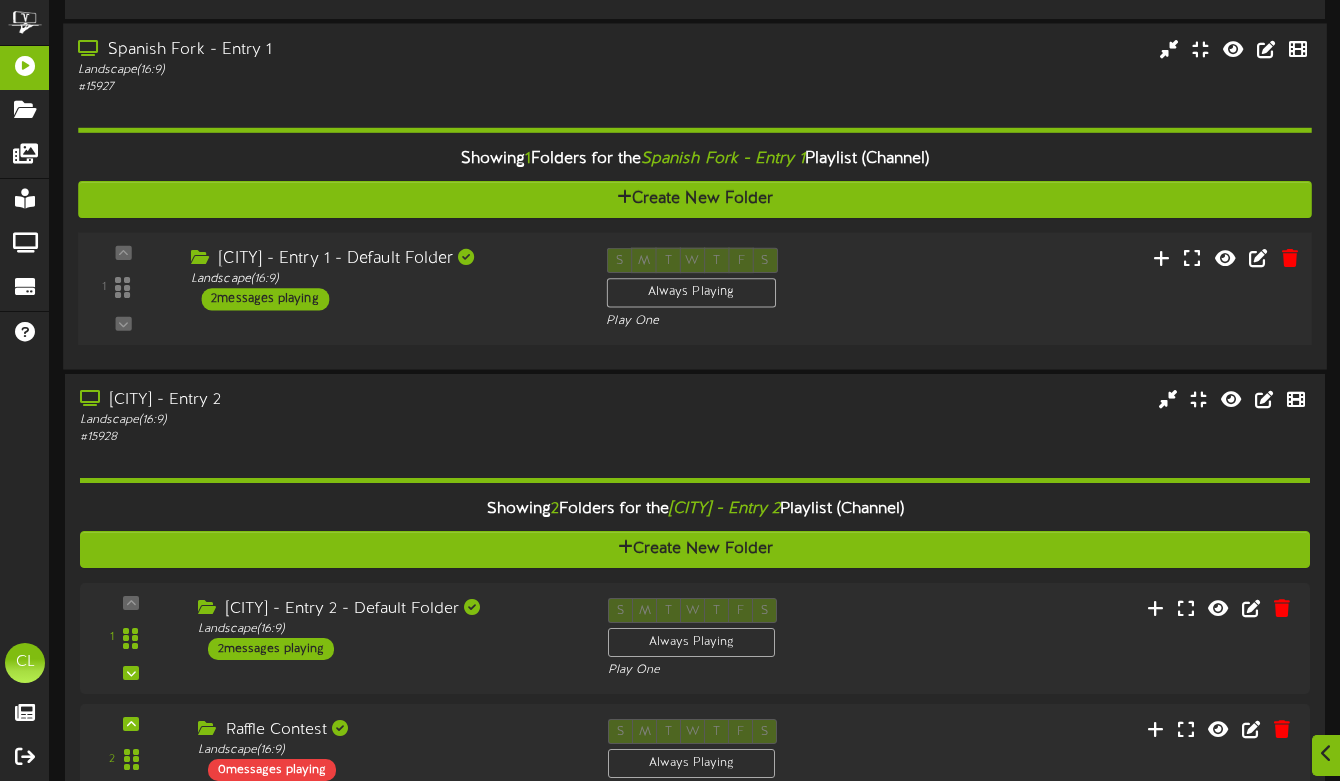 click on "1
( 16:9" at bounding box center [695, 289] 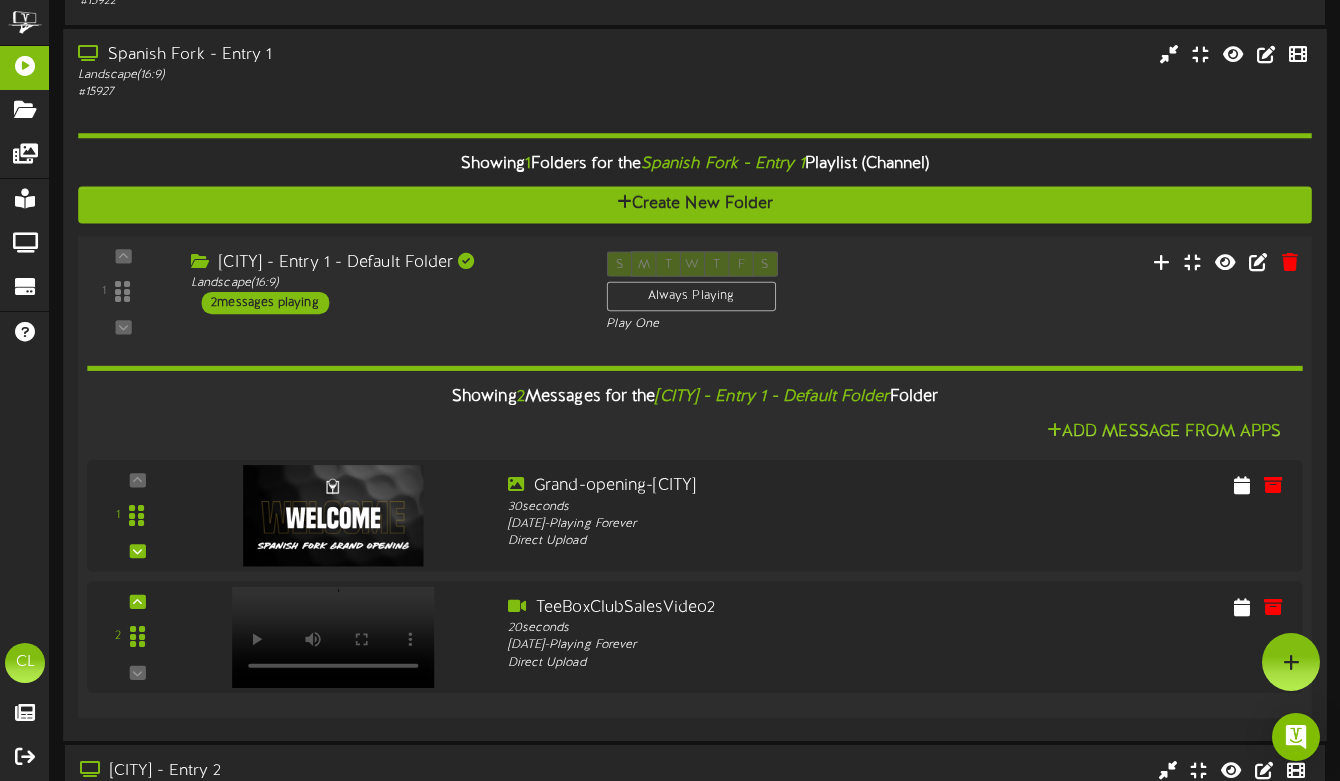 scroll, scrollTop: 867, scrollLeft: 0, axis: vertical 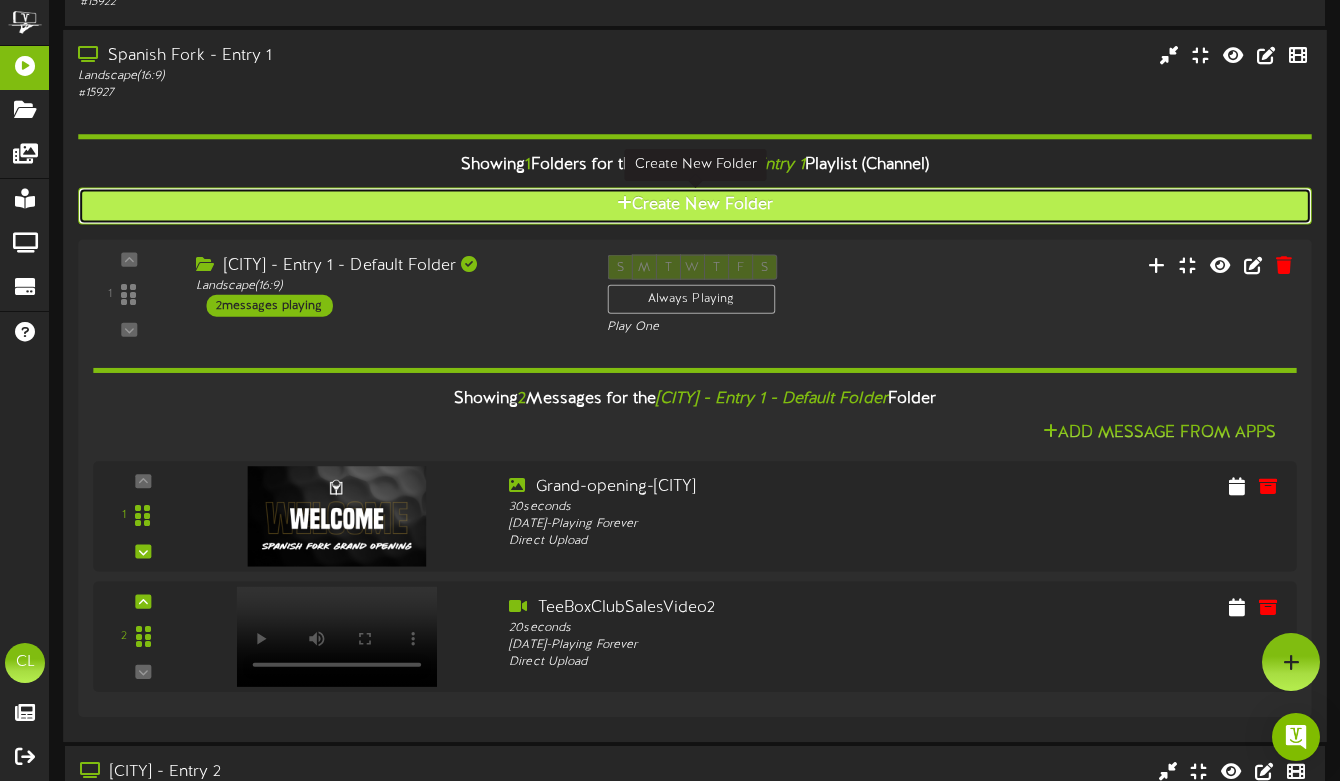 click on "Create New Folder" at bounding box center (695, 205) 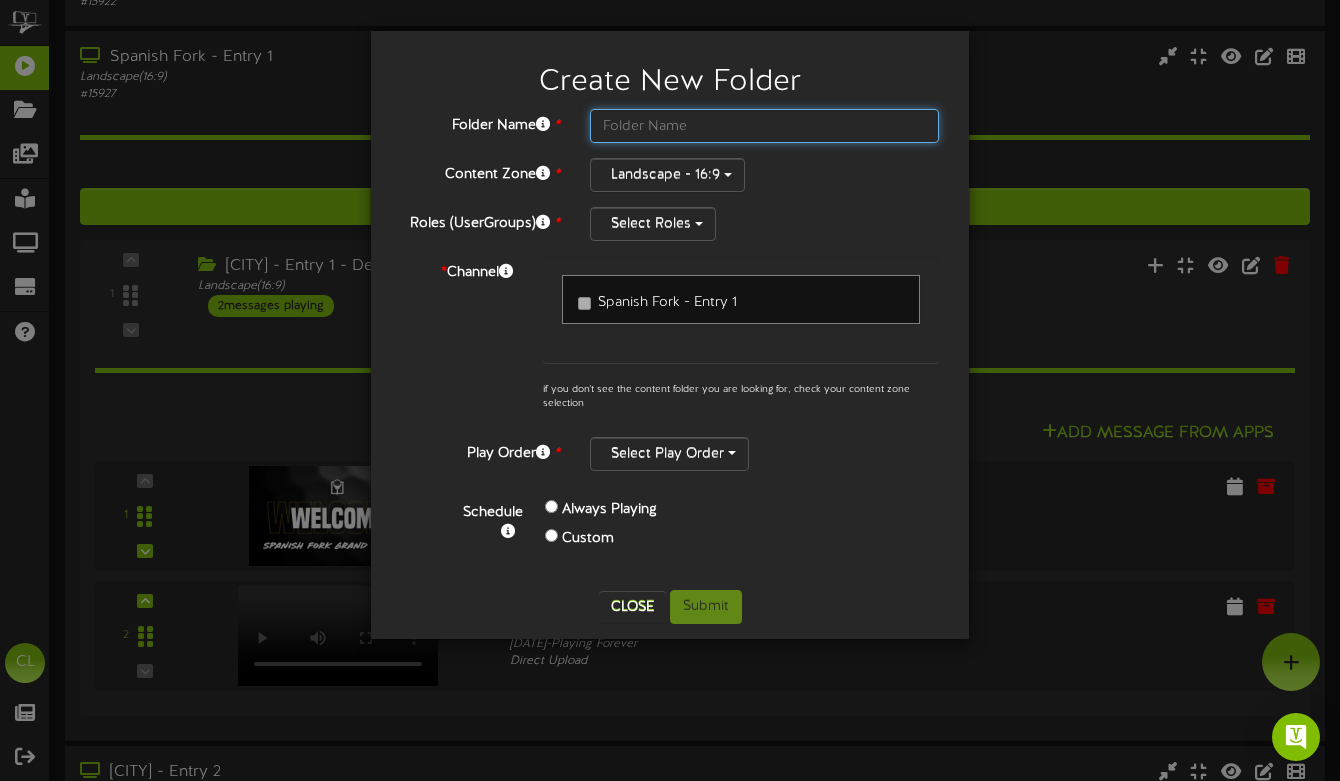 click at bounding box center (764, 126) 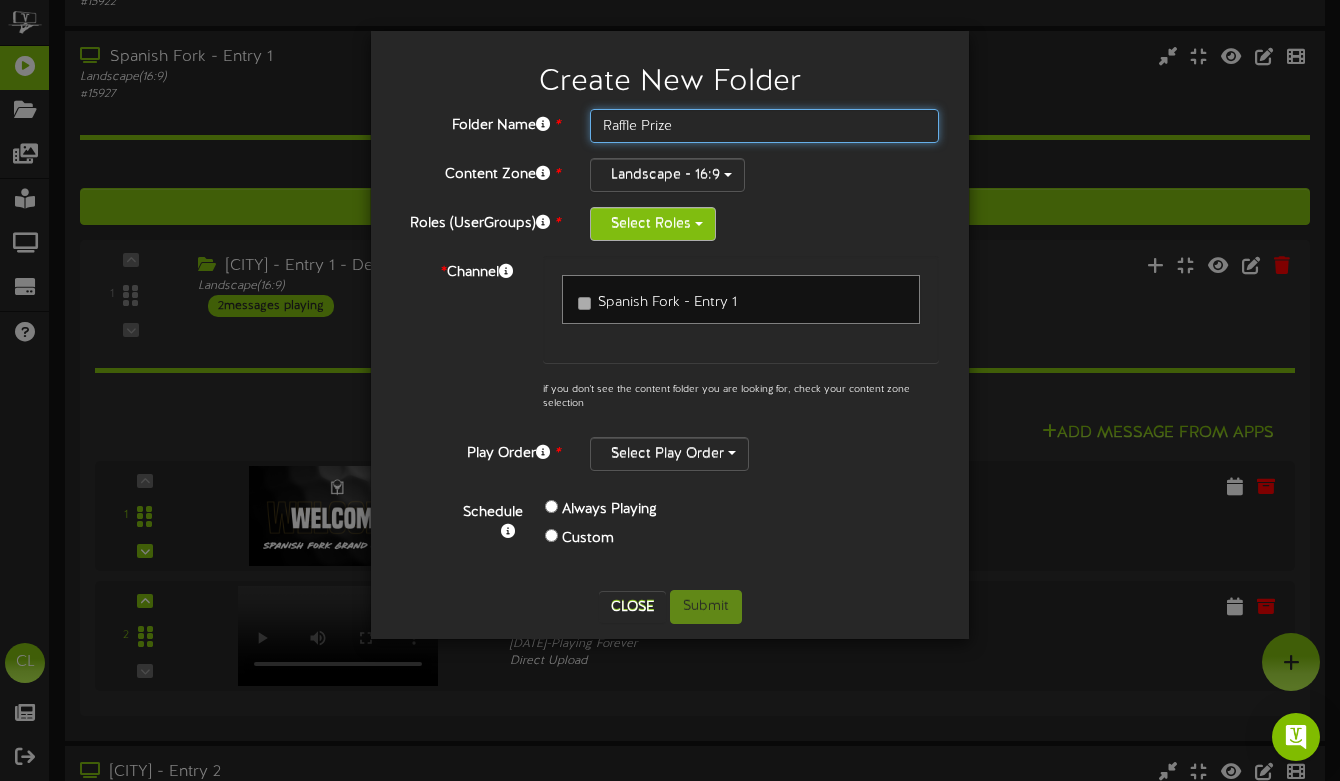 type on "Raffle Prize" 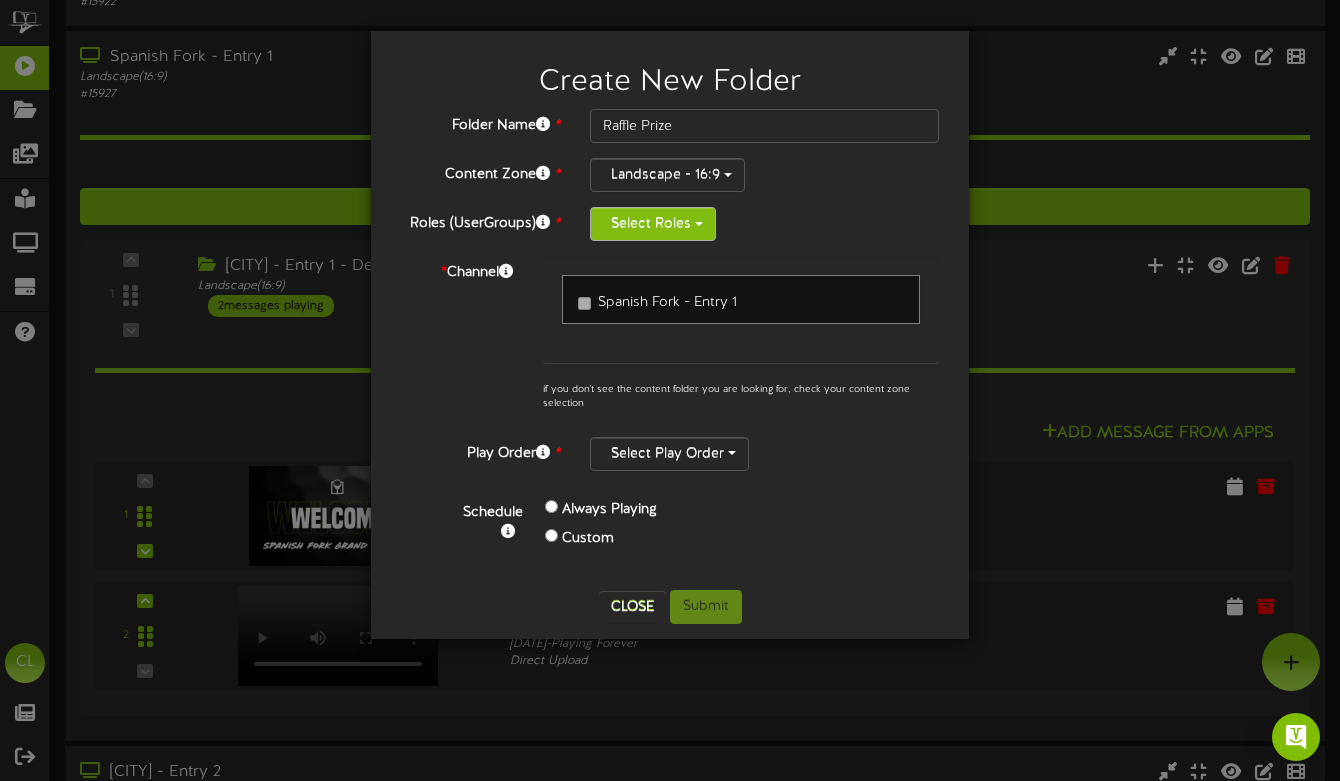 click on "Select Roles" at bounding box center [653, 224] 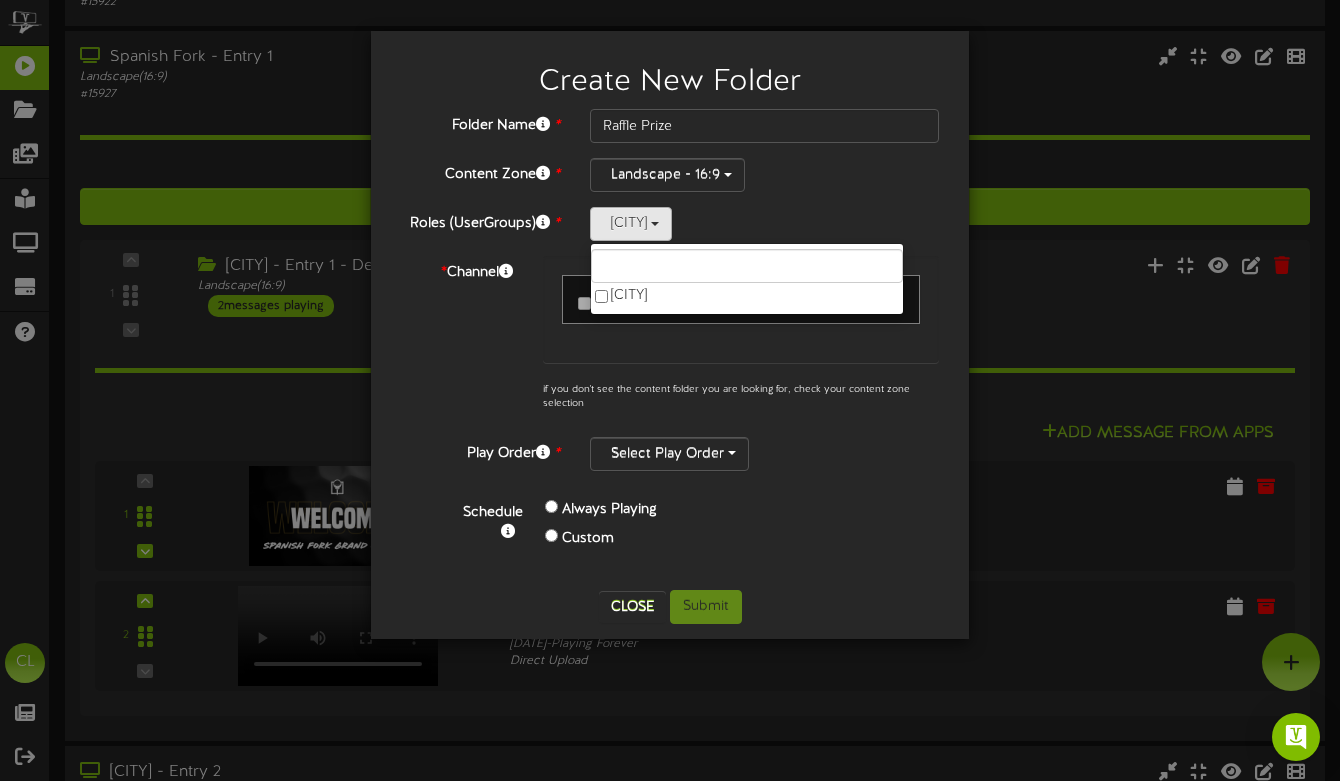click on "[CITY]
[CITY]" at bounding box center (764, 224) 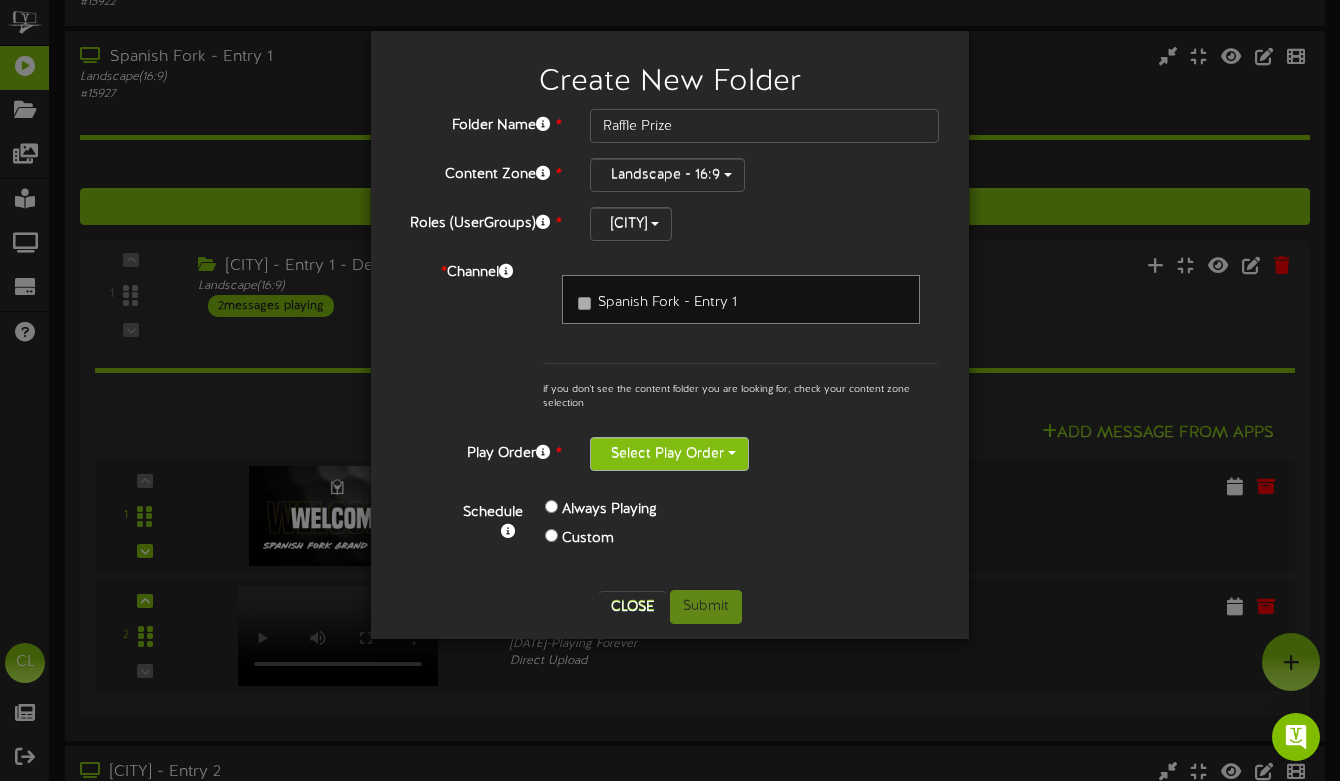 click on "Select Play Order" at bounding box center (669, 454) 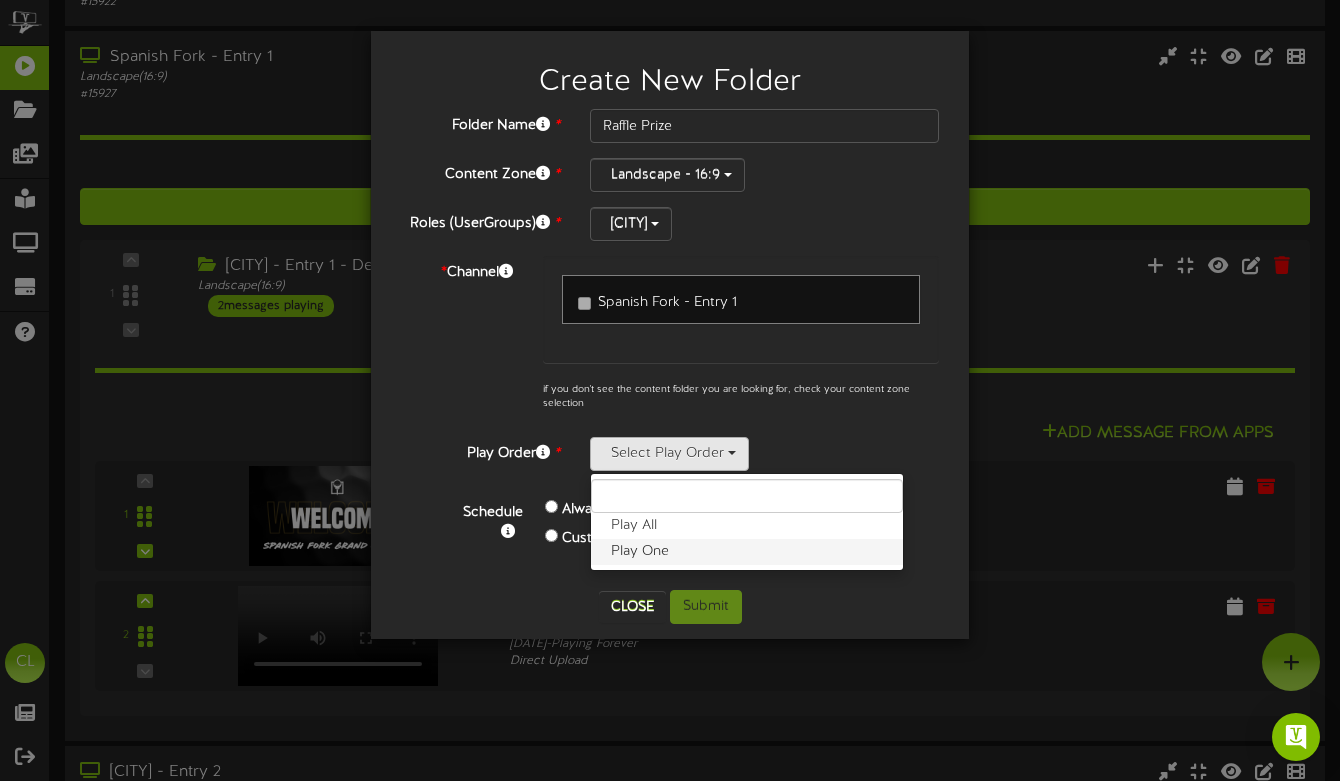 click on "Play One" at bounding box center (747, 552) 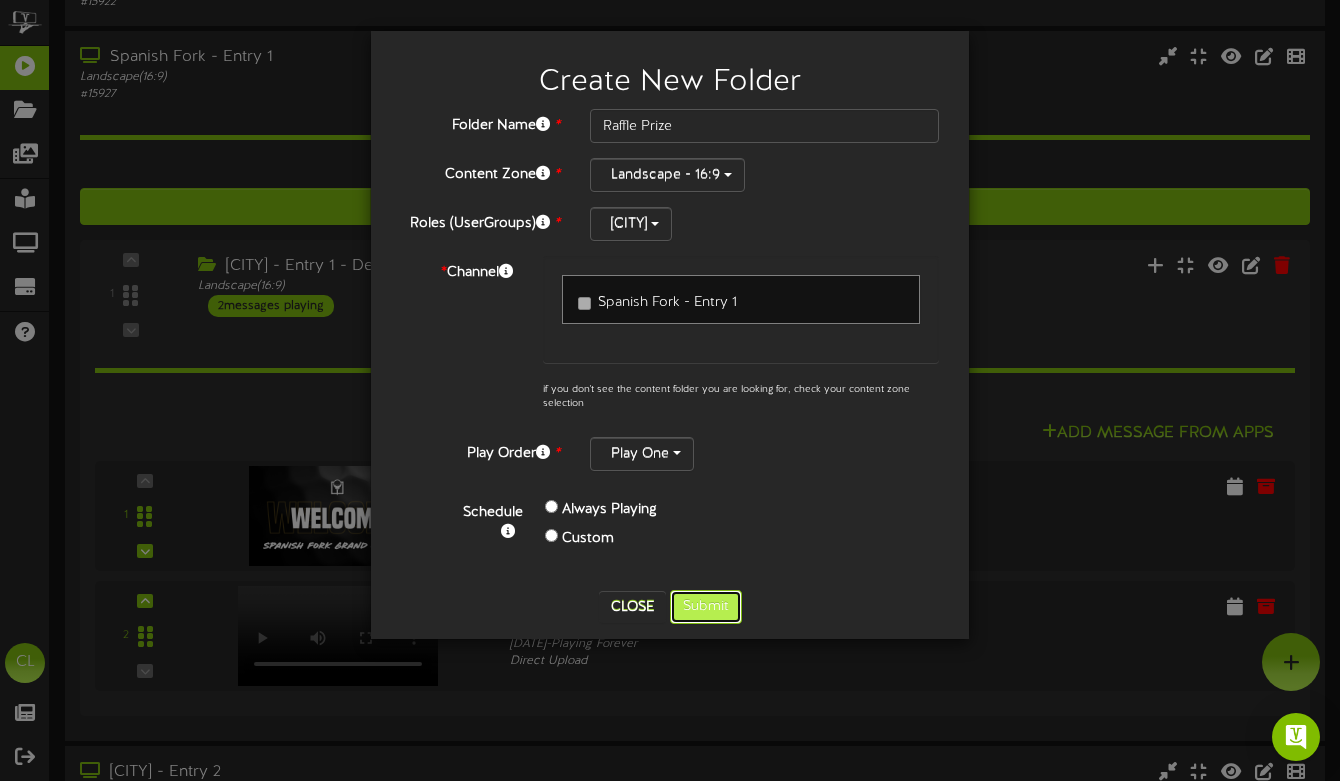 click on "Submit" at bounding box center [706, 607] 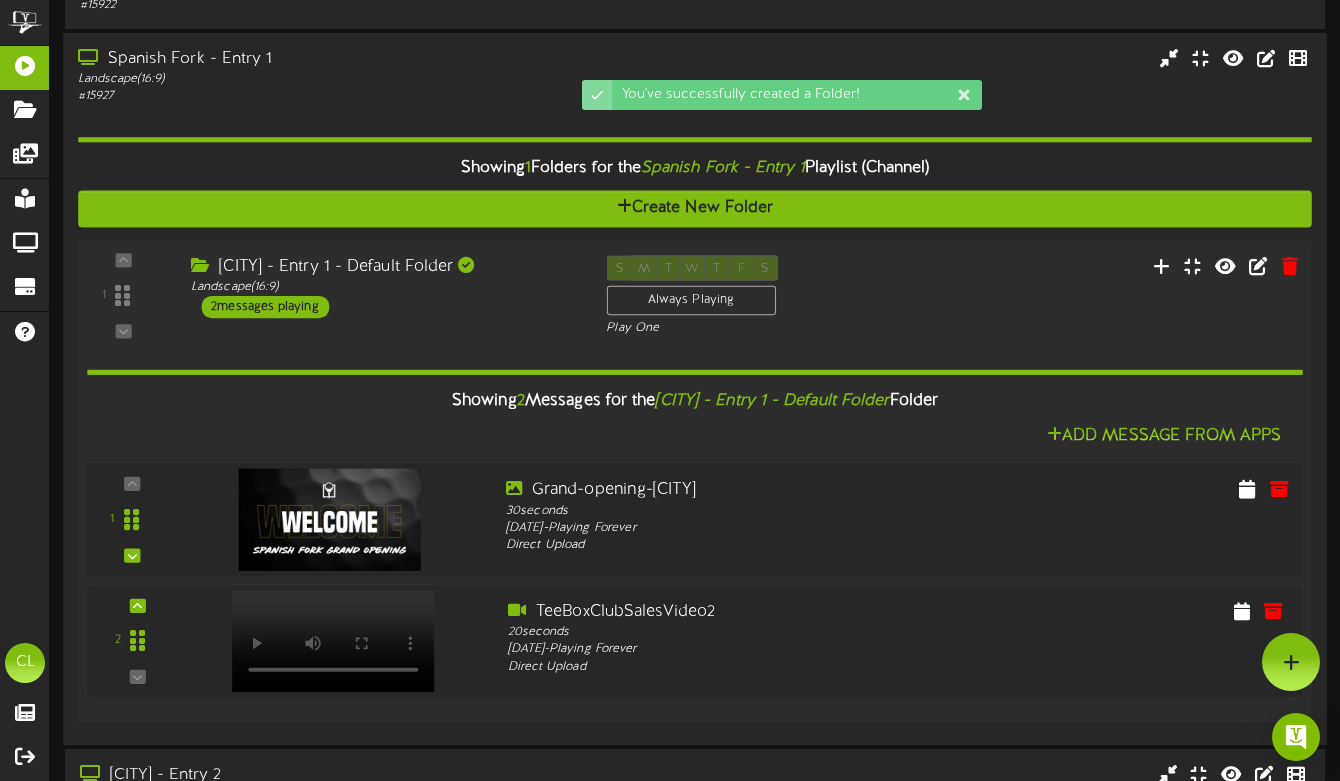 scroll, scrollTop: 863, scrollLeft: 0, axis: vertical 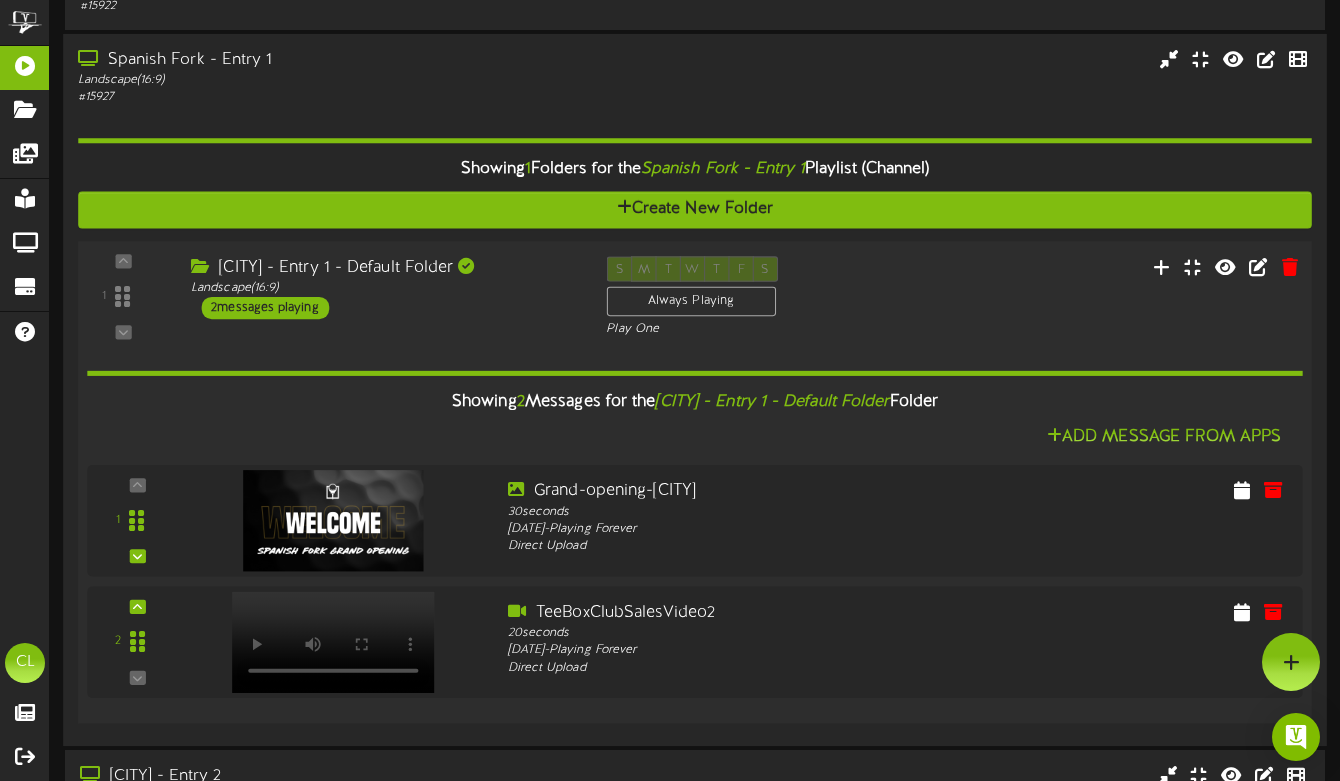 click on "1
( 16:9" at bounding box center (695, 297) 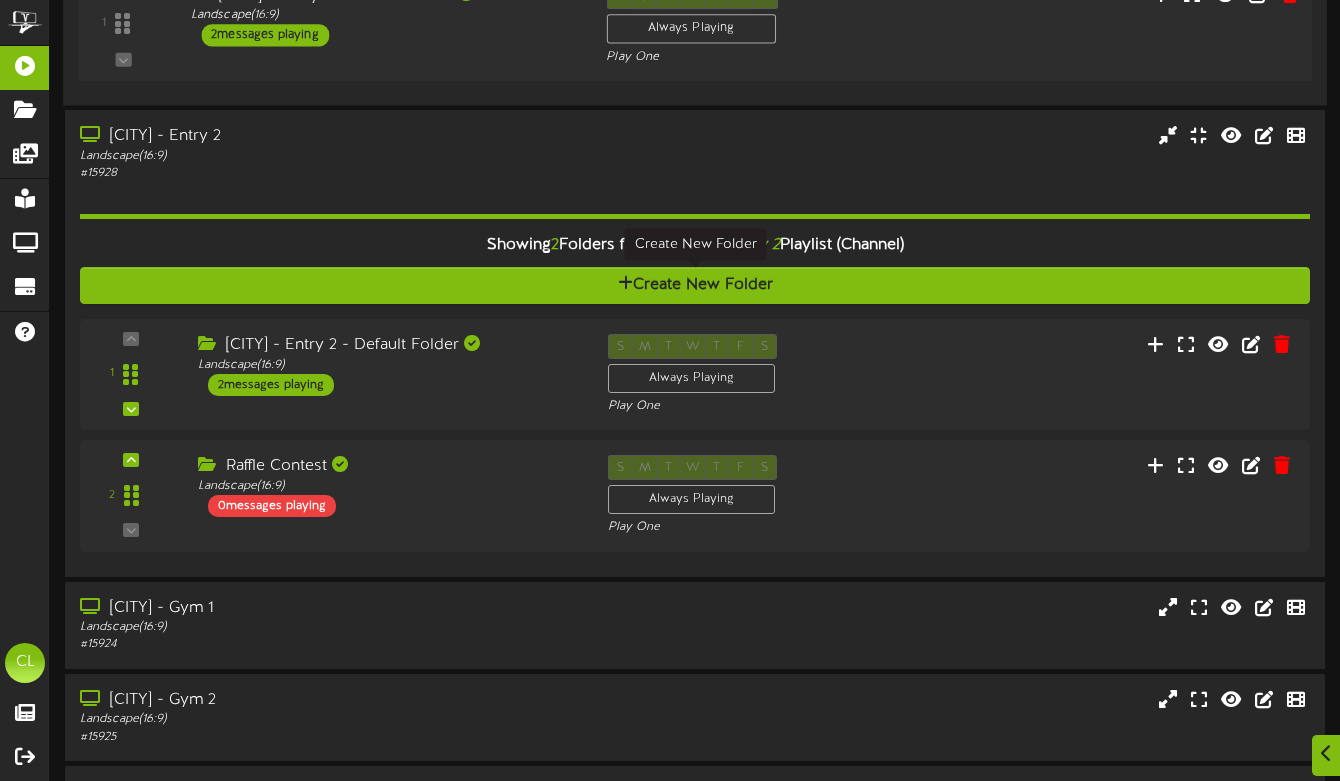 scroll, scrollTop: 1140, scrollLeft: 0, axis: vertical 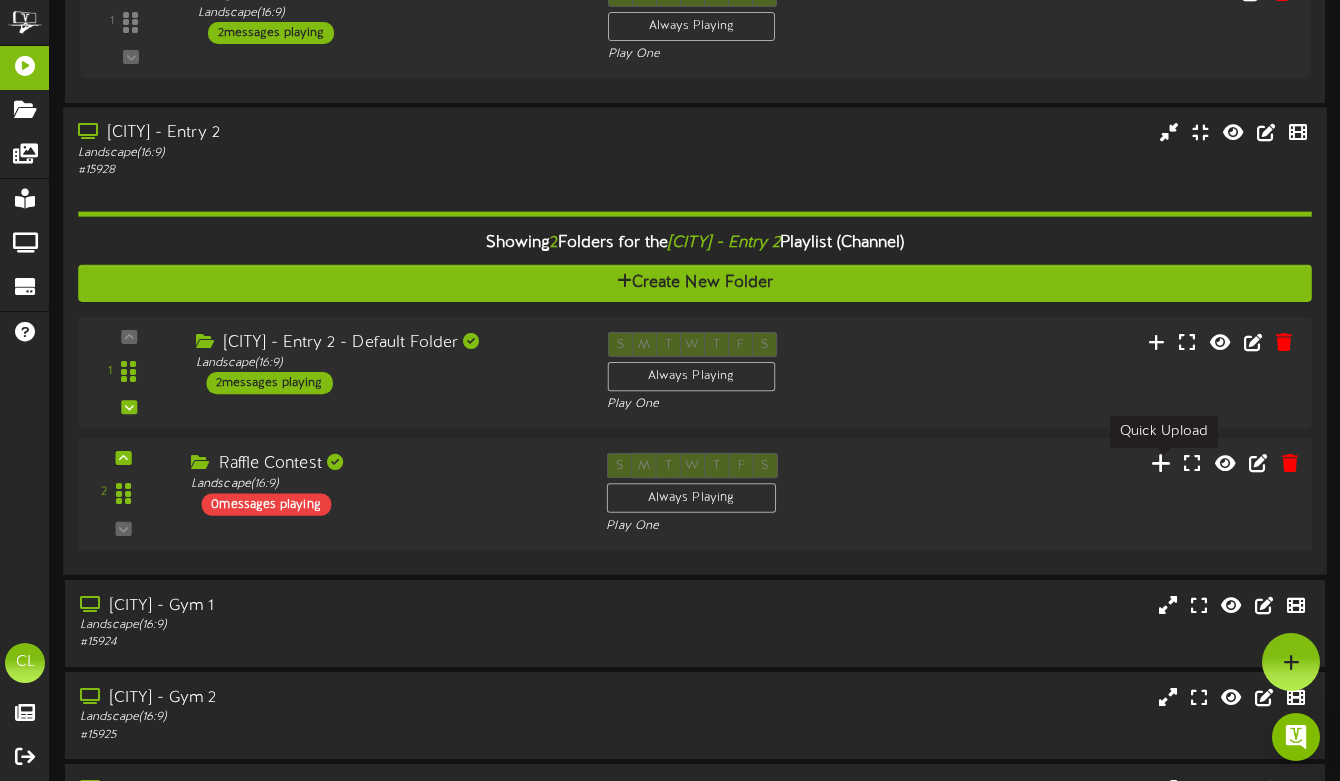 click at bounding box center (1161, 463) 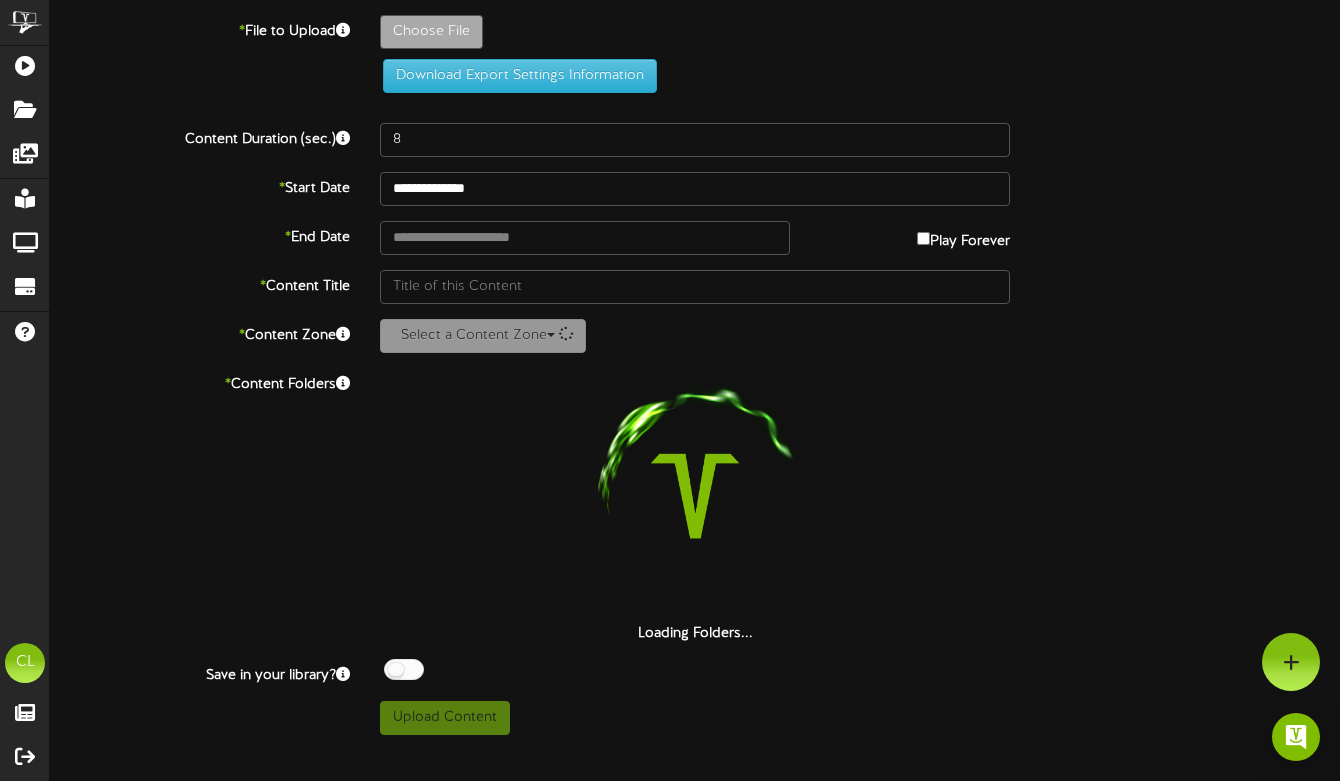 scroll, scrollTop: 0, scrollLeft: 0, axis: both 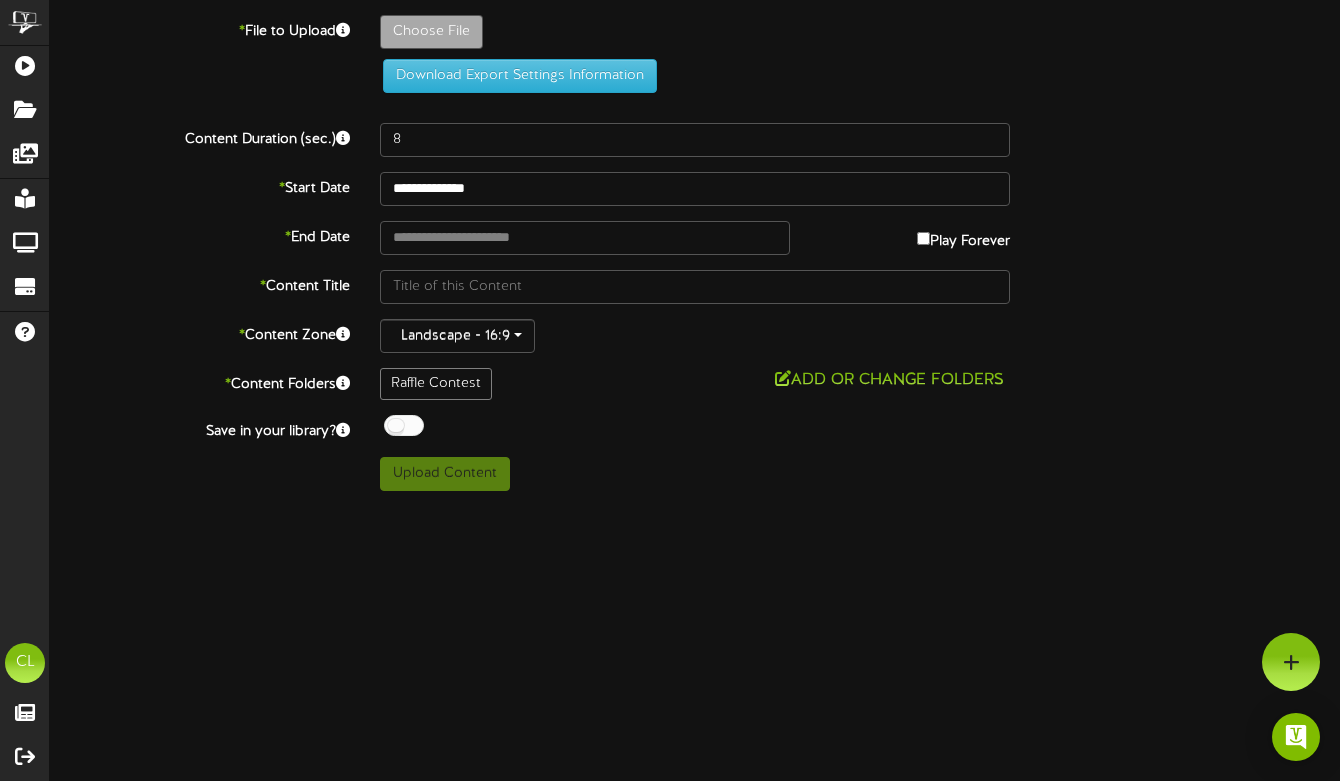 type on "**********" 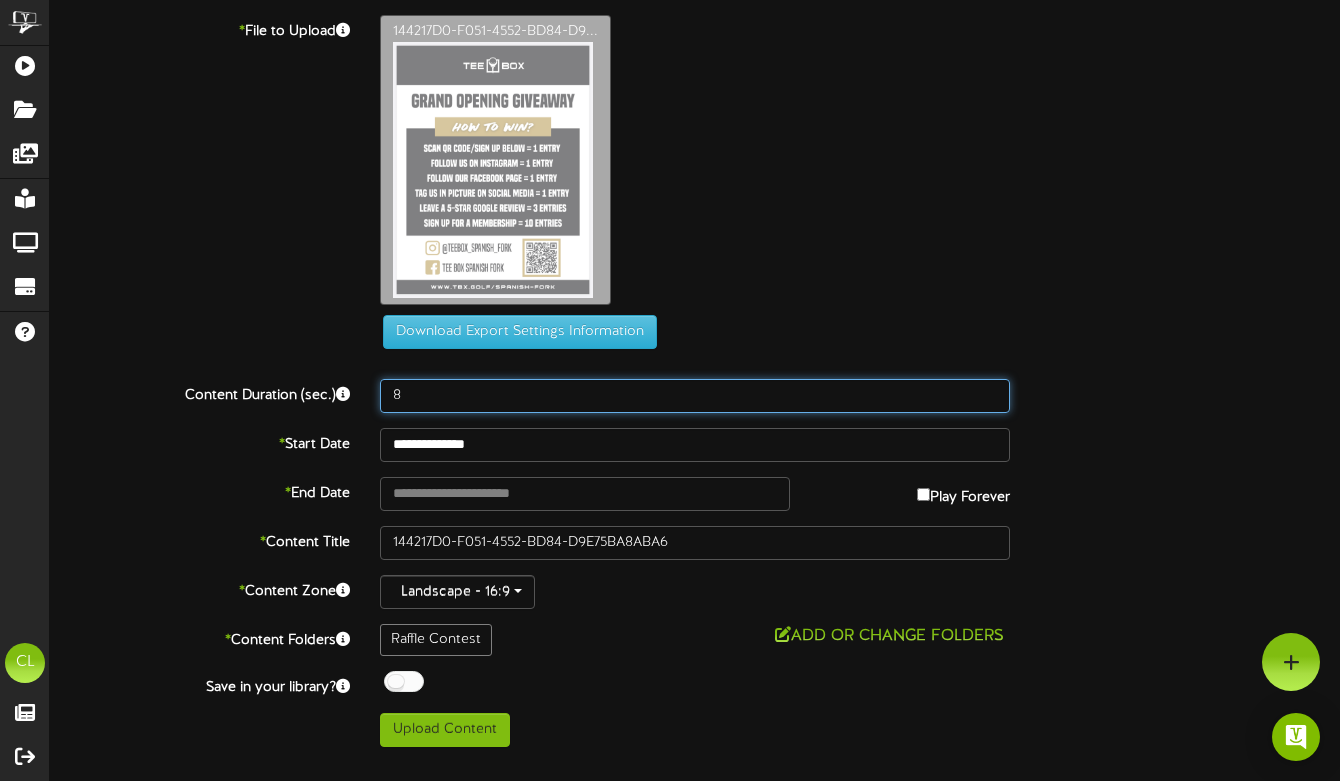 drag, startPoint x: 412, startPoint y: 395, endPoint x: 335, endPoint y: 395, distance: 77 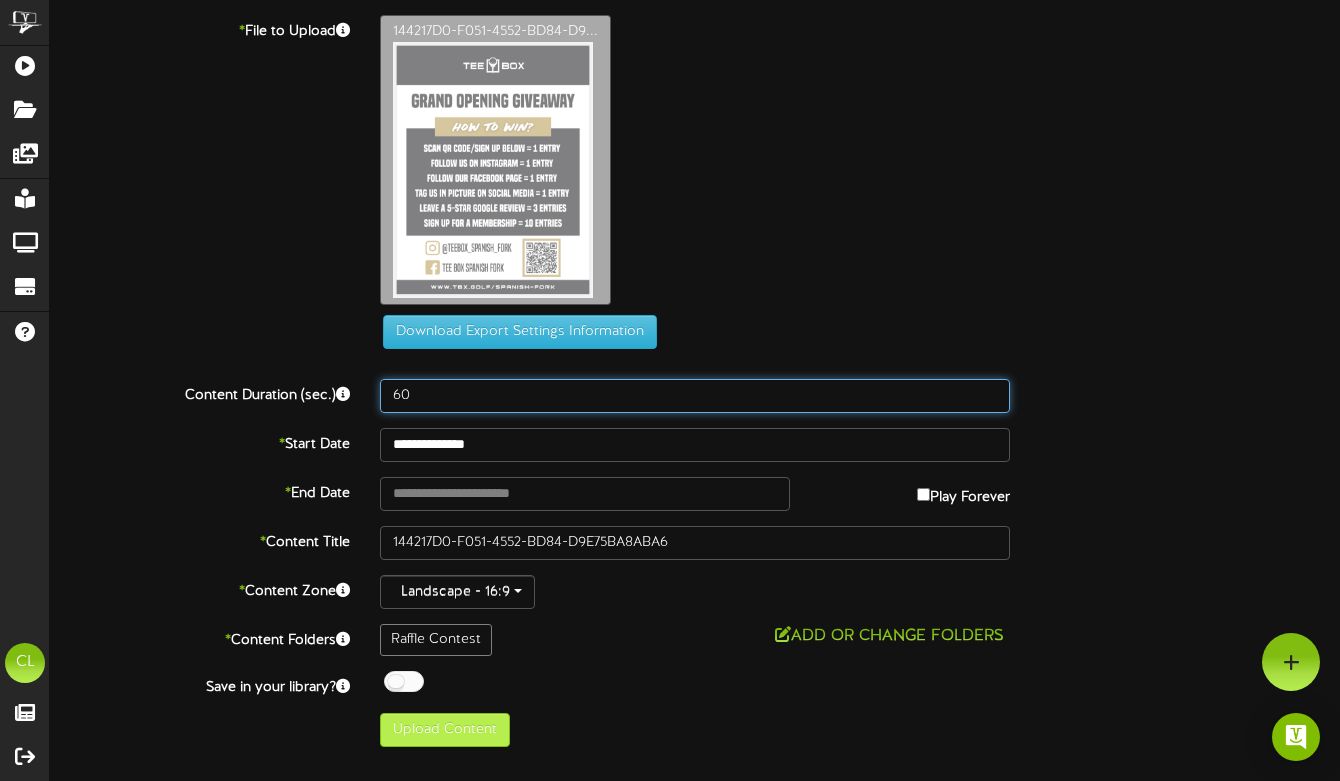 type on "60" 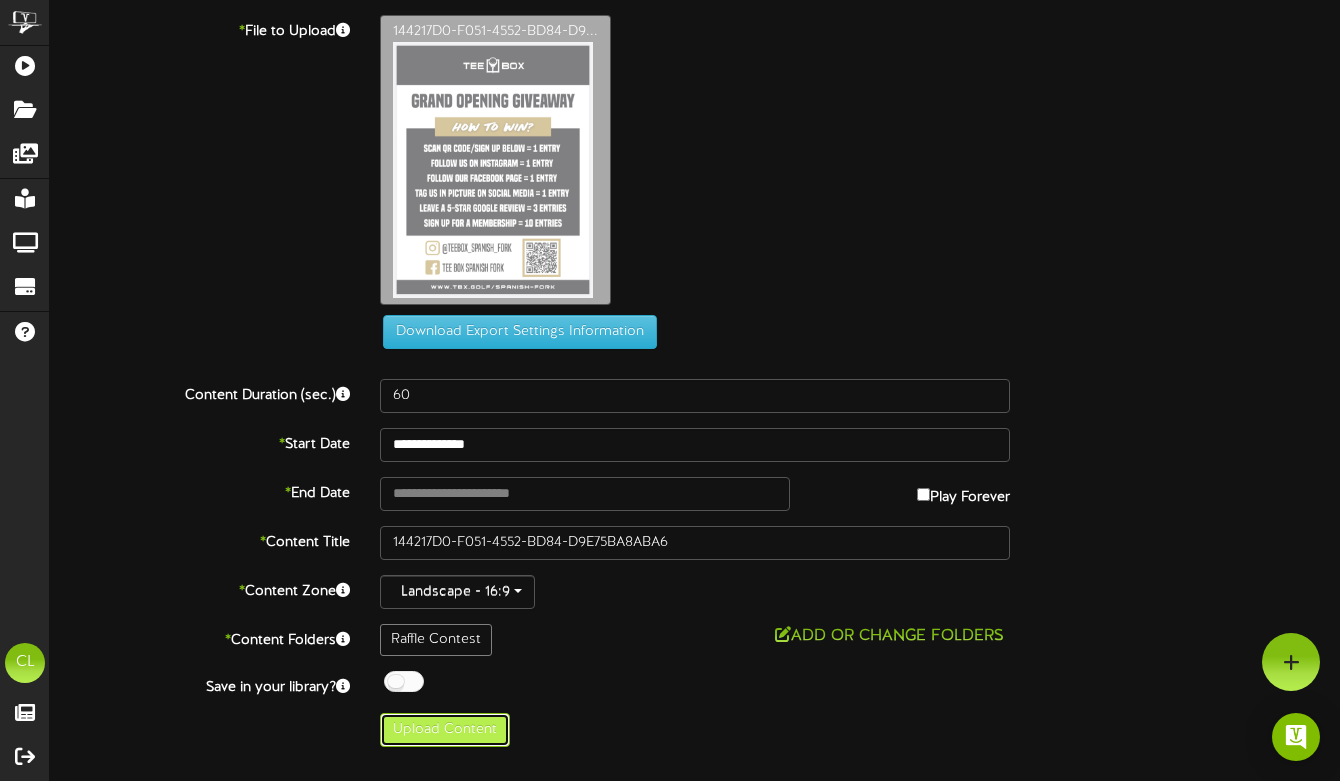 click on "Upload Content" at bounding box center [445, 730] 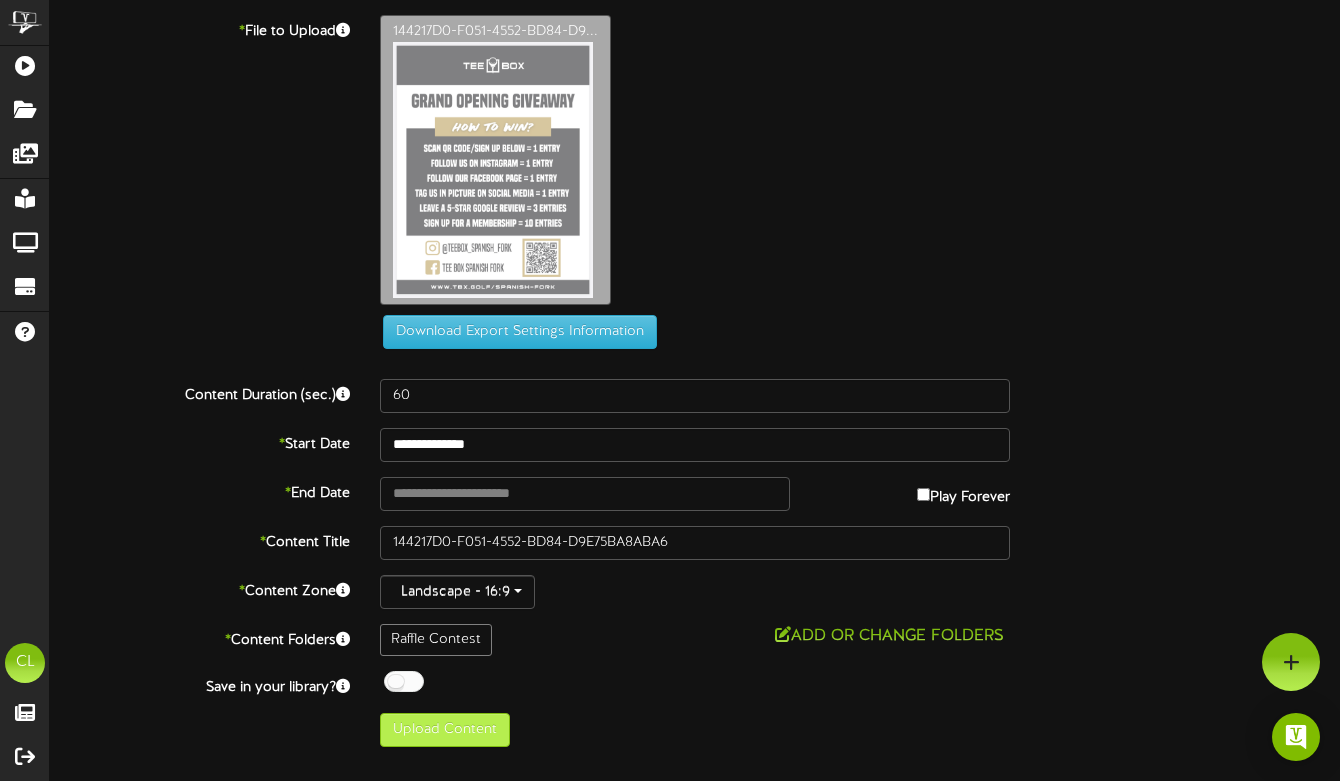 type on "**********" 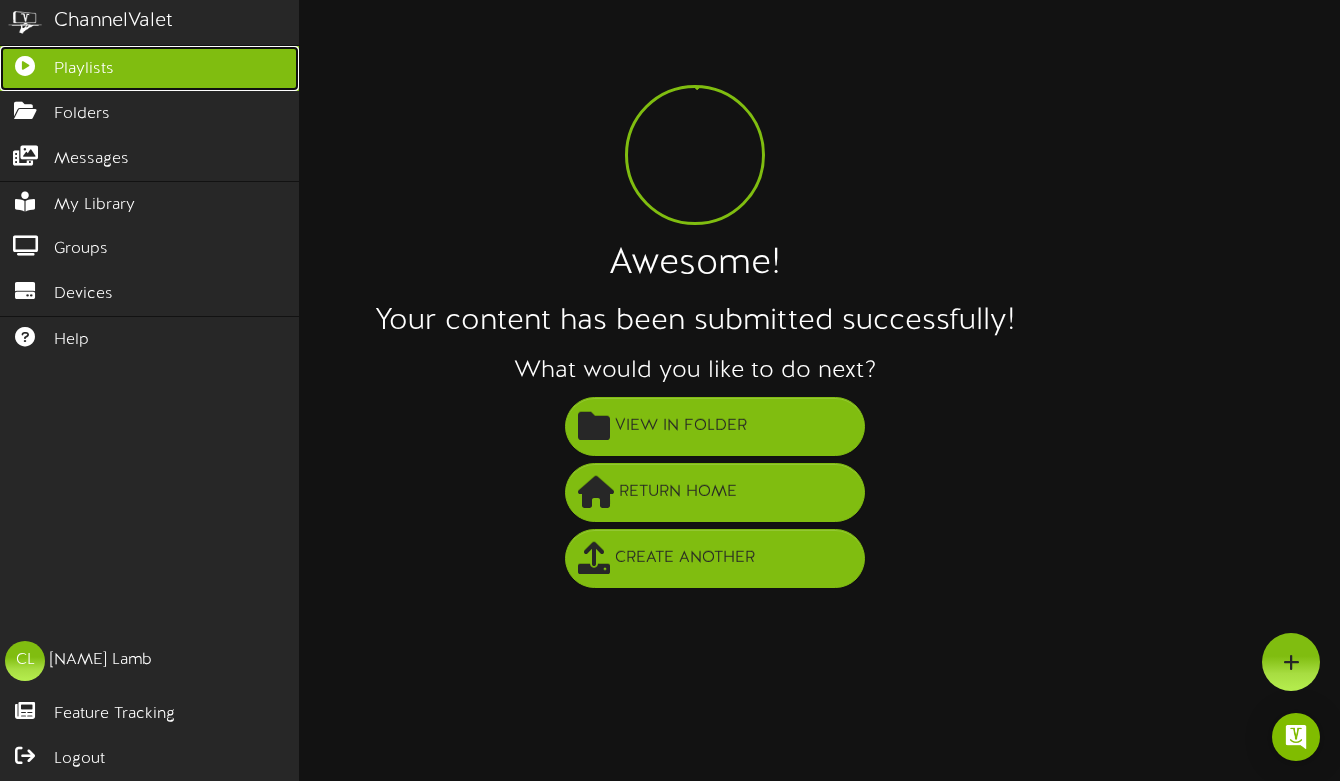click on "Playlists" at bounding box center (84, 69) 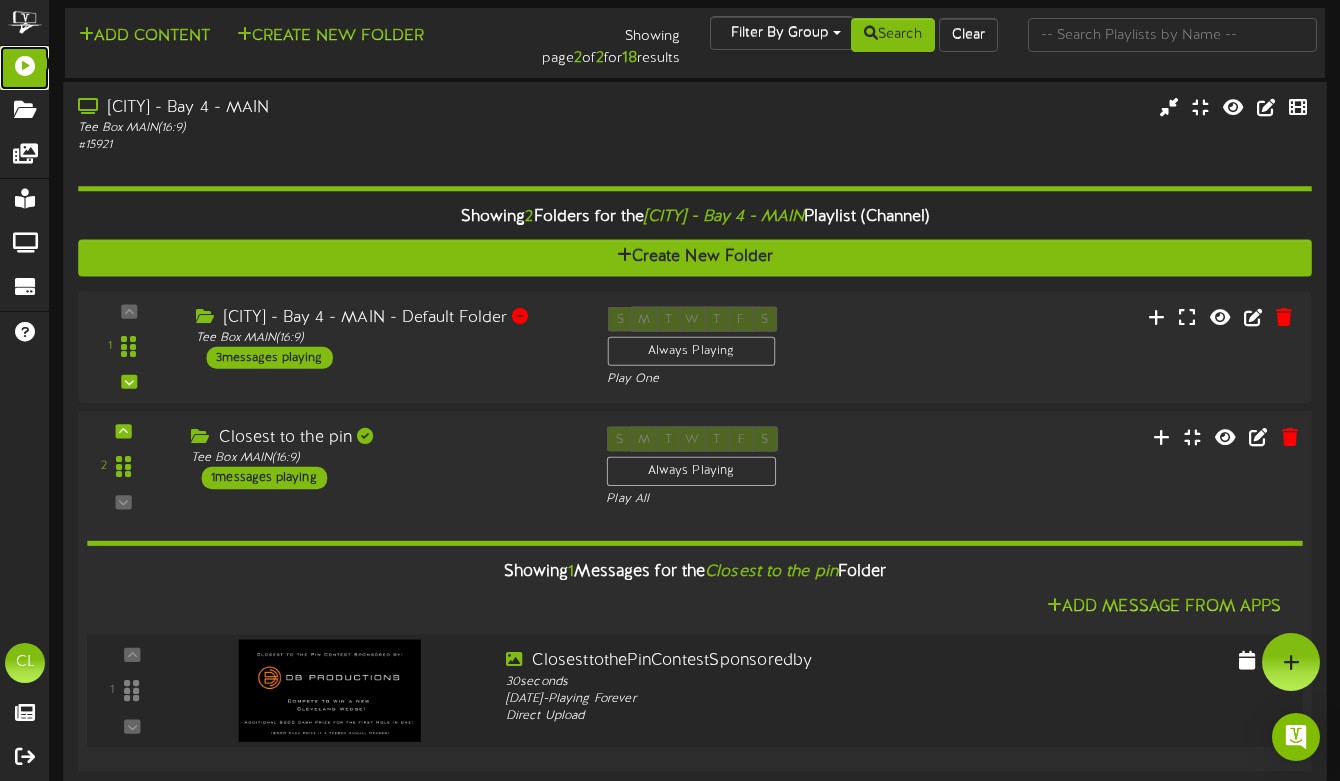 scroll, scrollTop: 2, scrollLeft: 0, axis: vertical 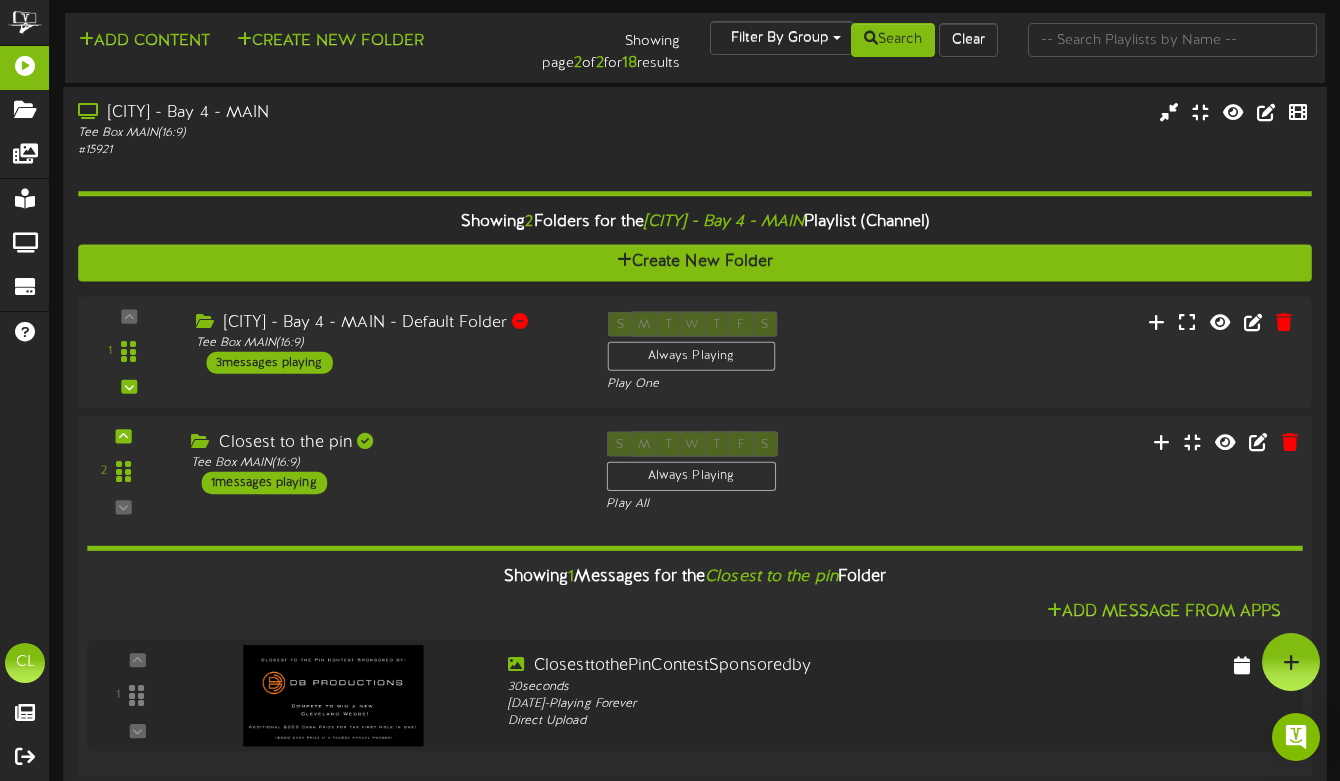click on "Closest to the pin
Tee Box MAIN  ( 16:9 )
1  messages playing" at bounding box center [383, 462] 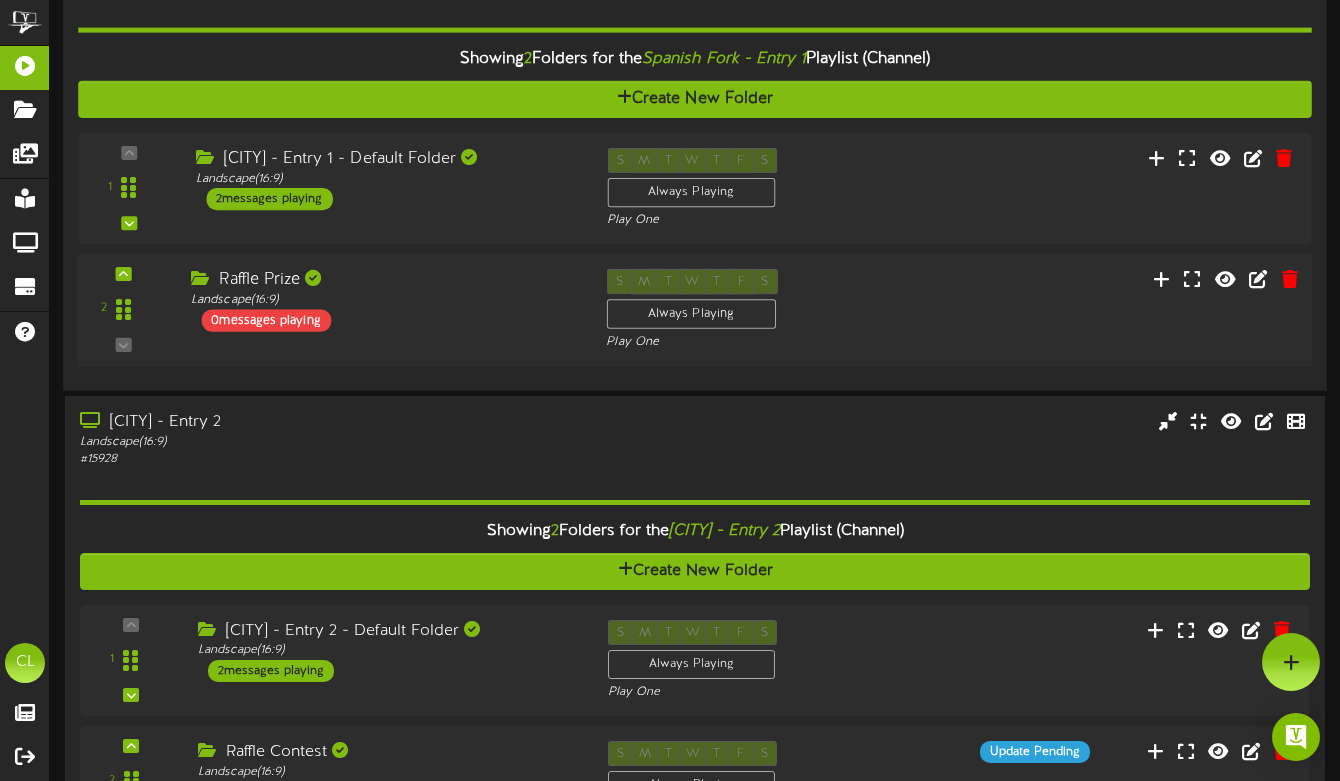 scroll, scrollTop: 630, scrollLeft: 0, axis: vertical 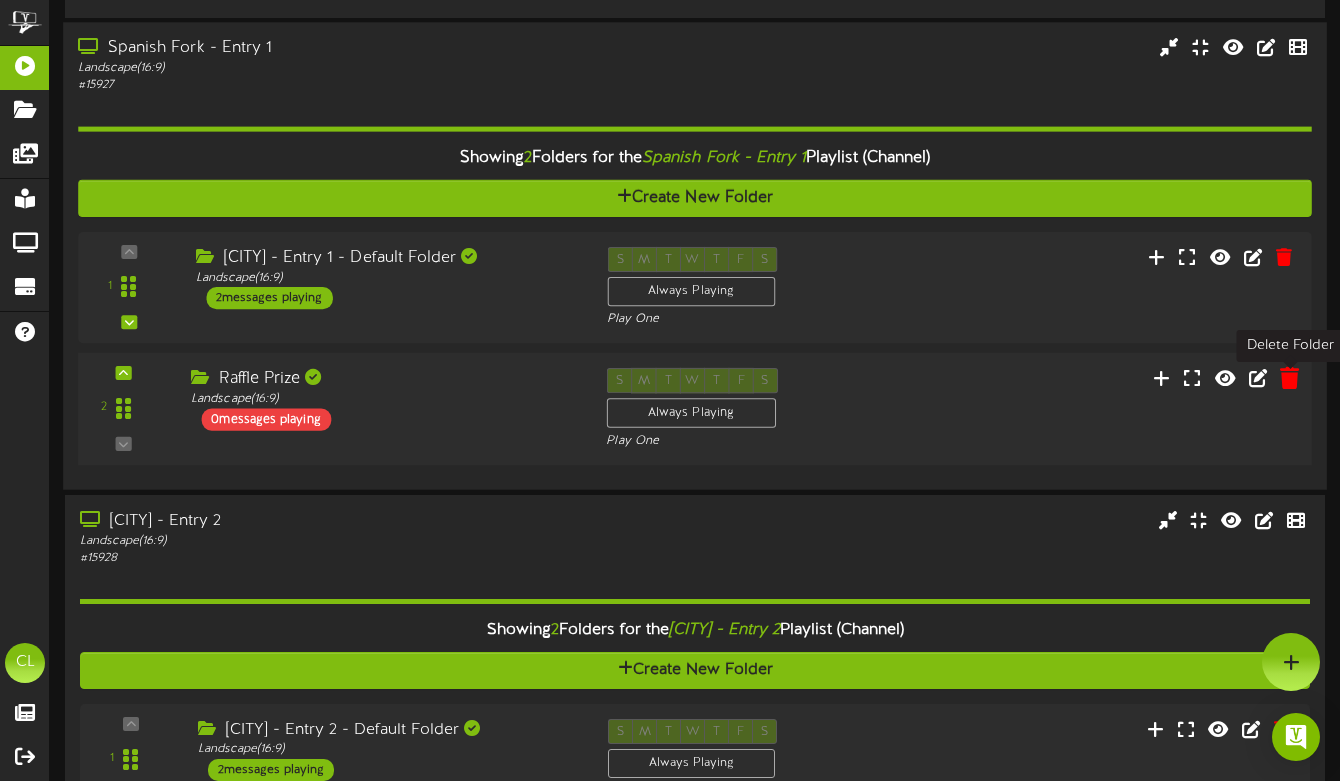 click at bounding box center [1289, 378] 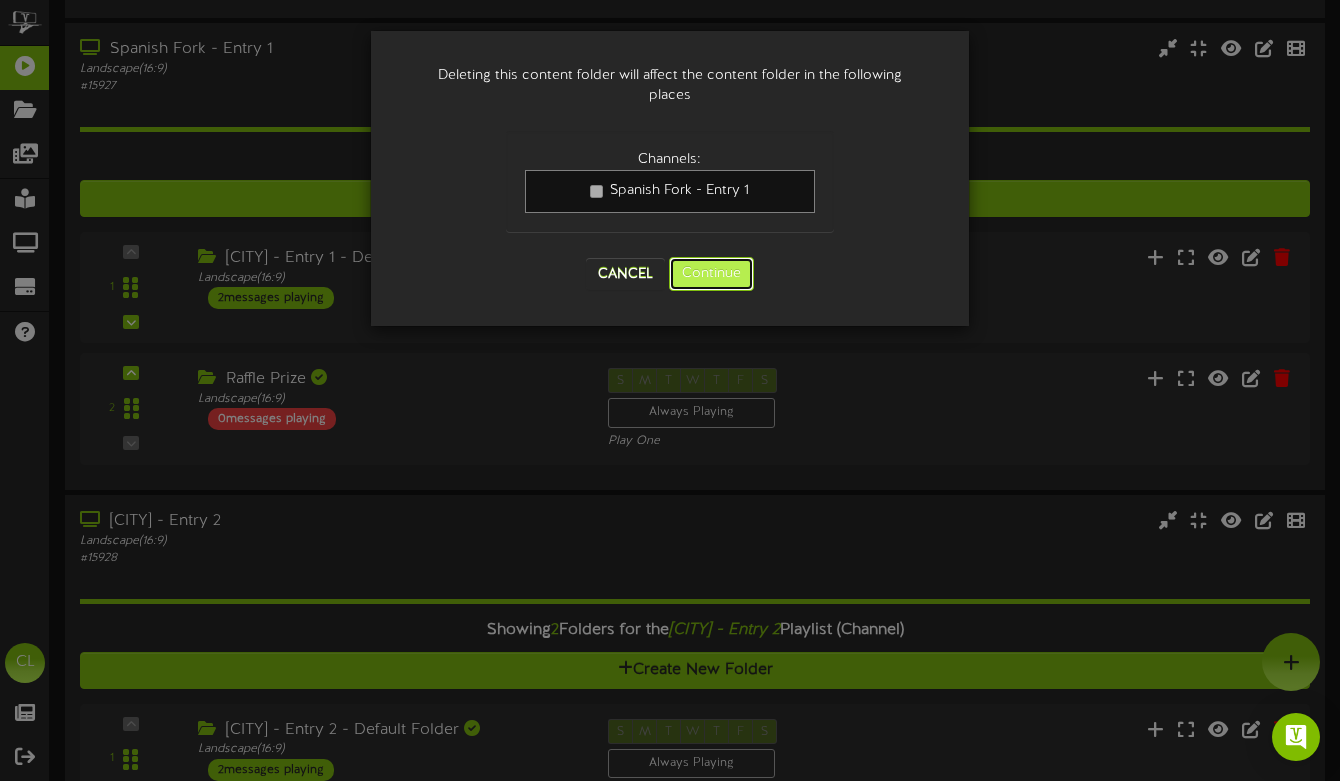 click on "Continue" at bounding box center [711, 274] 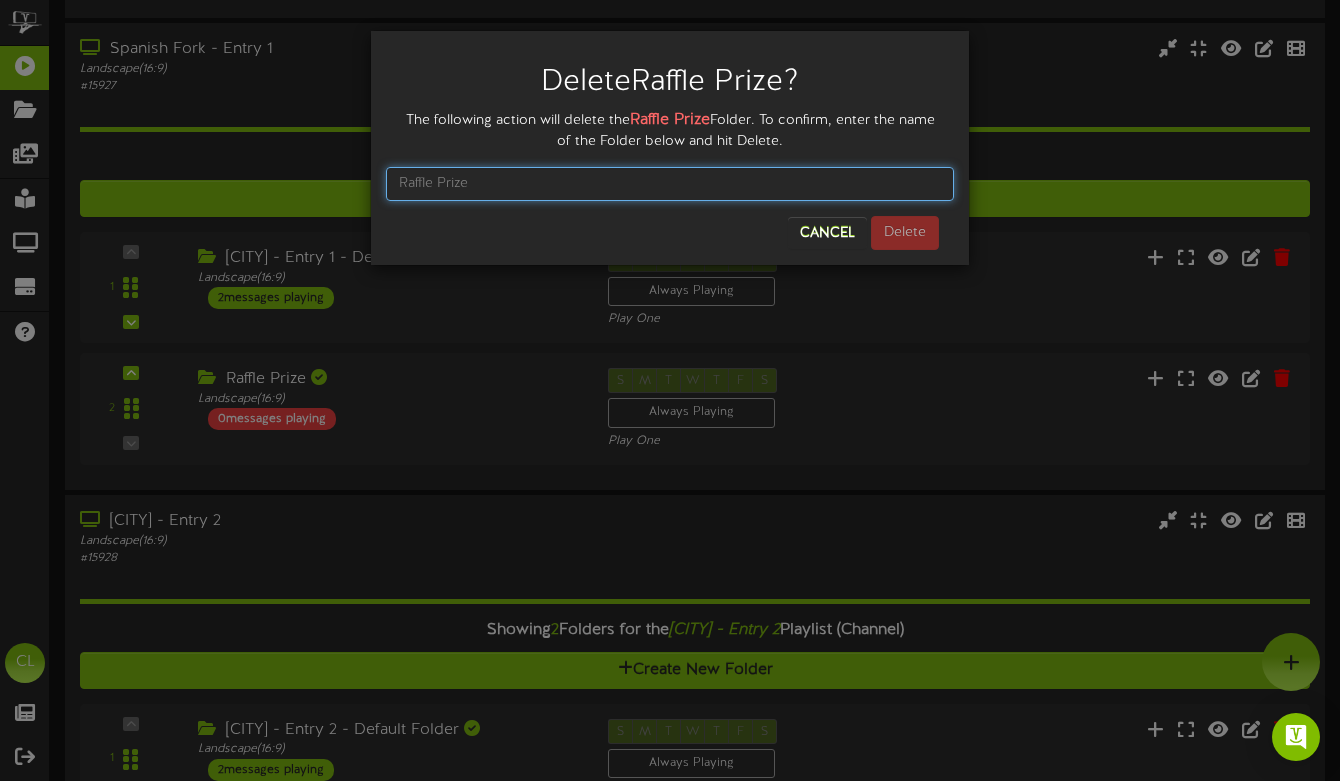 click at bounding box center [670, 184] 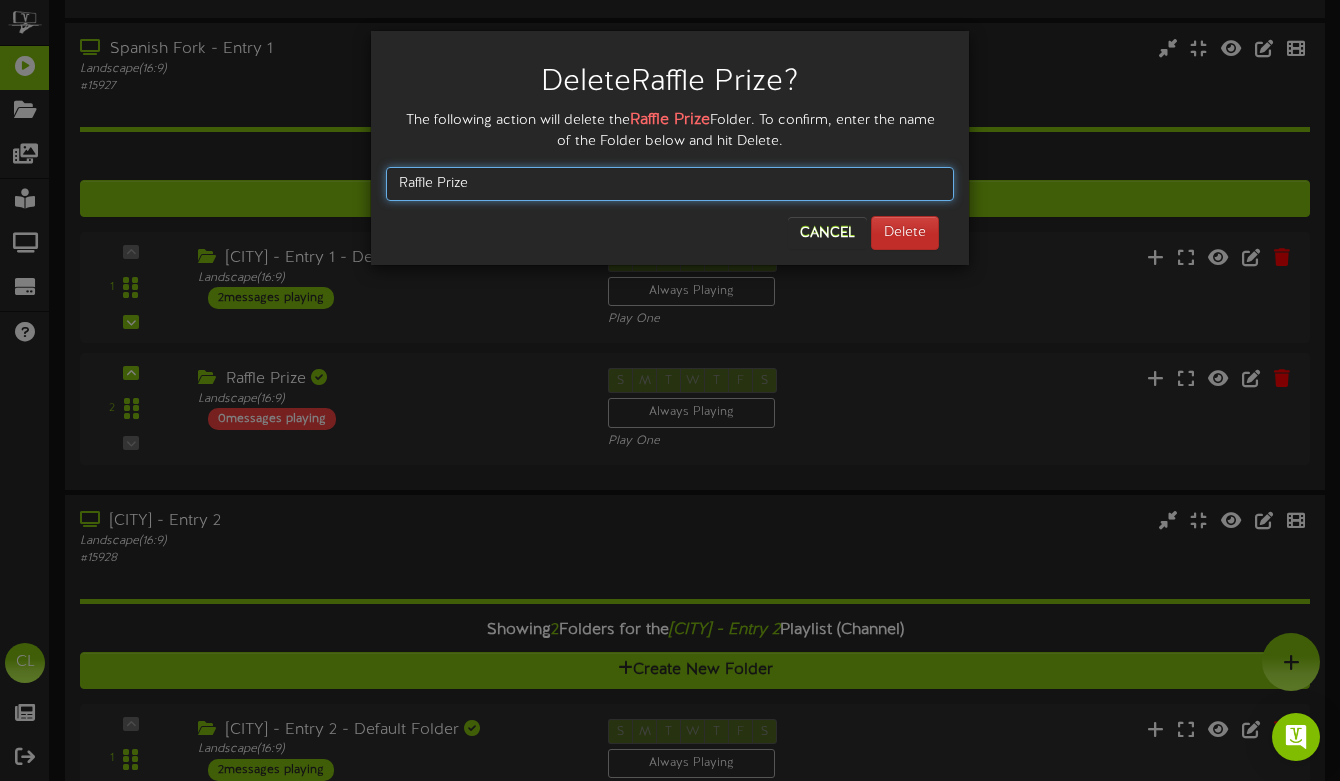 type on "Raffle Prize" 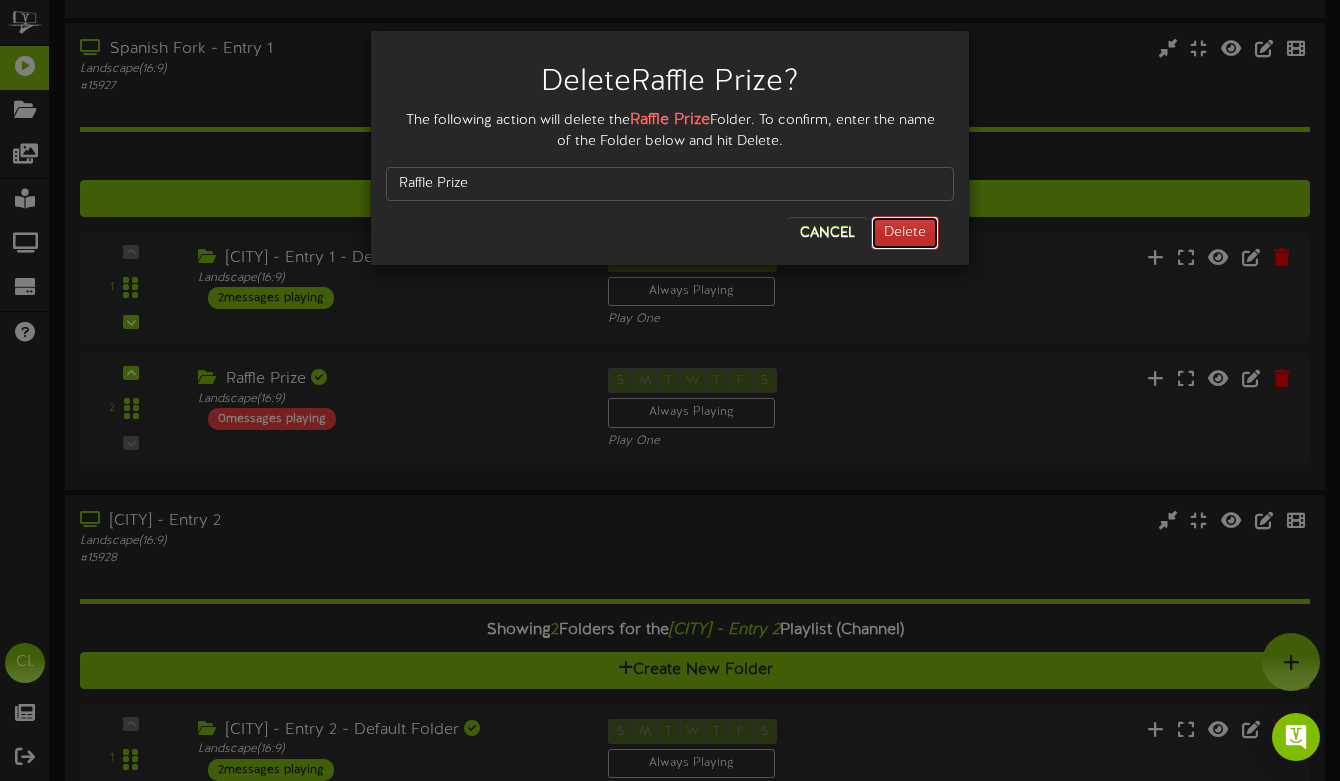 click on "Delete" at bounding box center (905, 233) 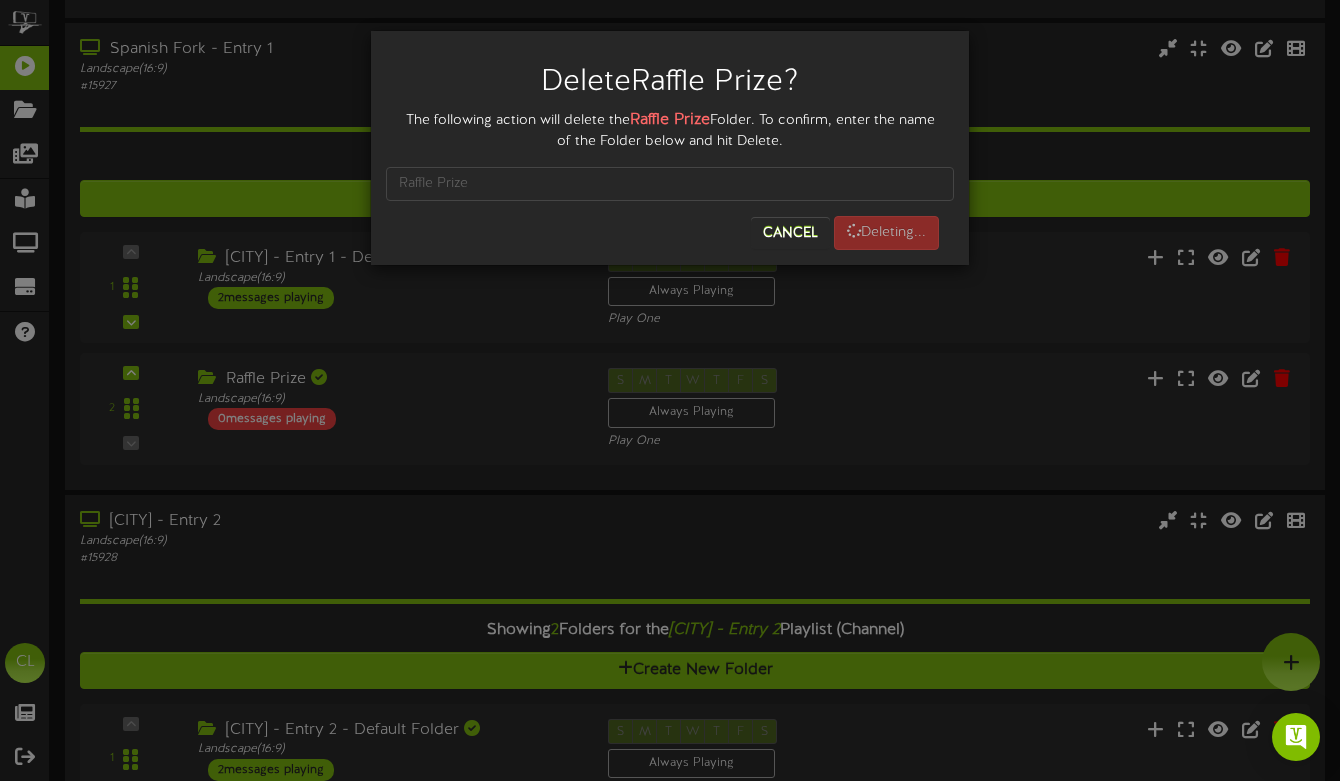 scroll, scrollTop: 0, scrollLeft: 0, axis: both 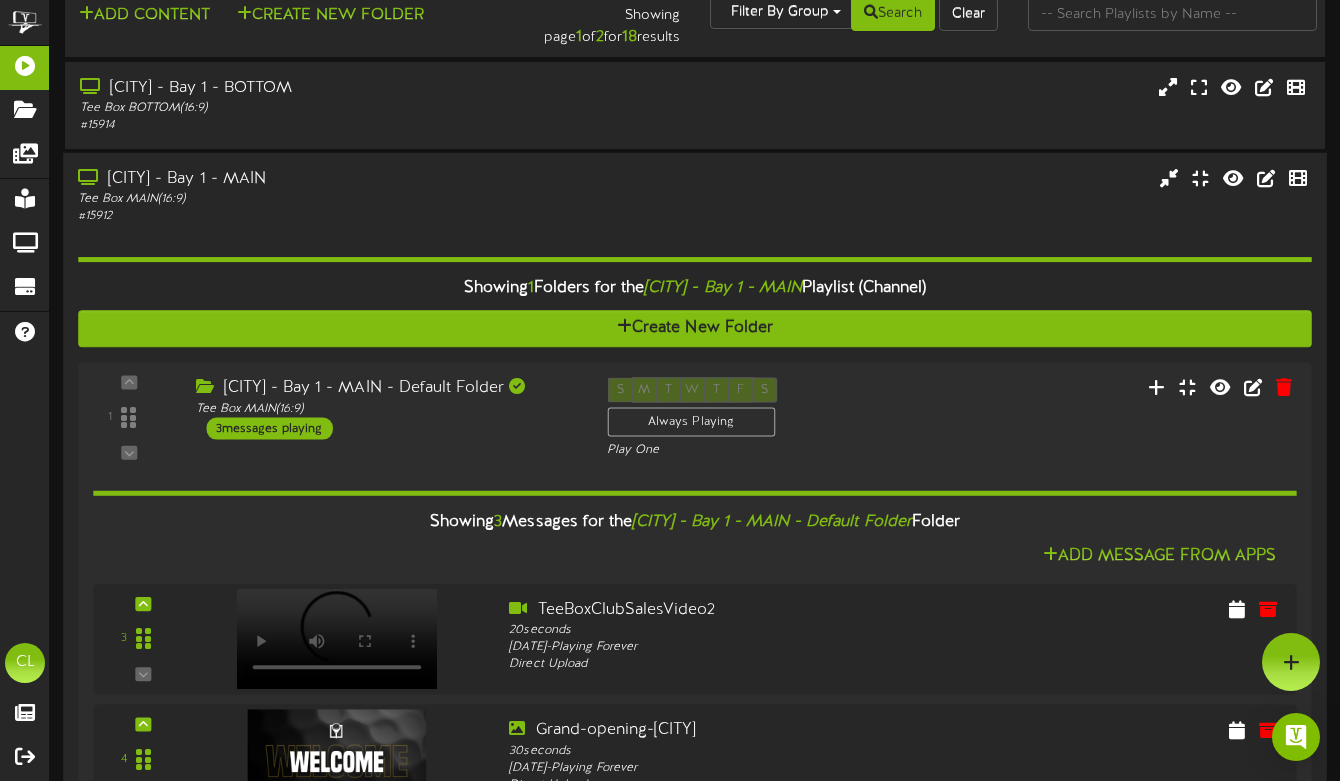 click on "Tee Box MAIN  ( 16:9 )" at bounding box center [326, 199] 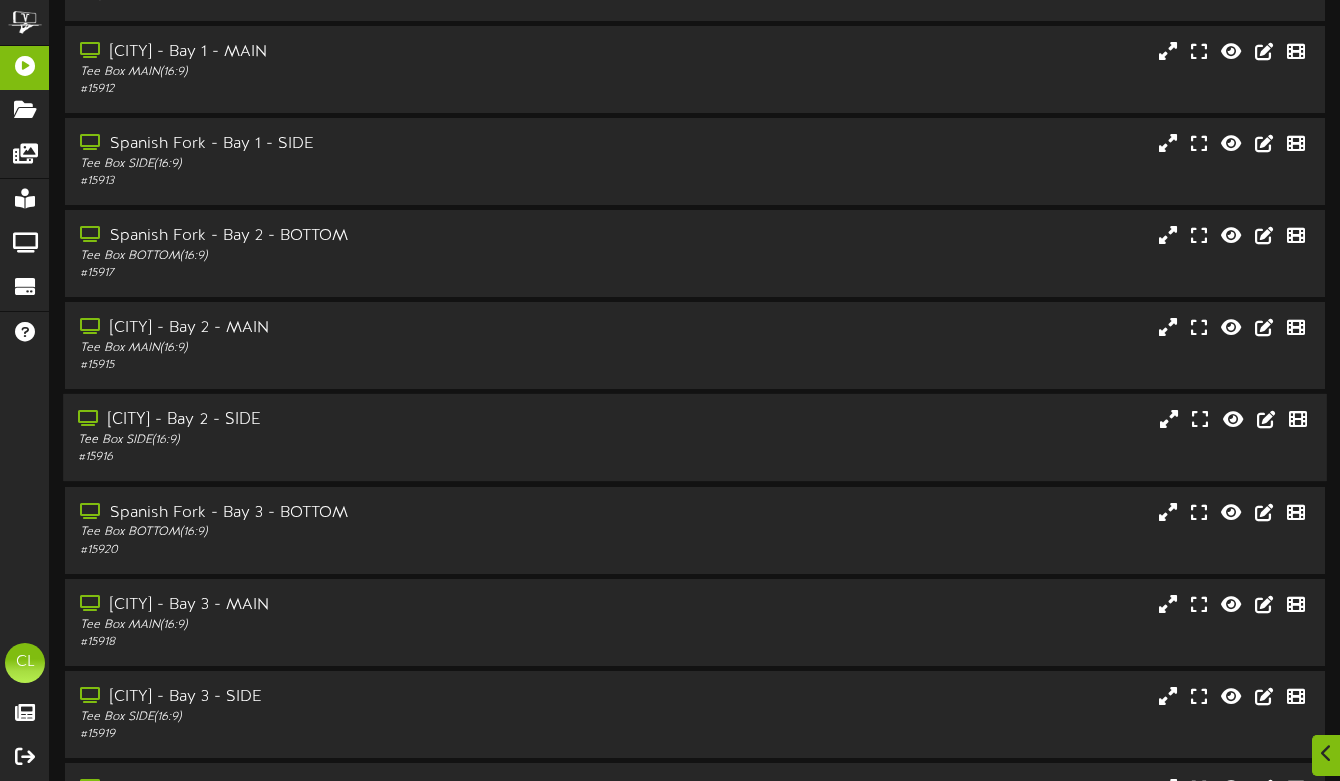 scroll, scrollTop: 307, scrollLeft: 0, axis: vertical 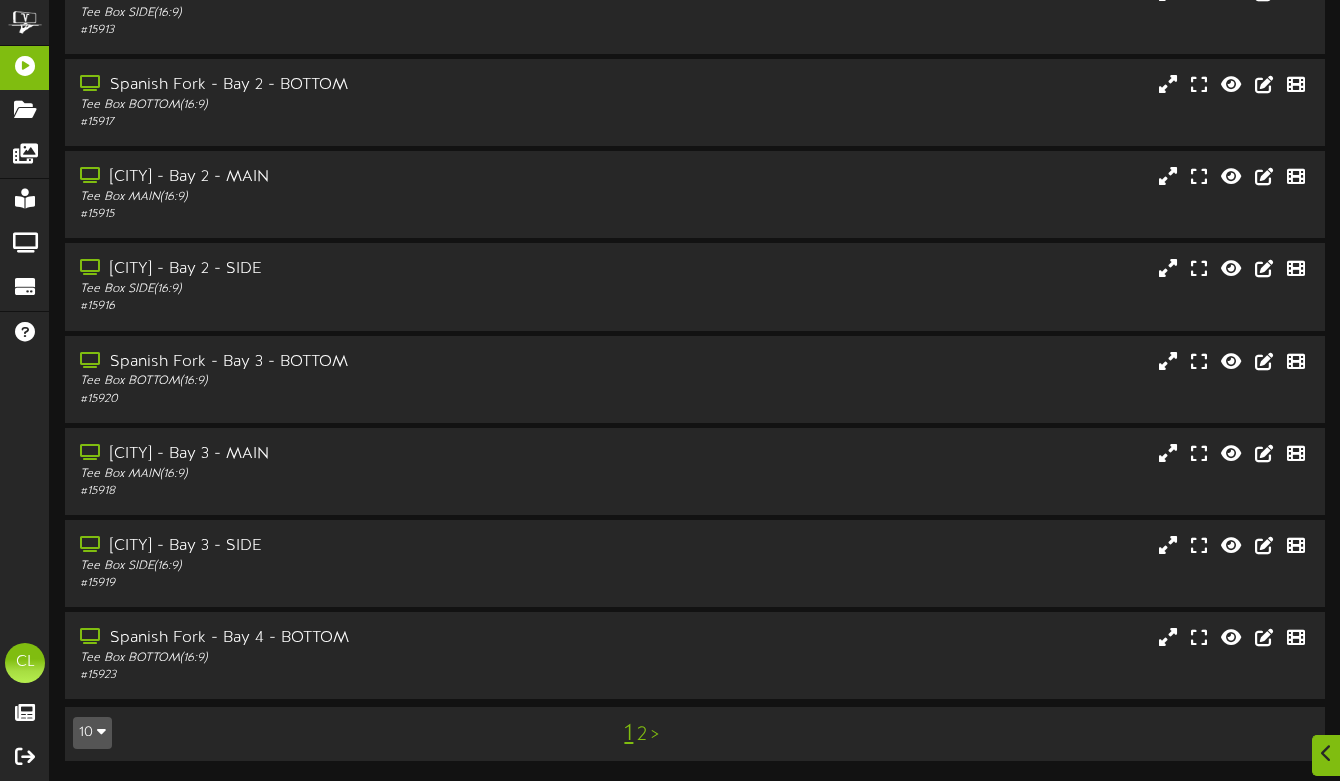click on "2" at bounding box center [642, 735] 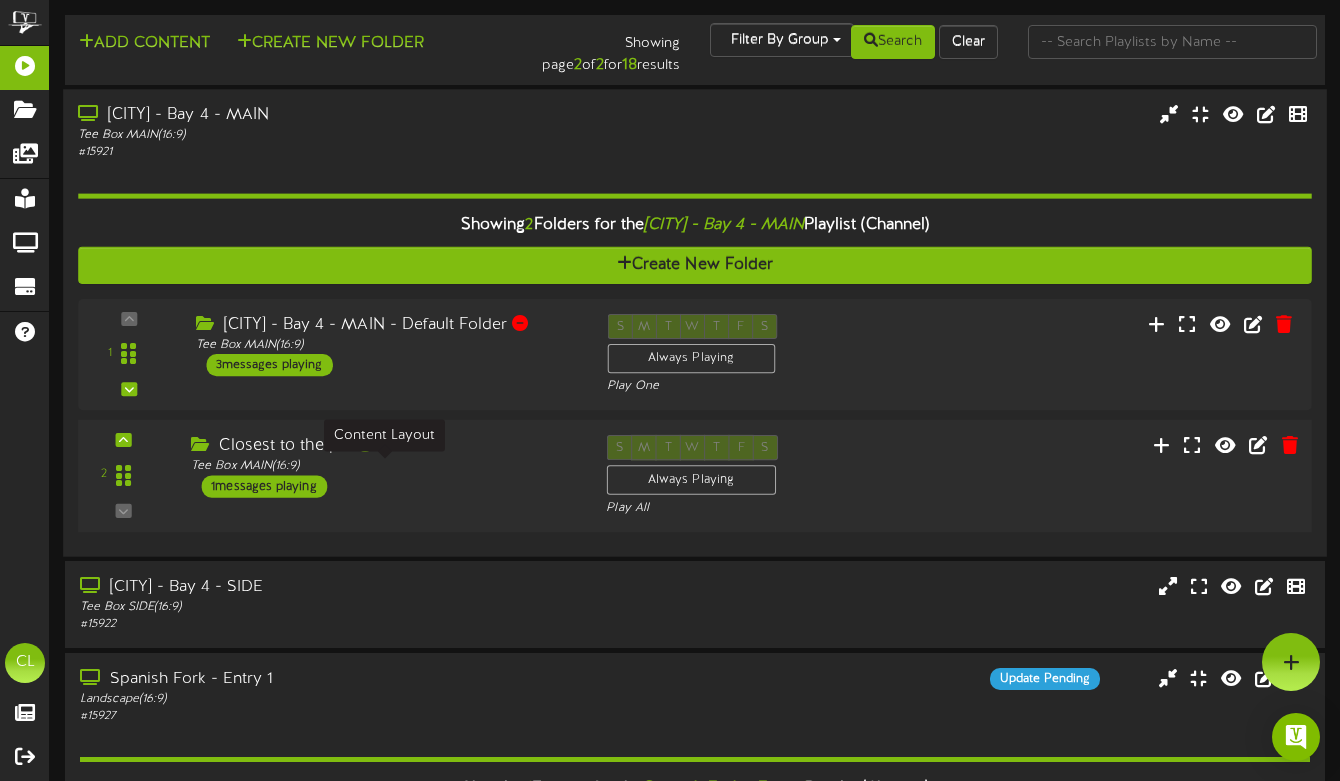 click on "Tee Box MAIN  ( 16:9 )" at bounding box center (383, 466) 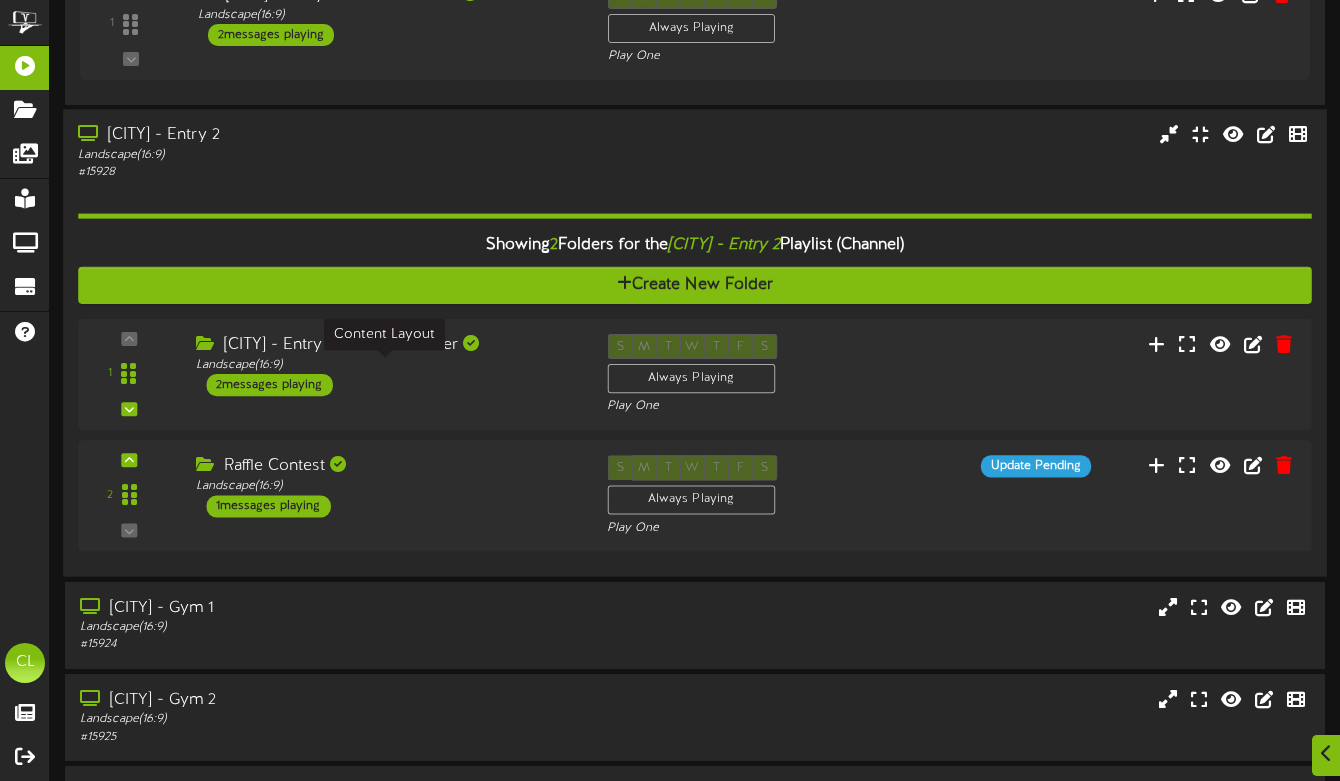 scroll, scrollTop: 1143, scrollLeft: 0, axis: vertical 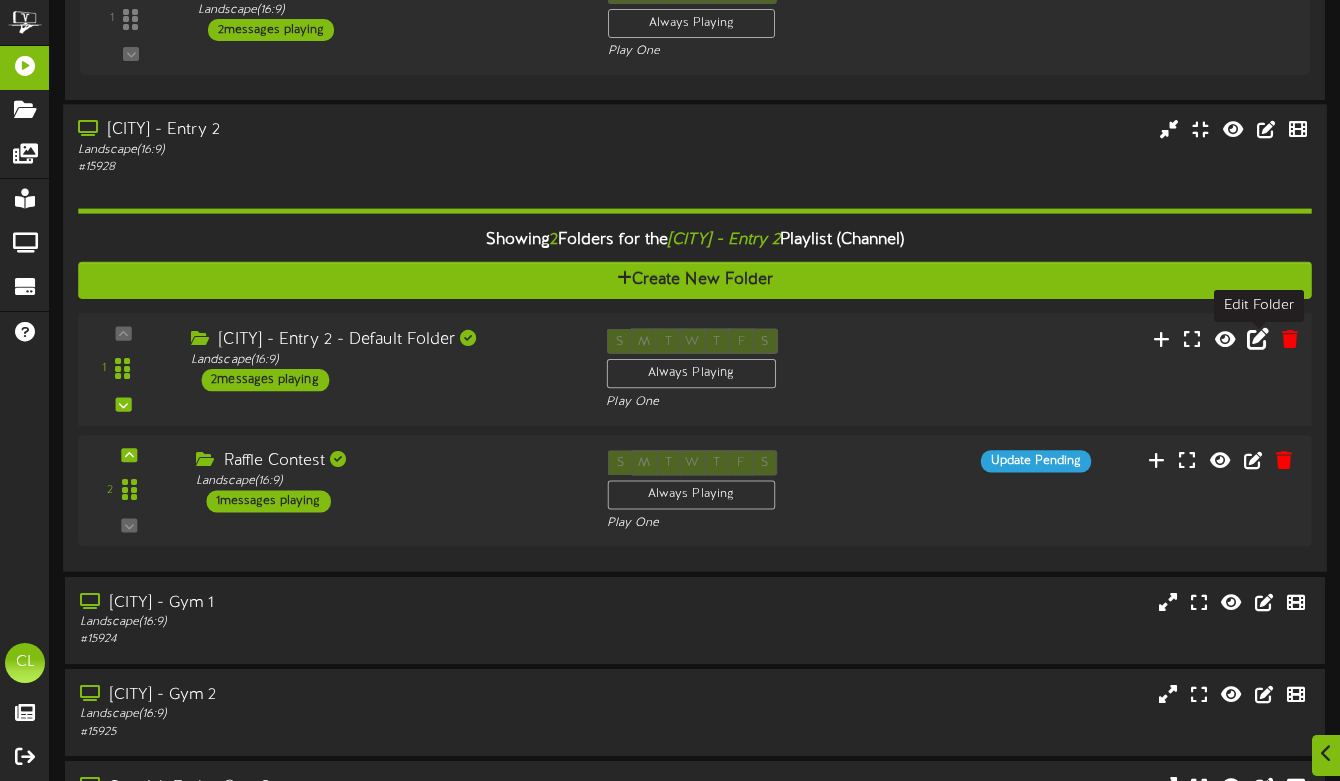 click at bounding box center [1258, 338] 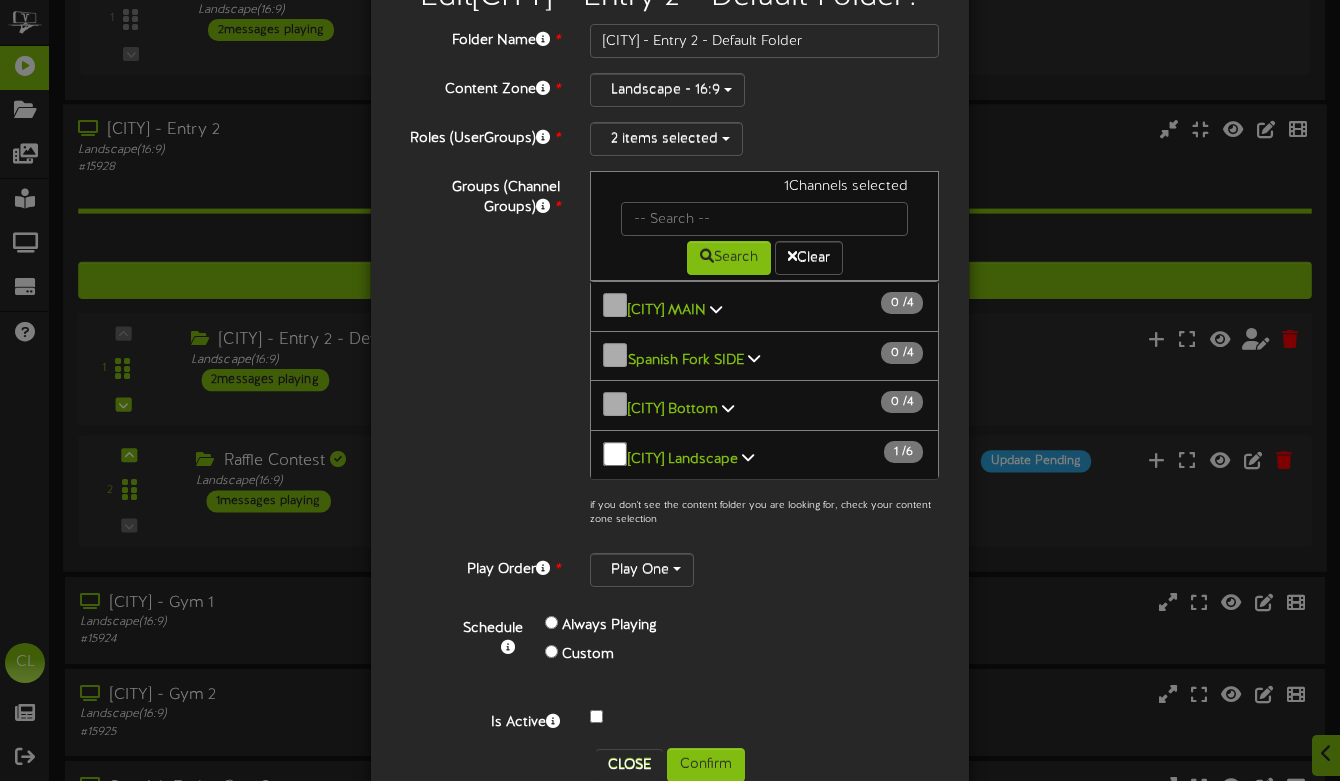 scroll, scrollTop: 143, scrollLeft: 0, axis: vertical 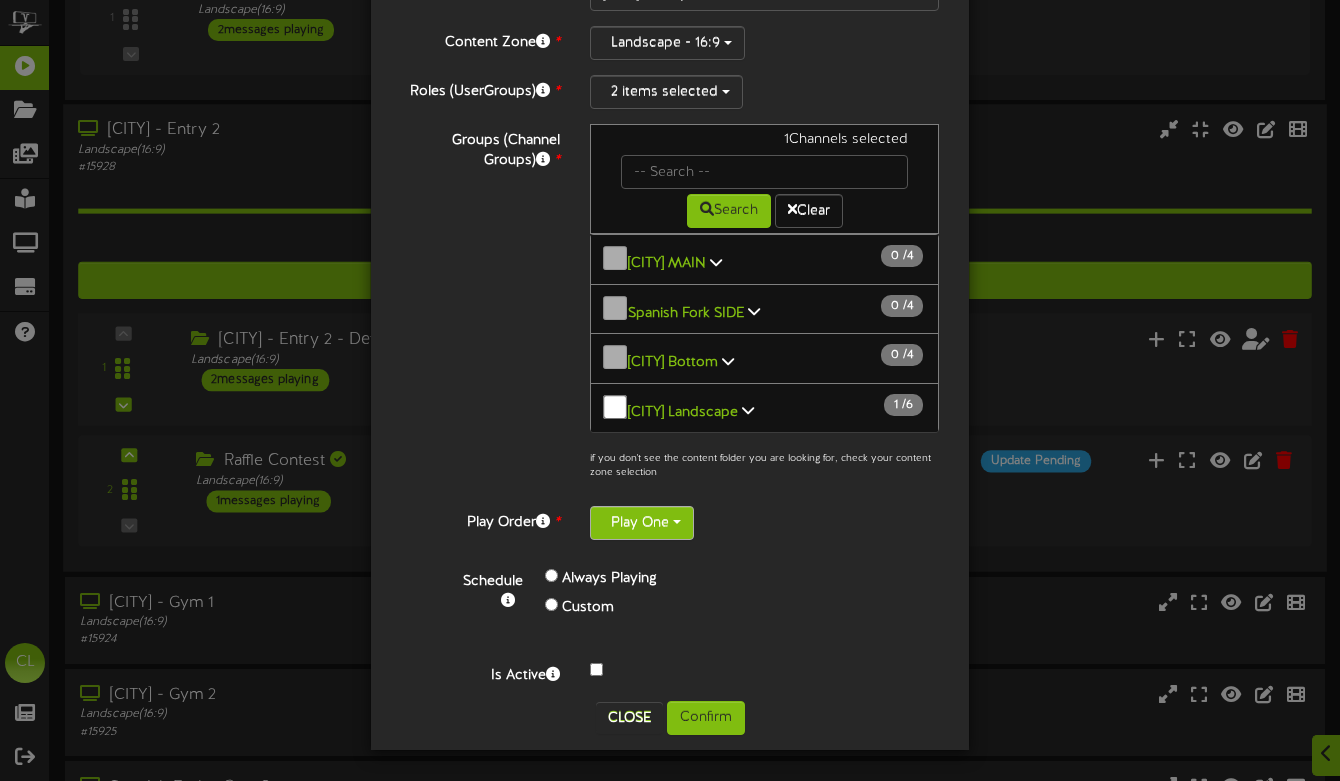 click on "Play One" at bounding box center [642, 523] 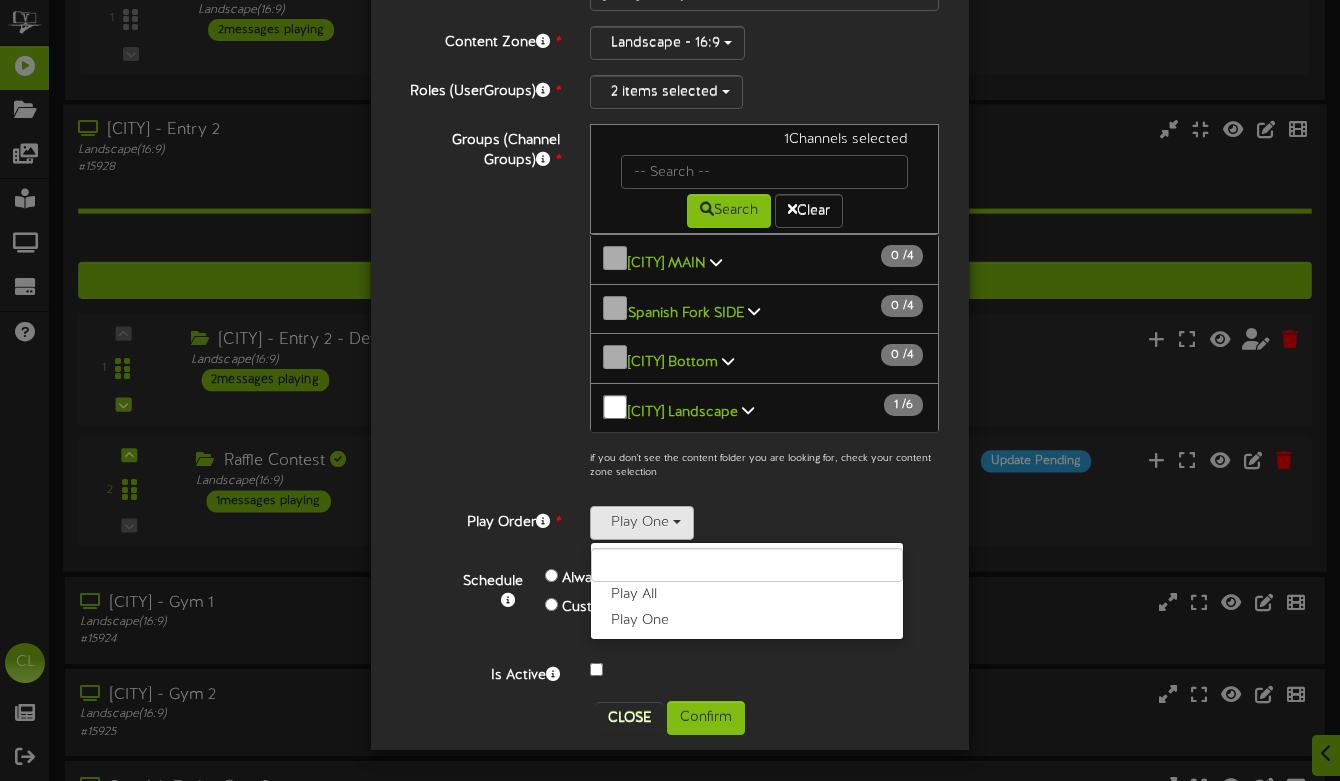 click on "1  Channels selected
Search
Clear
[CITY] MAIN
0
/
4
0 4" at bounding box center (764, 307) 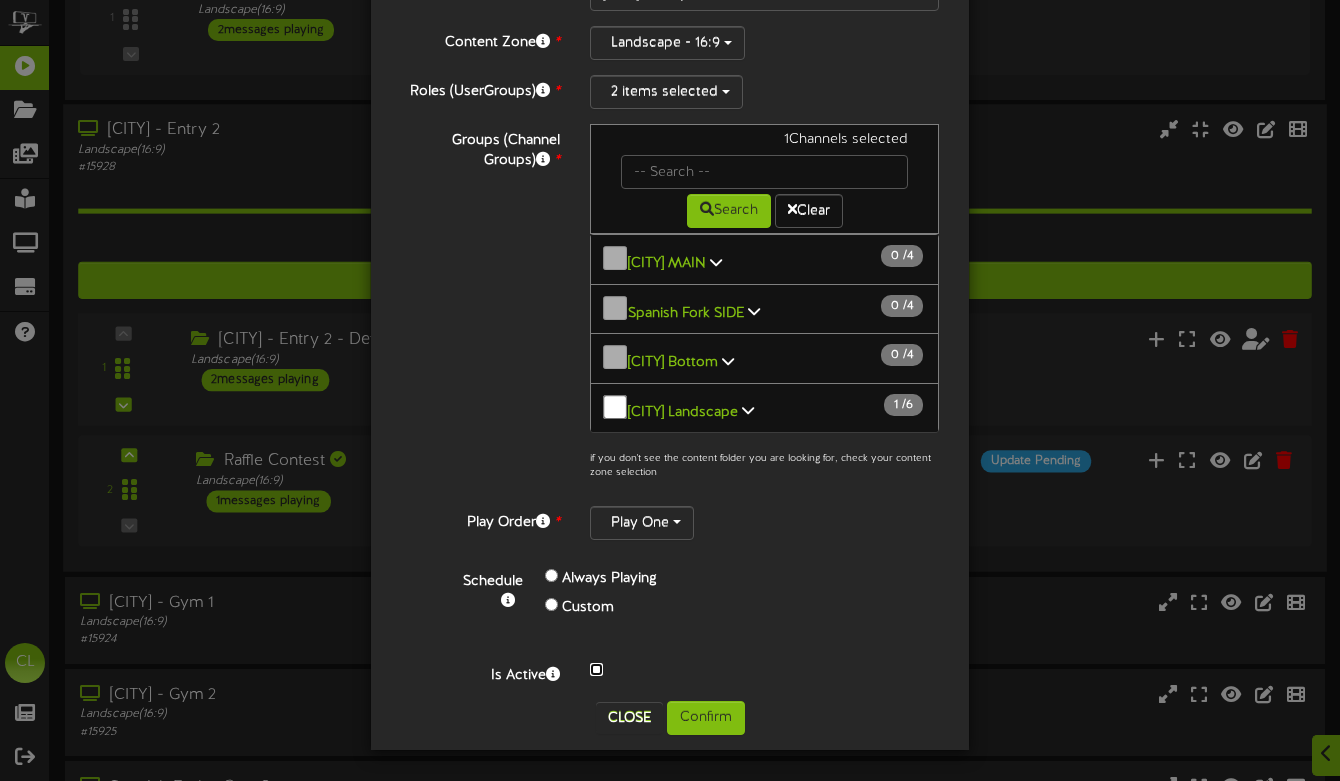 scroll, scrollTop: 1, scrollLeft: 0, axis: vertical 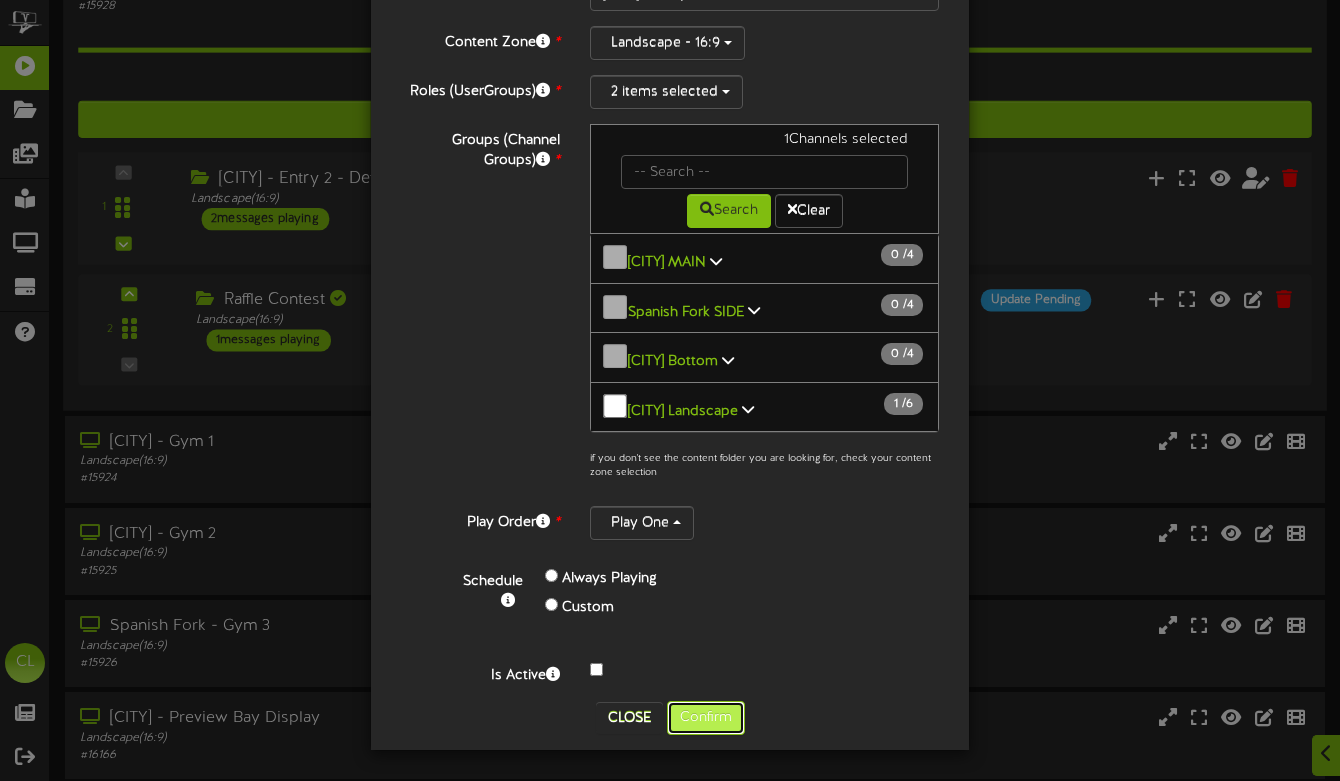 click on "Confirm" at bounding box center (706, 718) 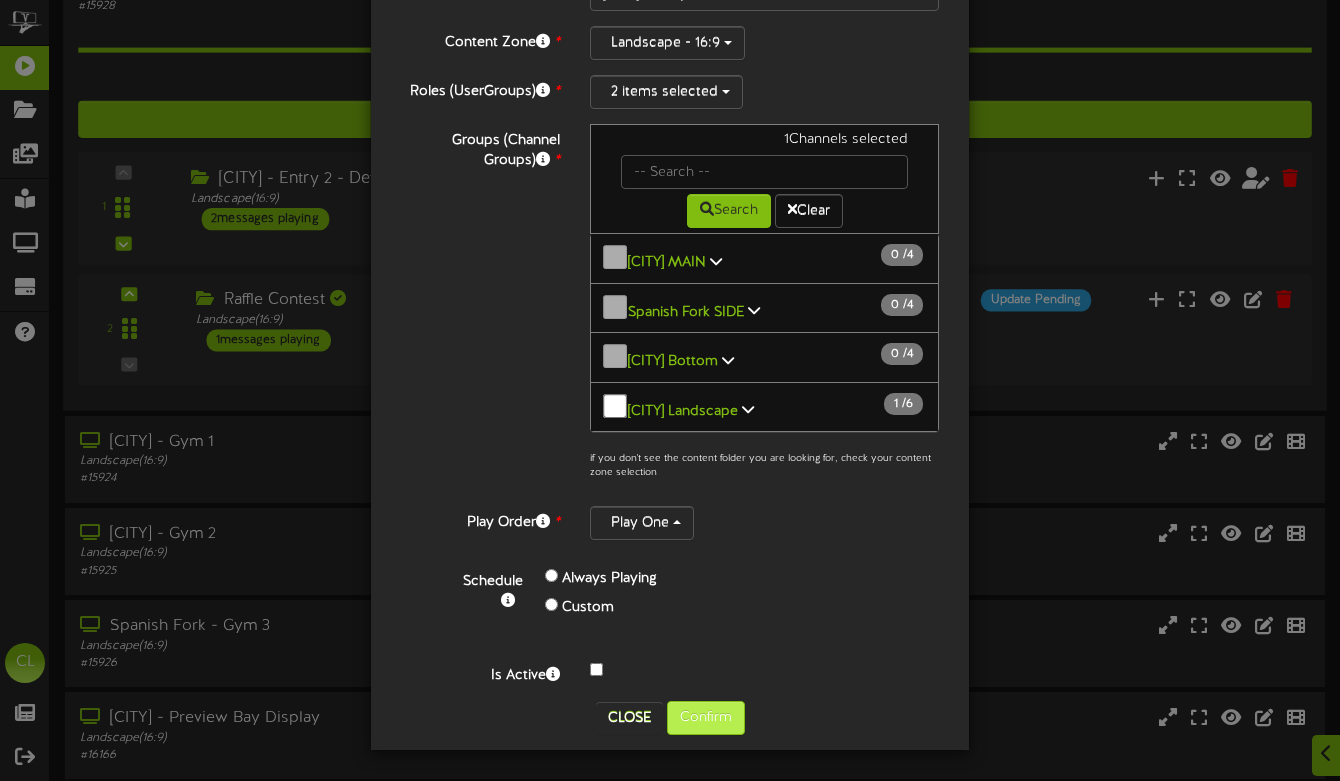 scroll, scrollTop: 0, scrollLeft: 0, axis: both 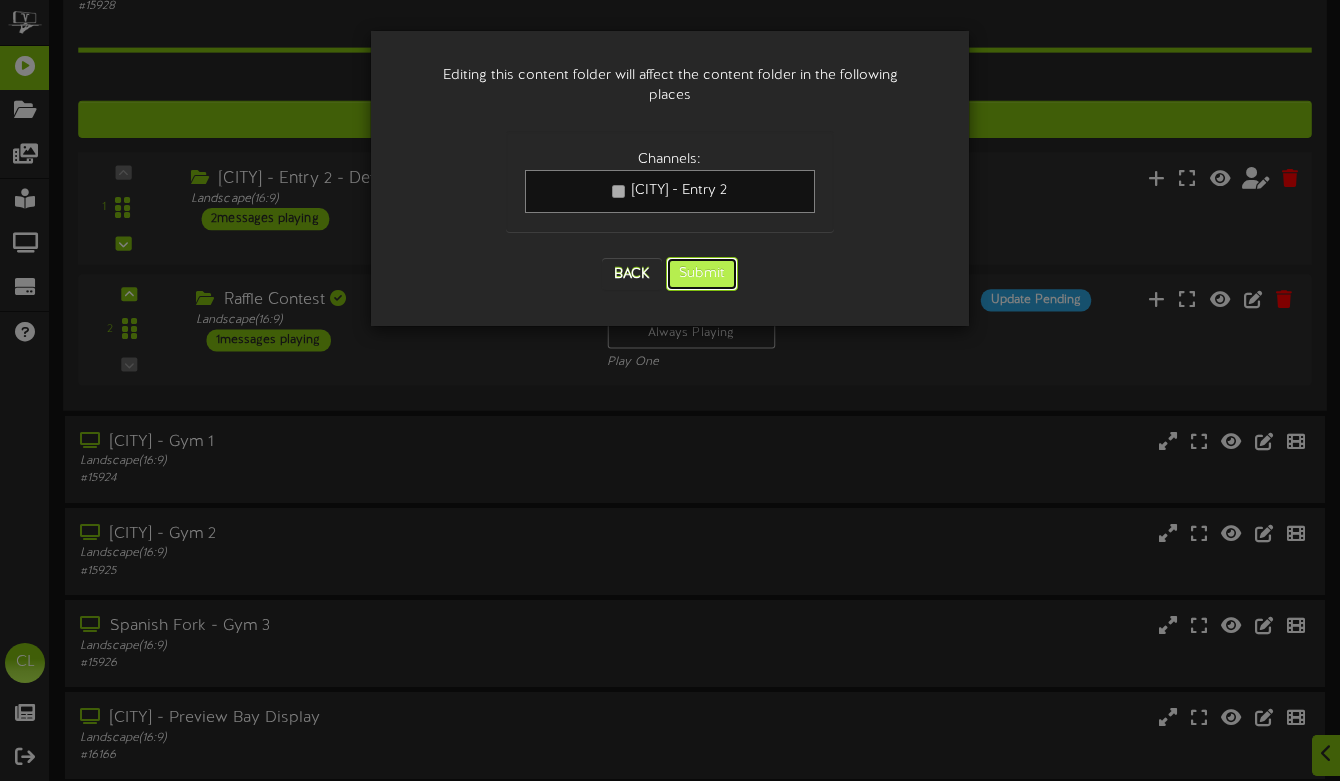 click on "Submit" at bounding box center (702, 274) 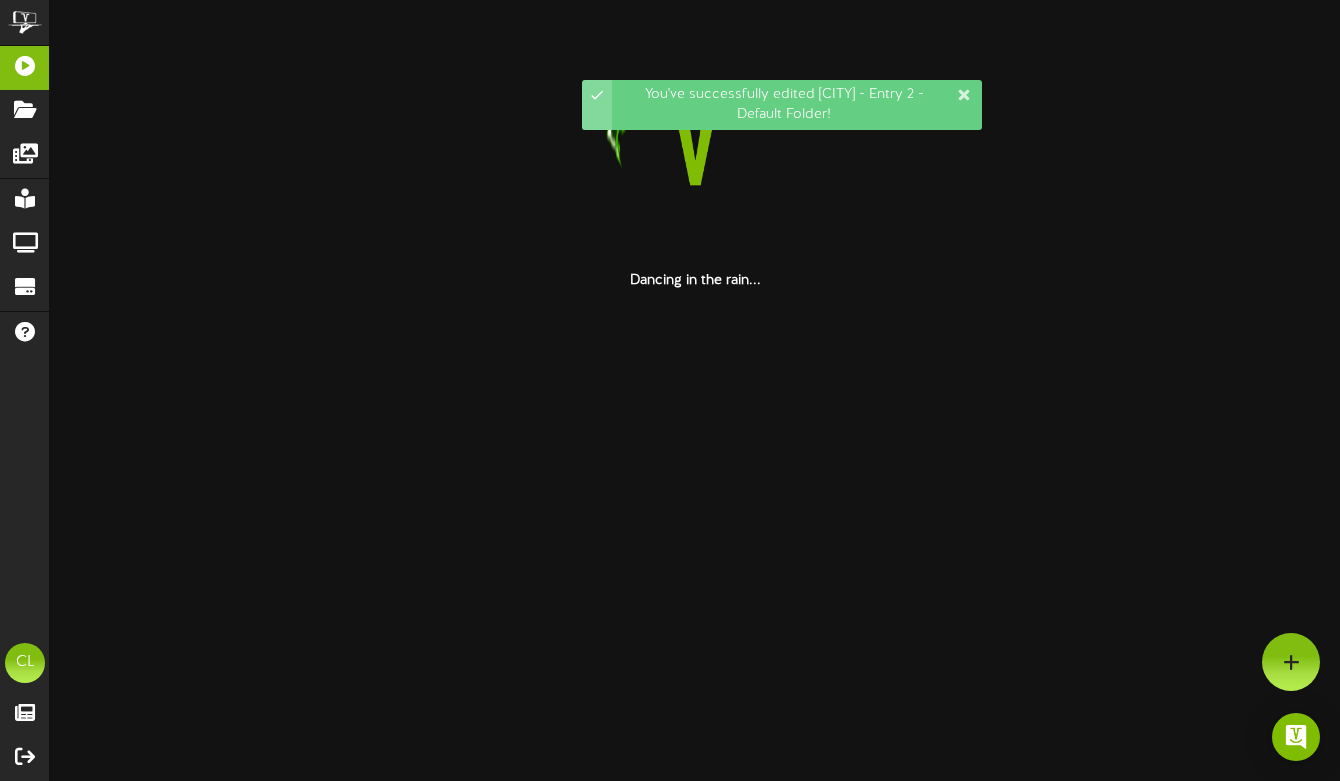 scroll, scrollTop: 0, scrollLeft: 0, axis: both 